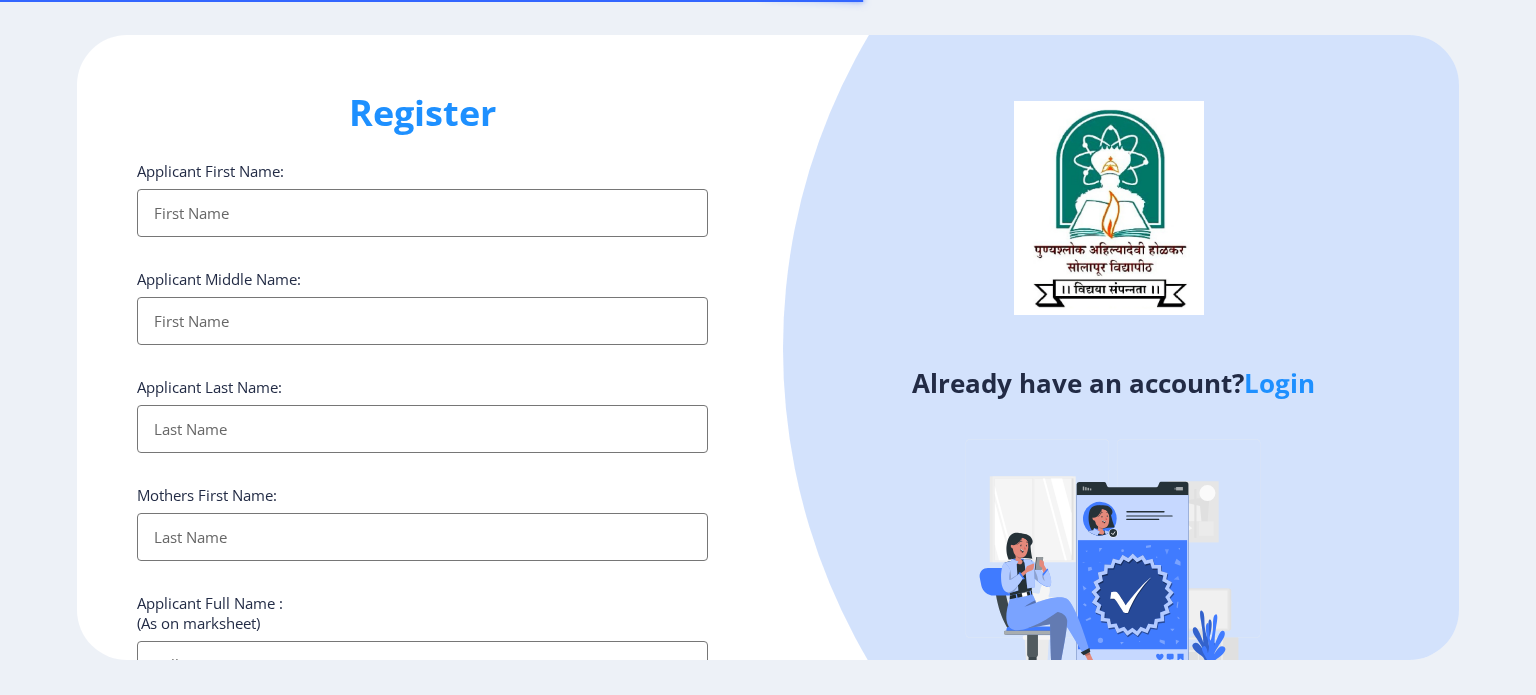 select 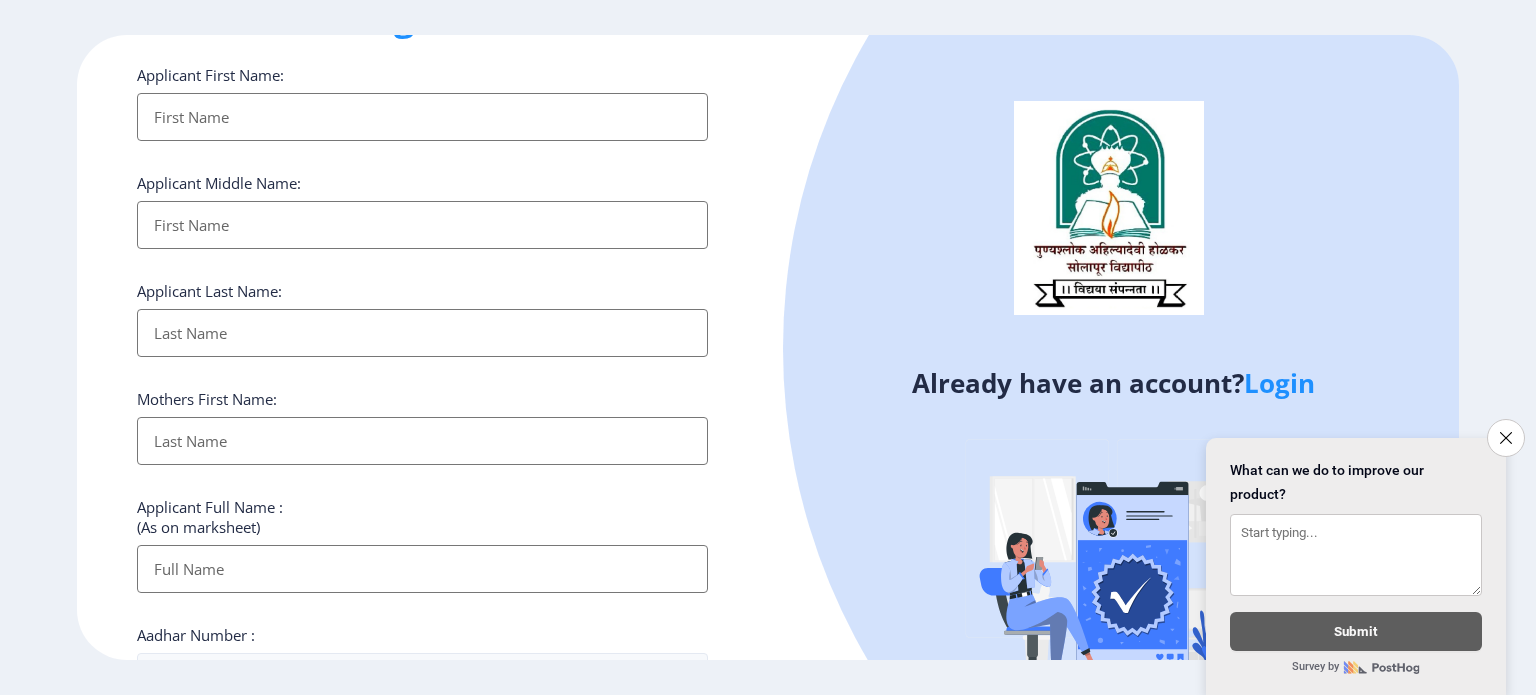 scroll, scrollTop: 0, scrollLeft: 0, axis: both 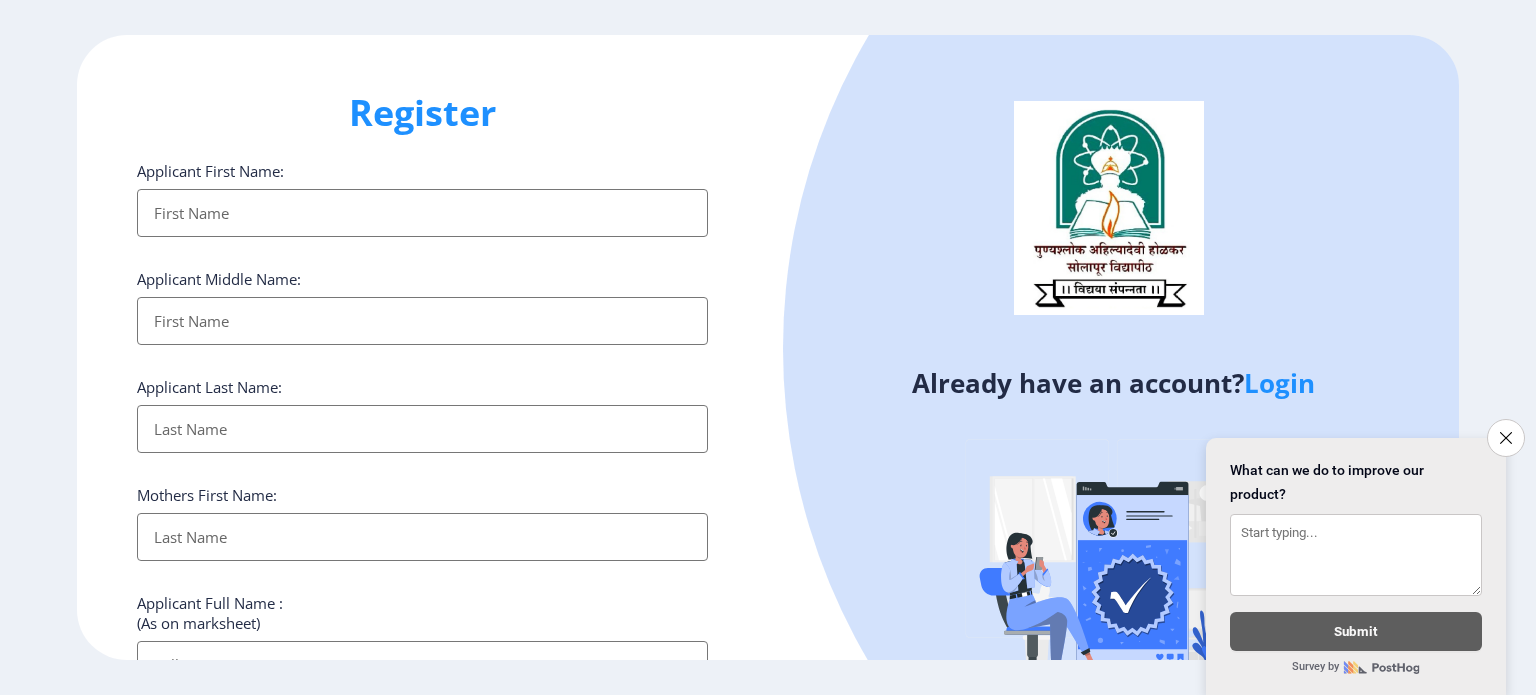 click on "Applicant First Name:" at bounding box center (422, 213) 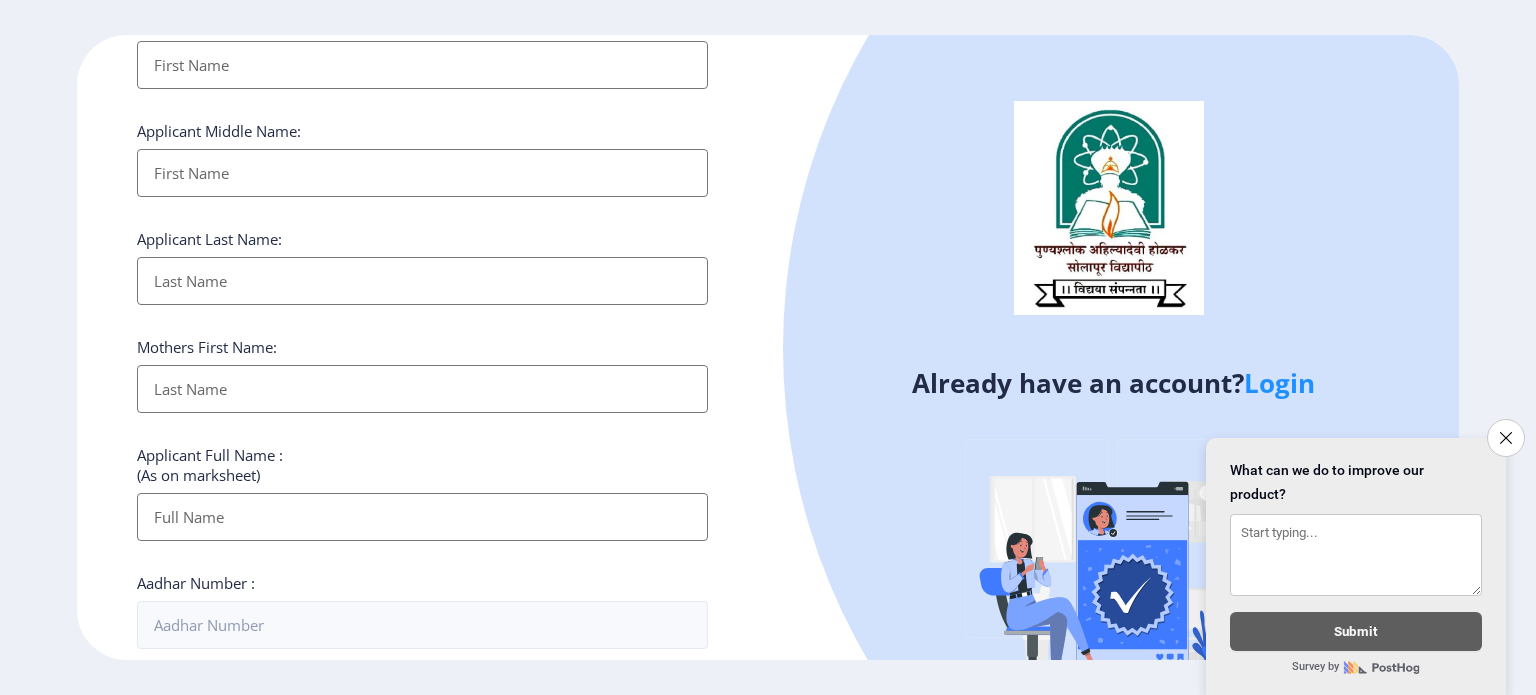 scroll, scrollTop: 0, scrollLeft: 0, axis: both 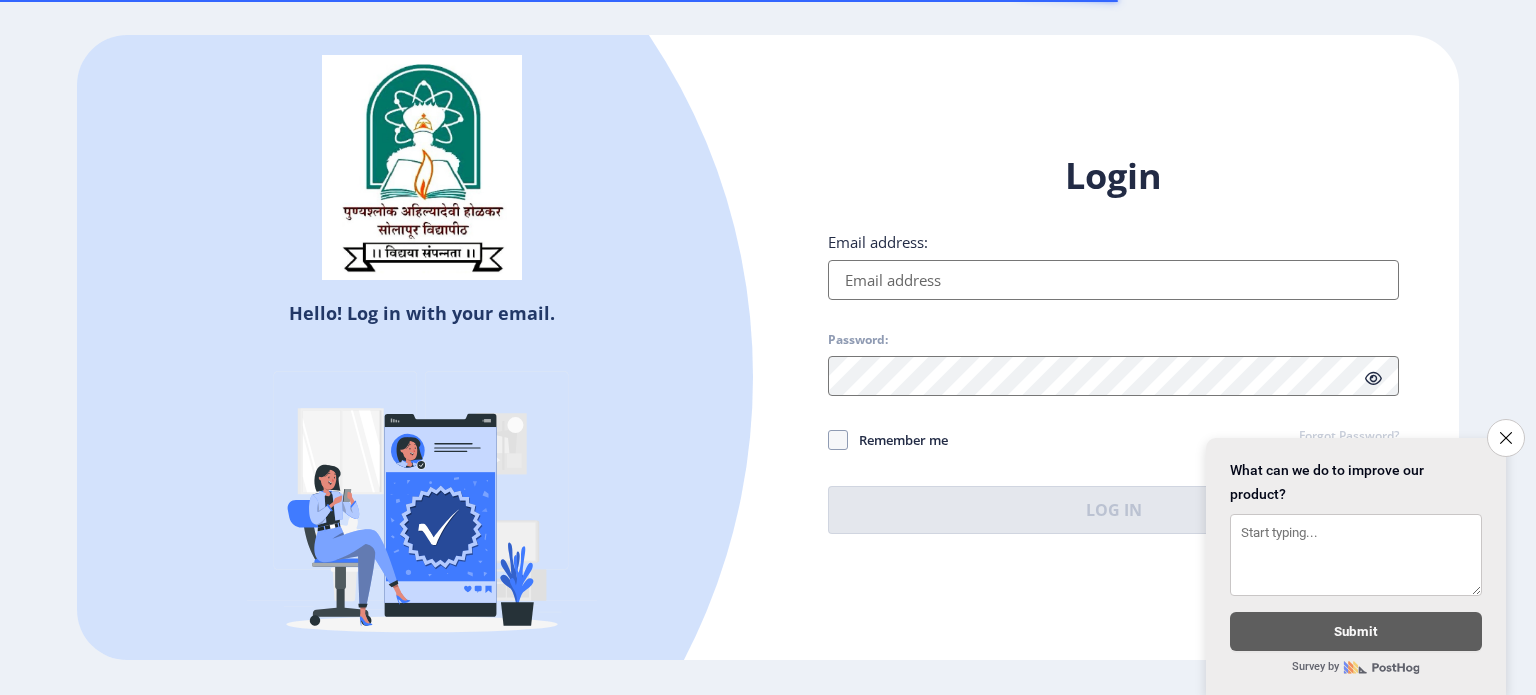 click on "Email address:" at bounding box center [1113, 280] 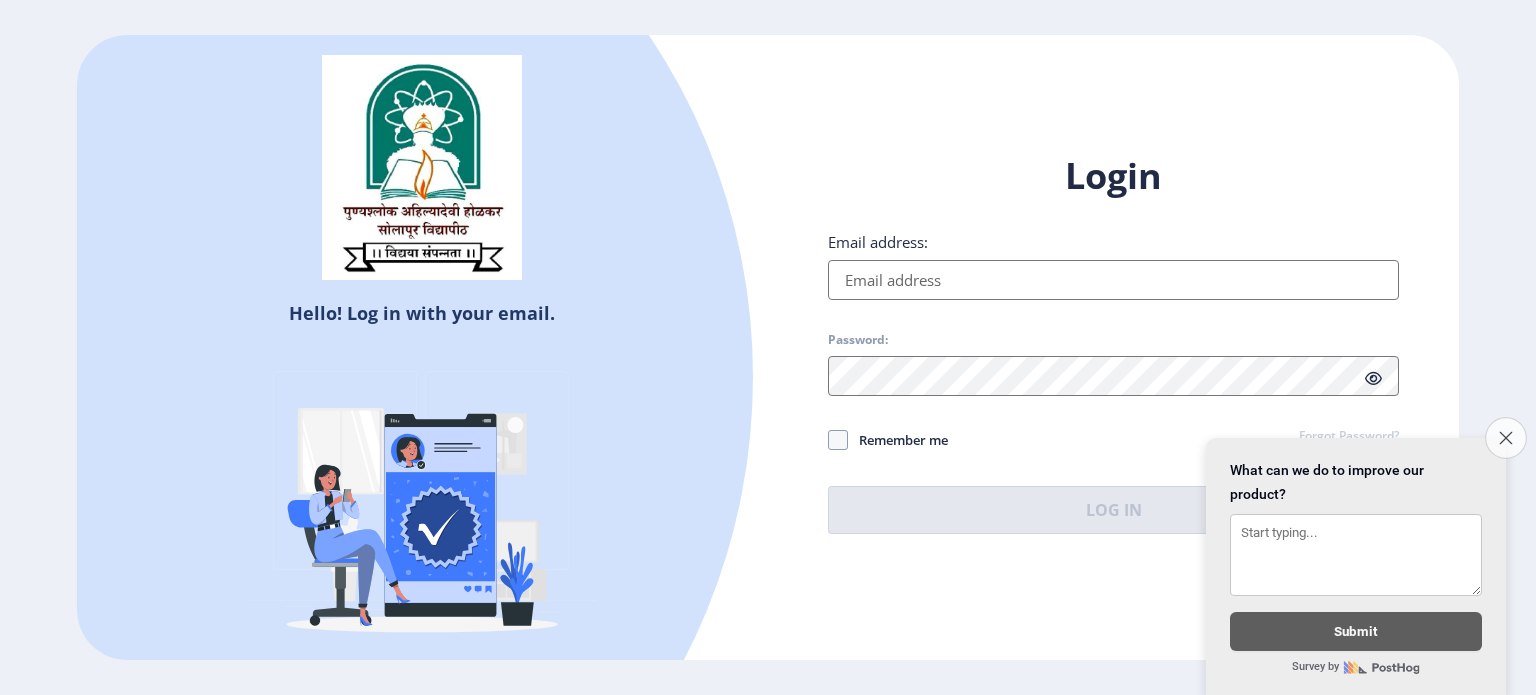 click on "Close survey" 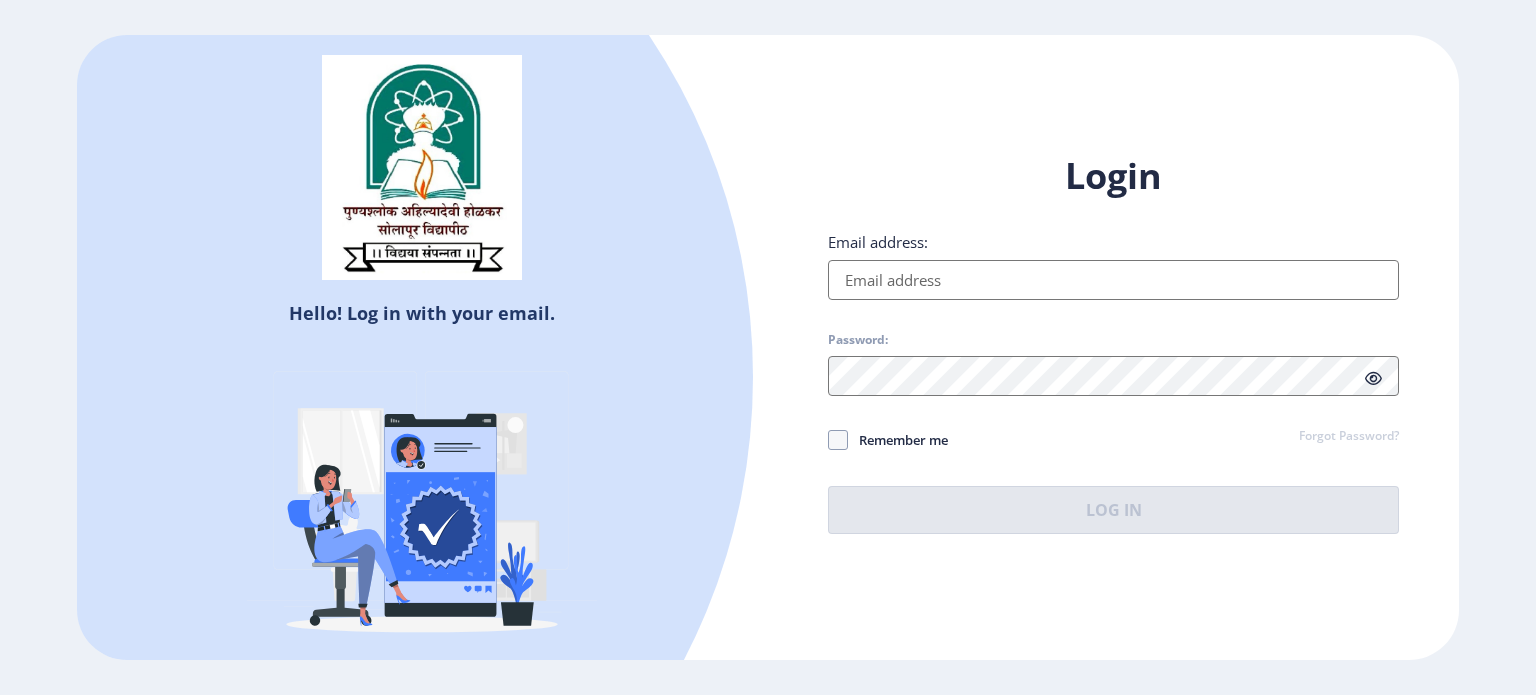 click on "Email address:" at bounding box center (1113, 280) 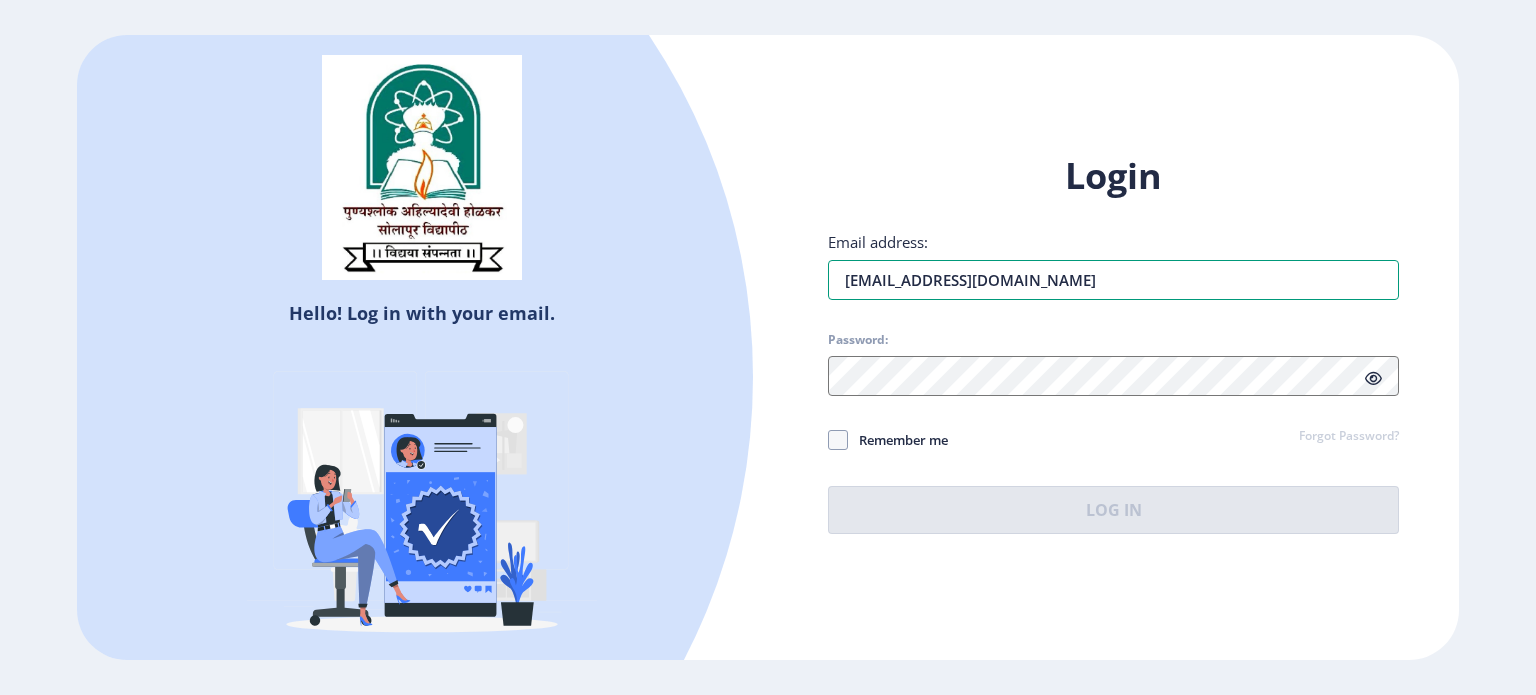 type on "surbhi0104jain@gmail.com" 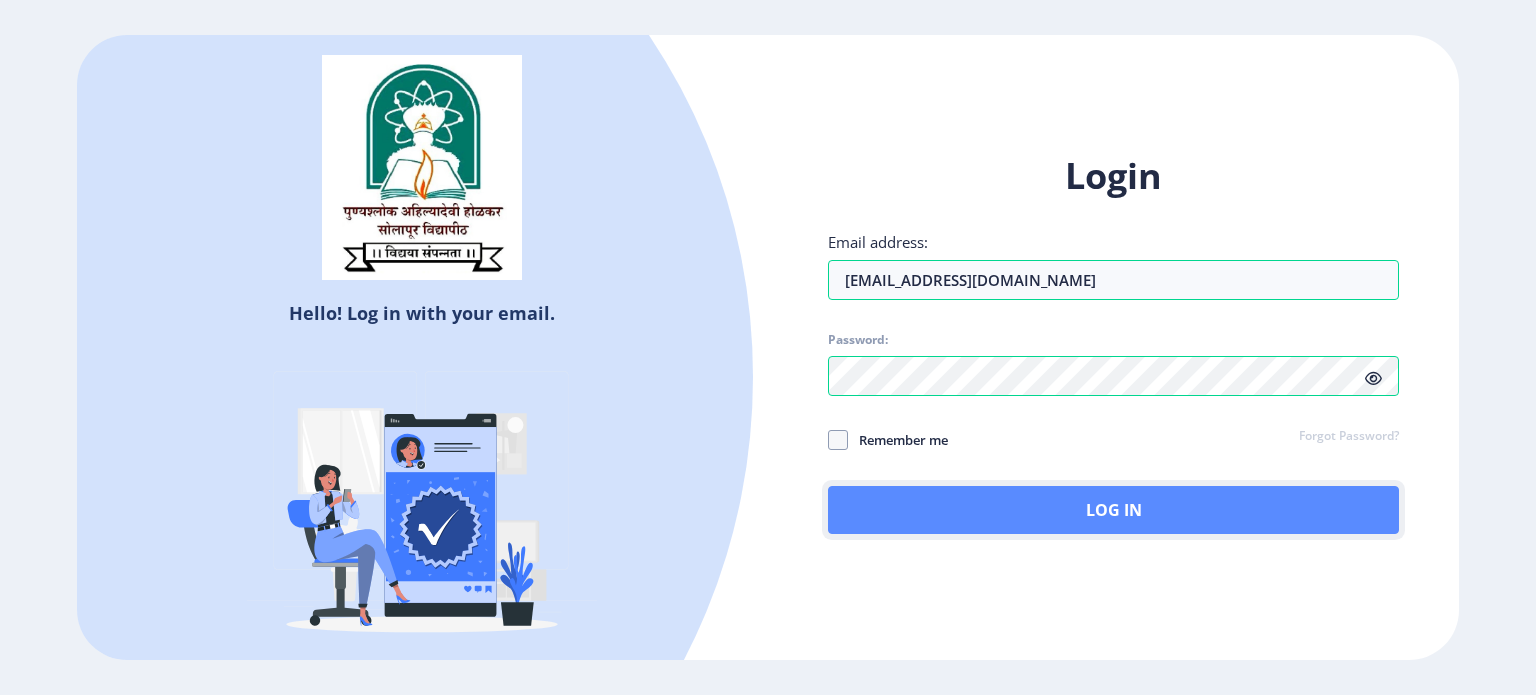 click on "Log In" 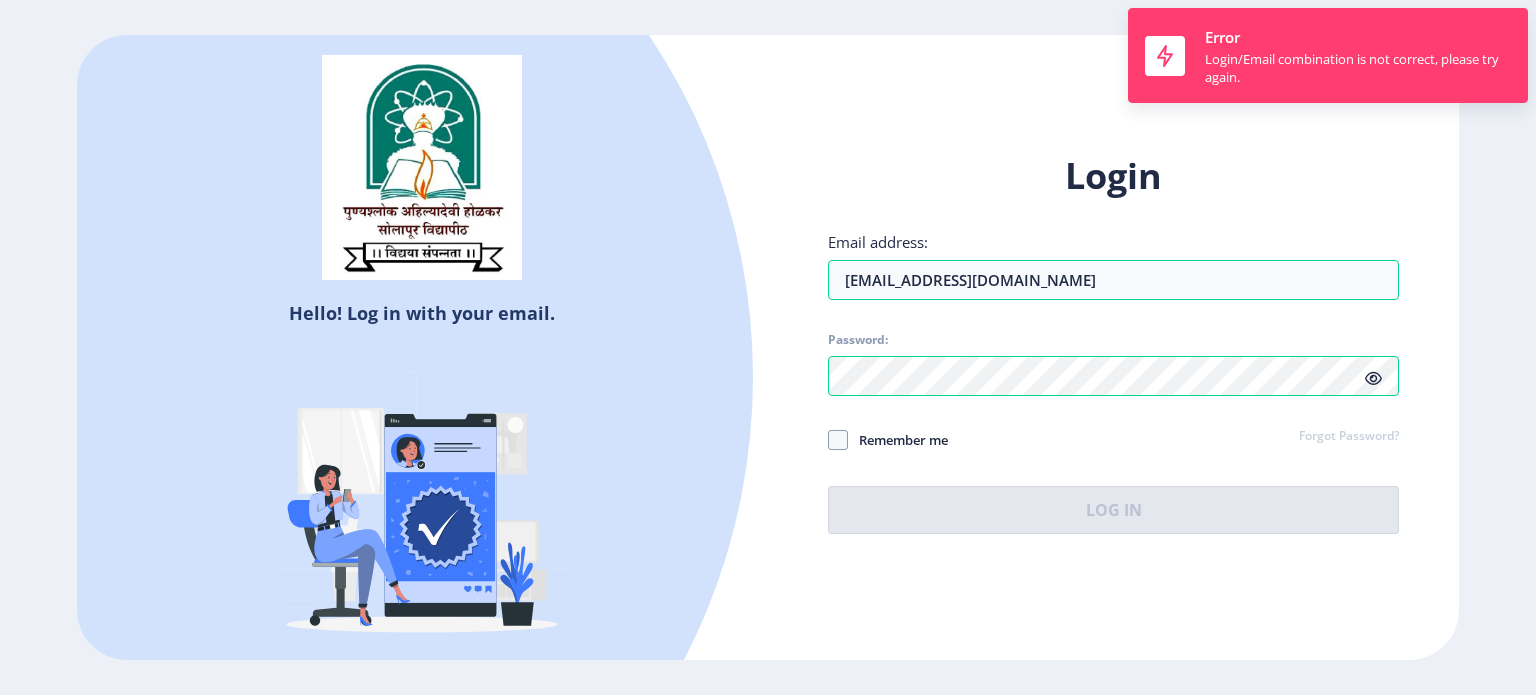 click on "Forgot Password?" 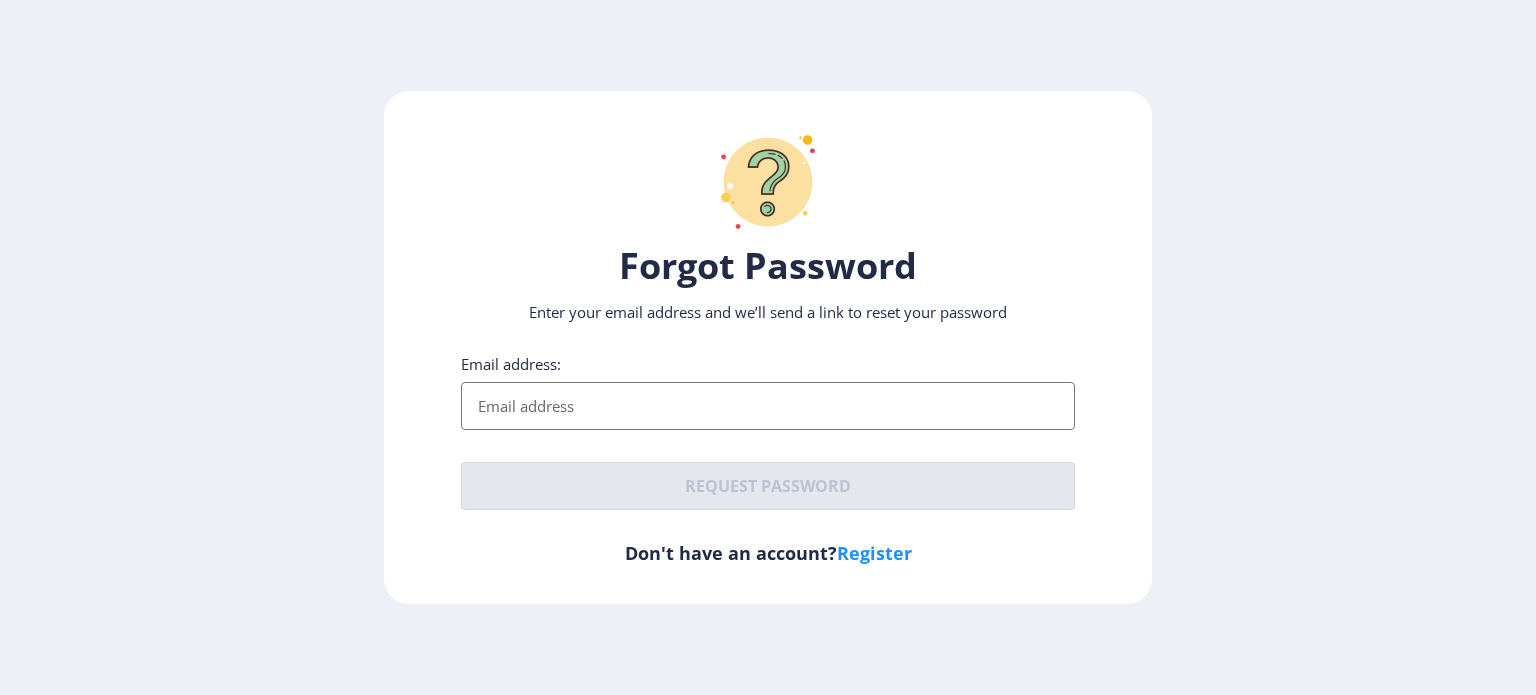 type on "surbhi0104jain@gmail.com" 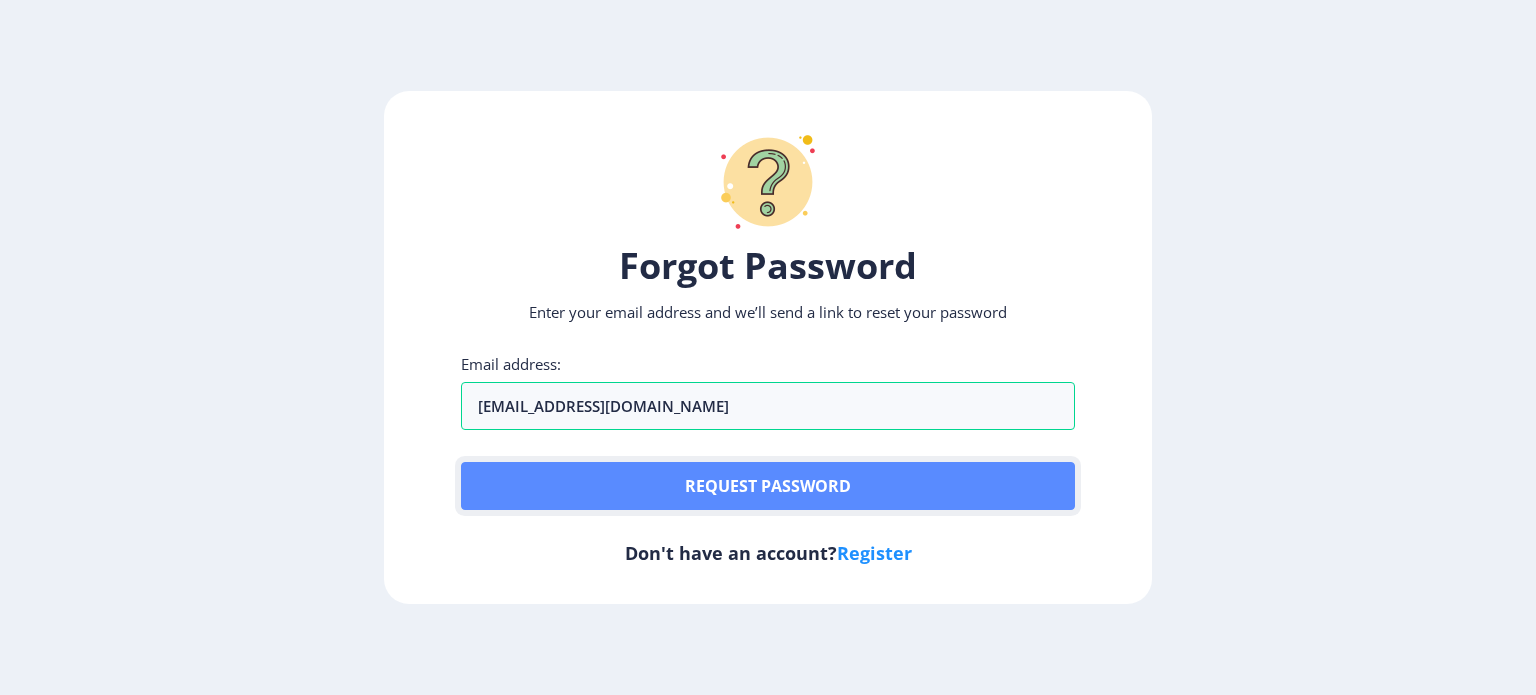 click on "Request password" 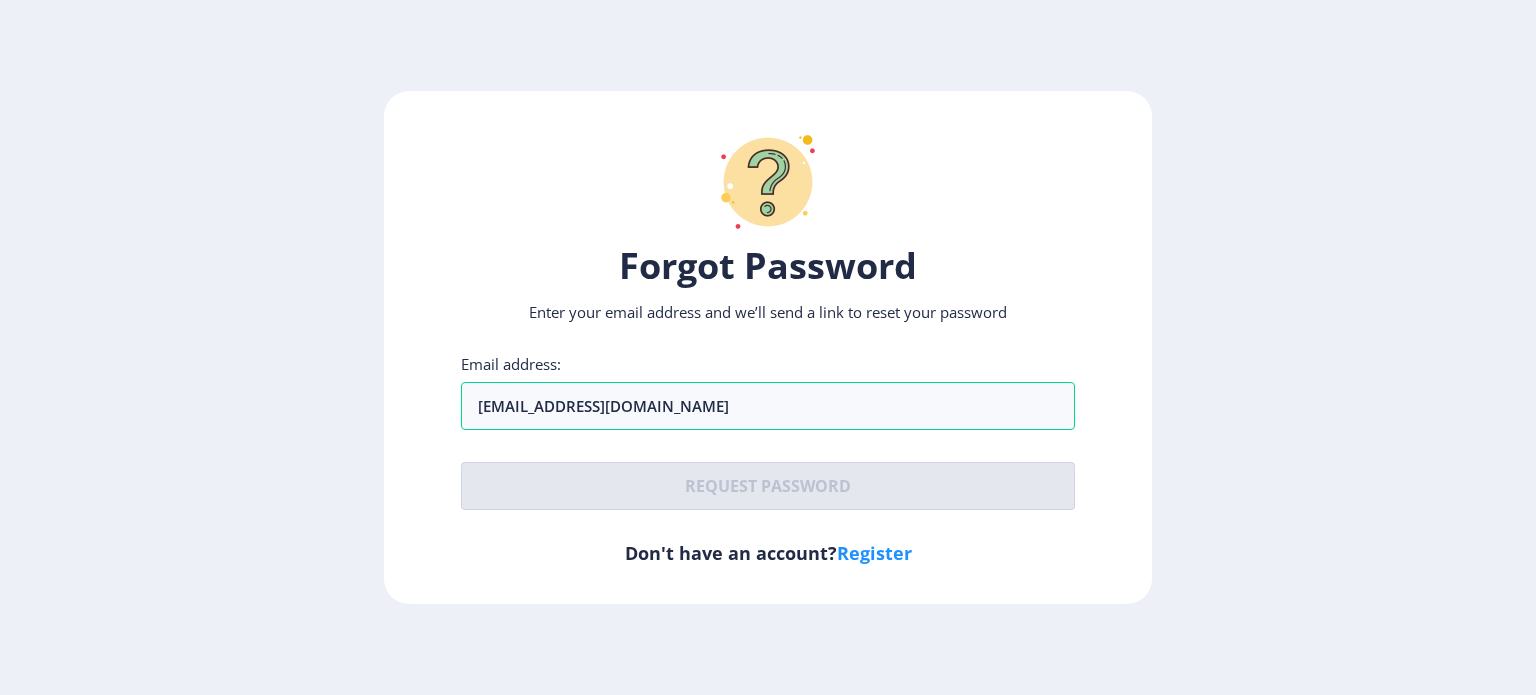 click on "Register" 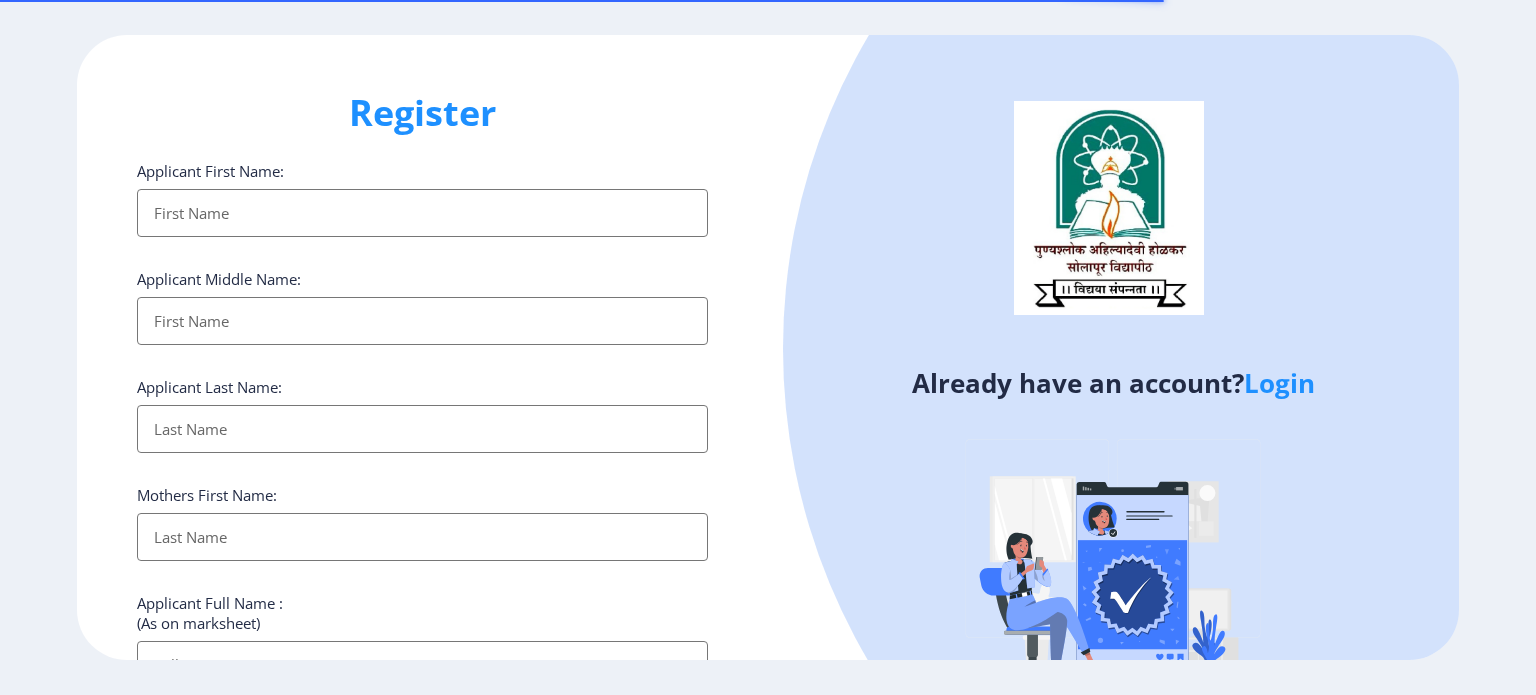 click on "Applicant First Name:" at bounding box center (422, 213) 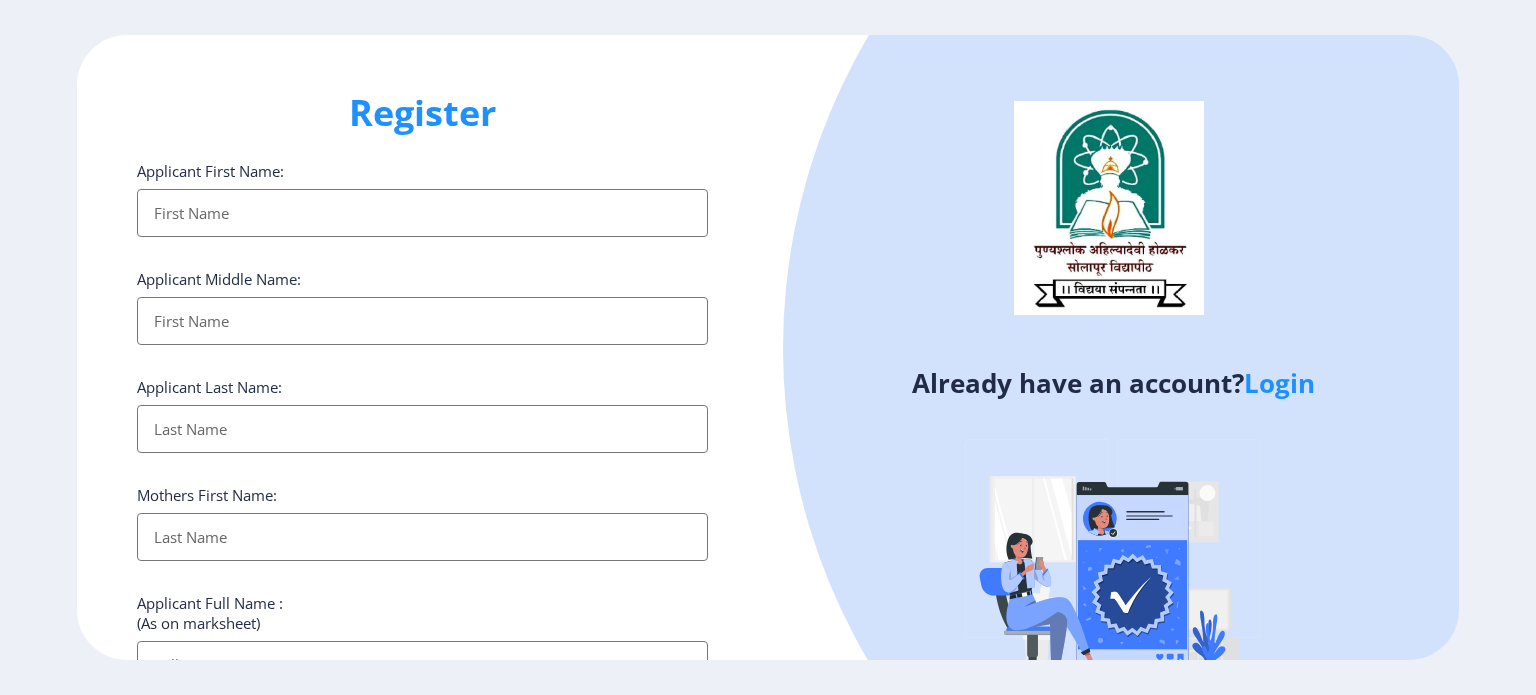 type on "S" 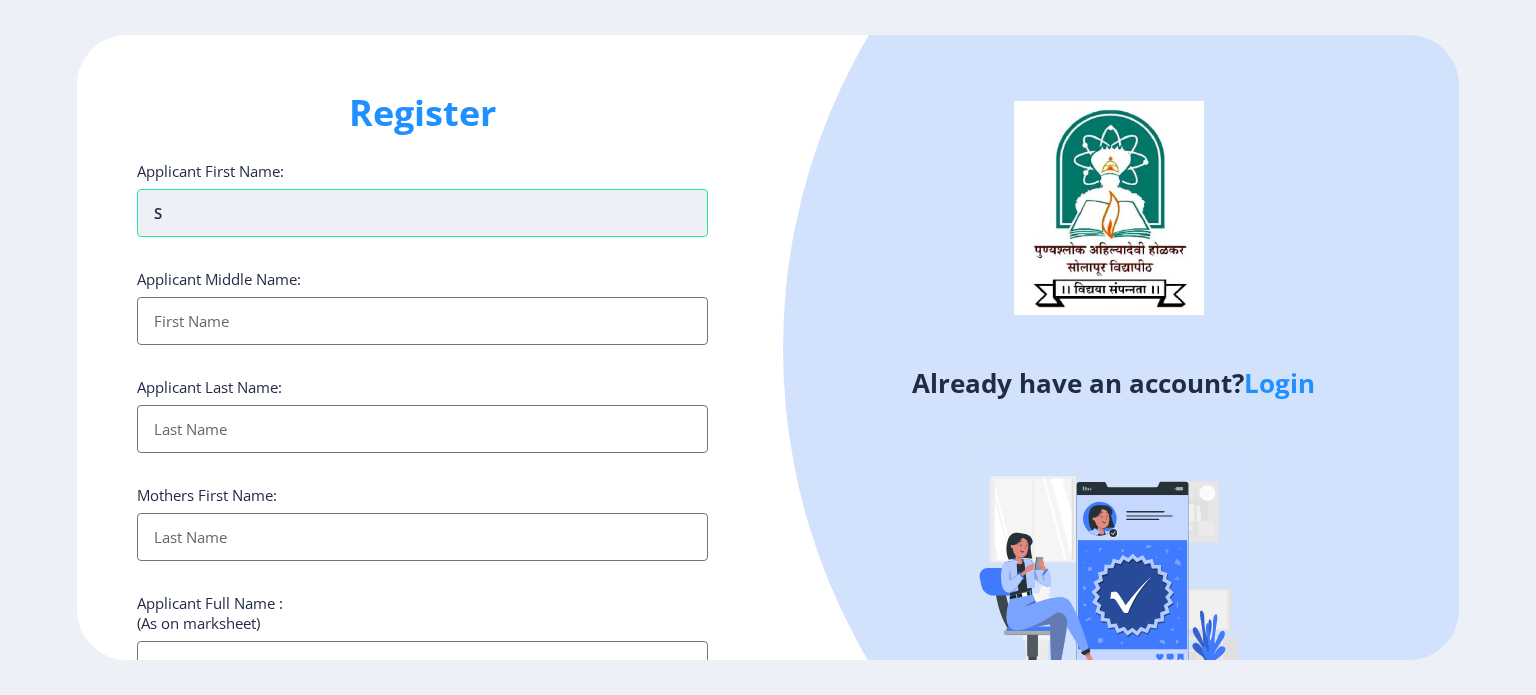 type on "Su" 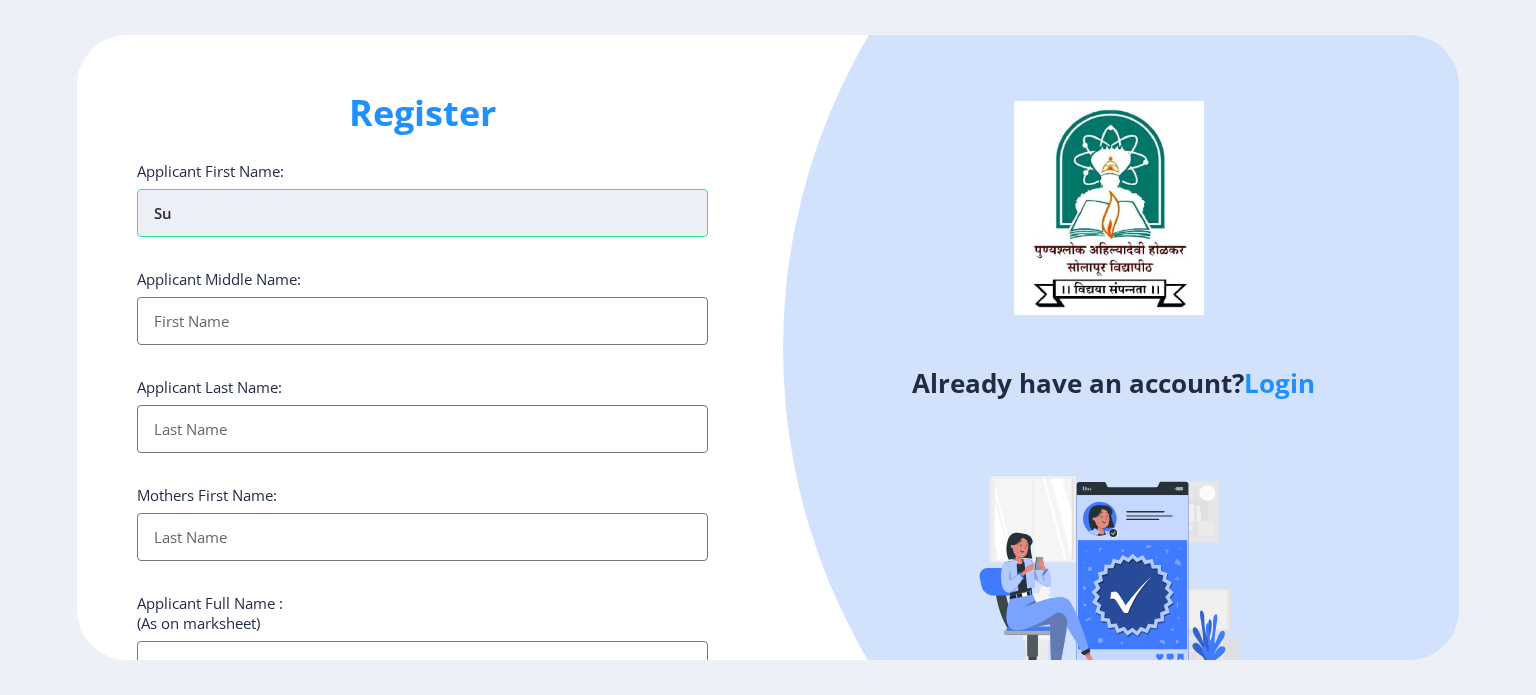 type on "Sur" 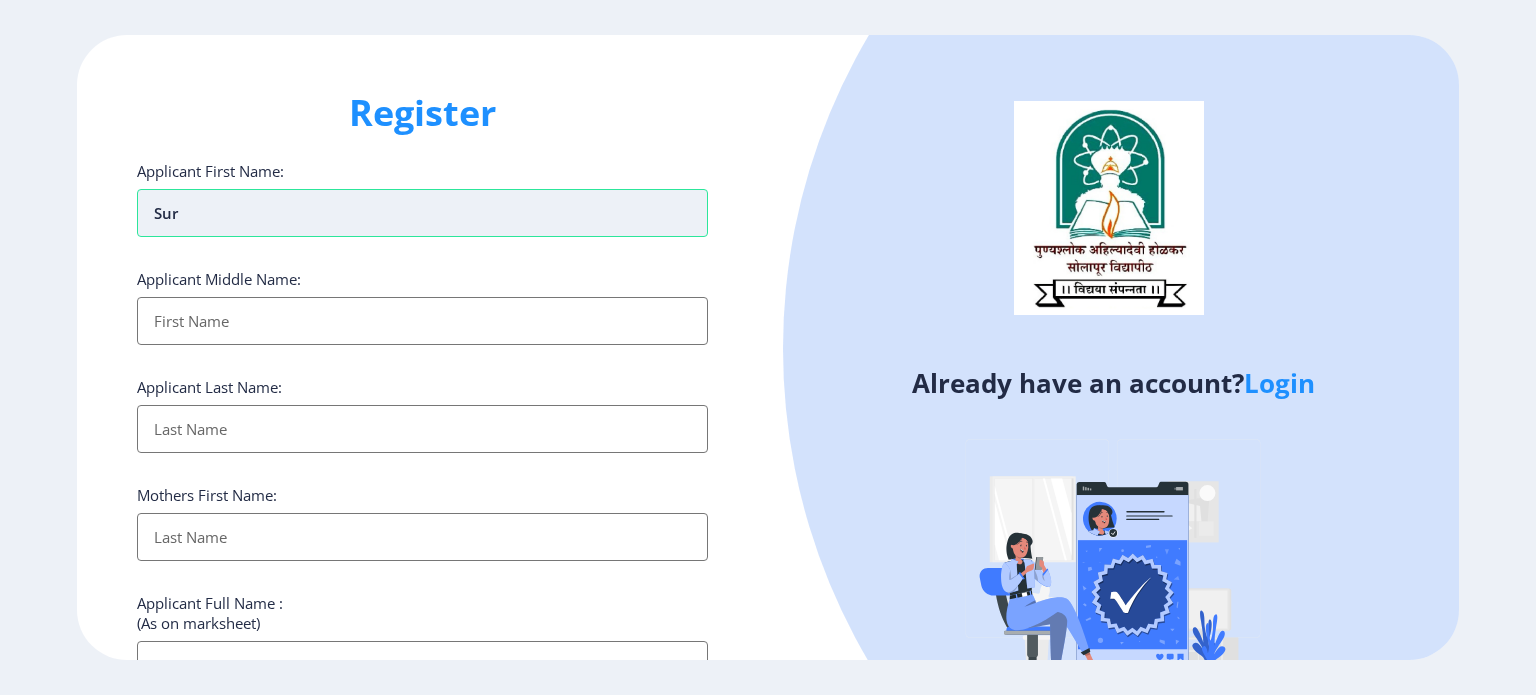type on "Surb" 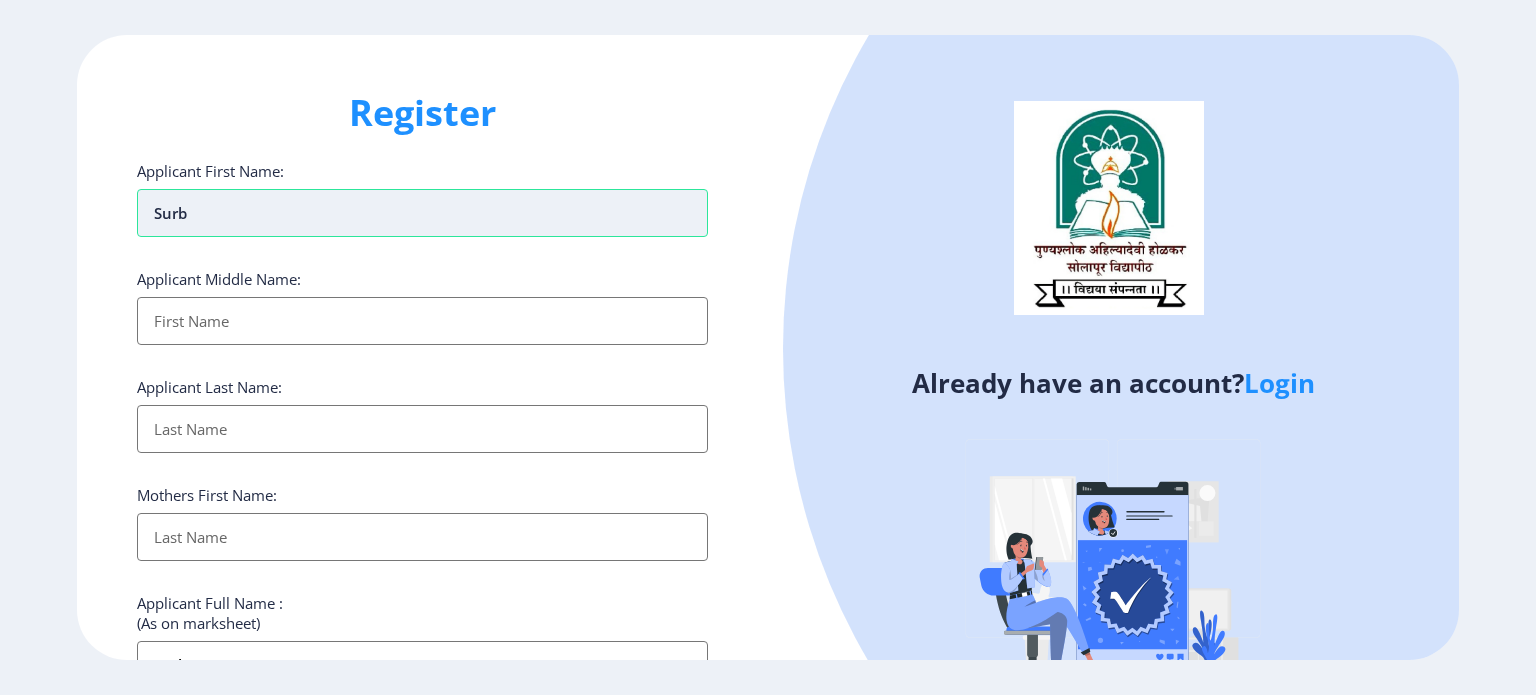 type on "Surbh" 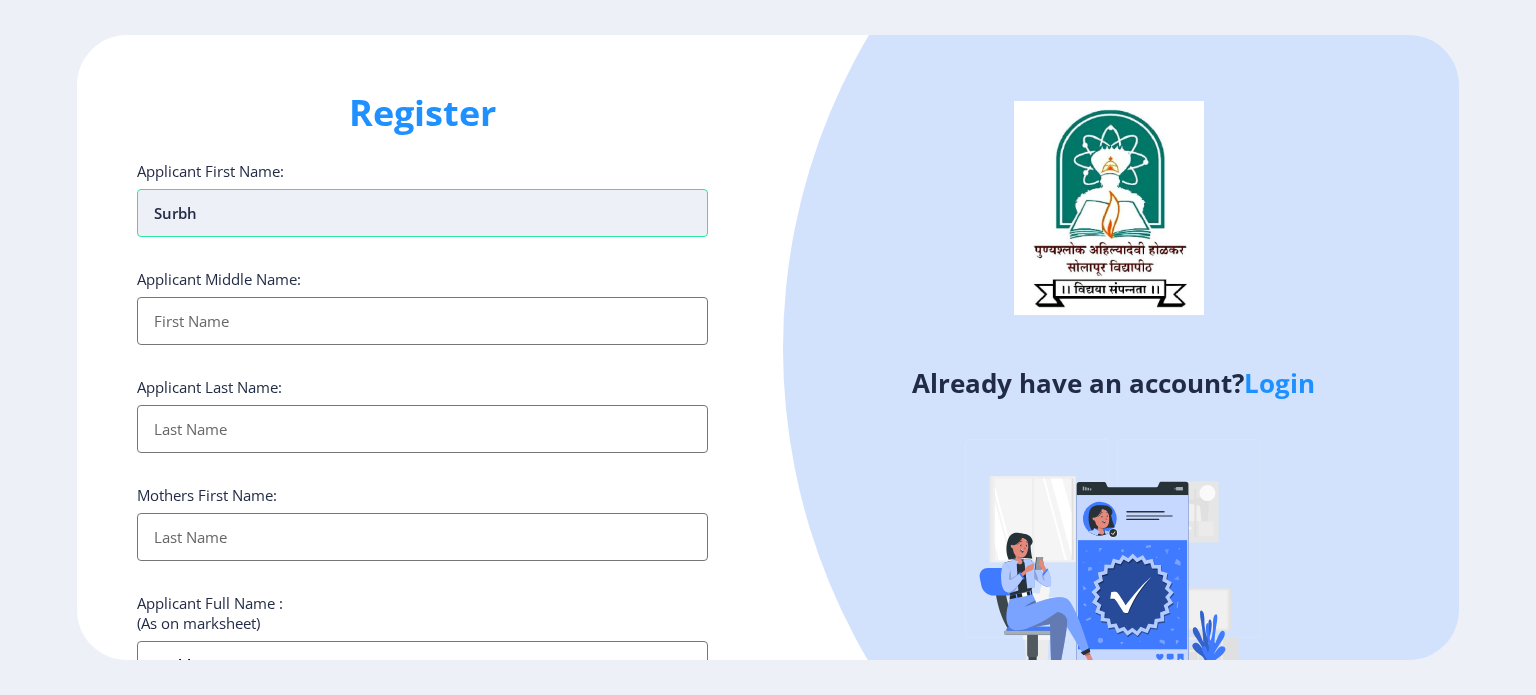 type on "Surbhi" 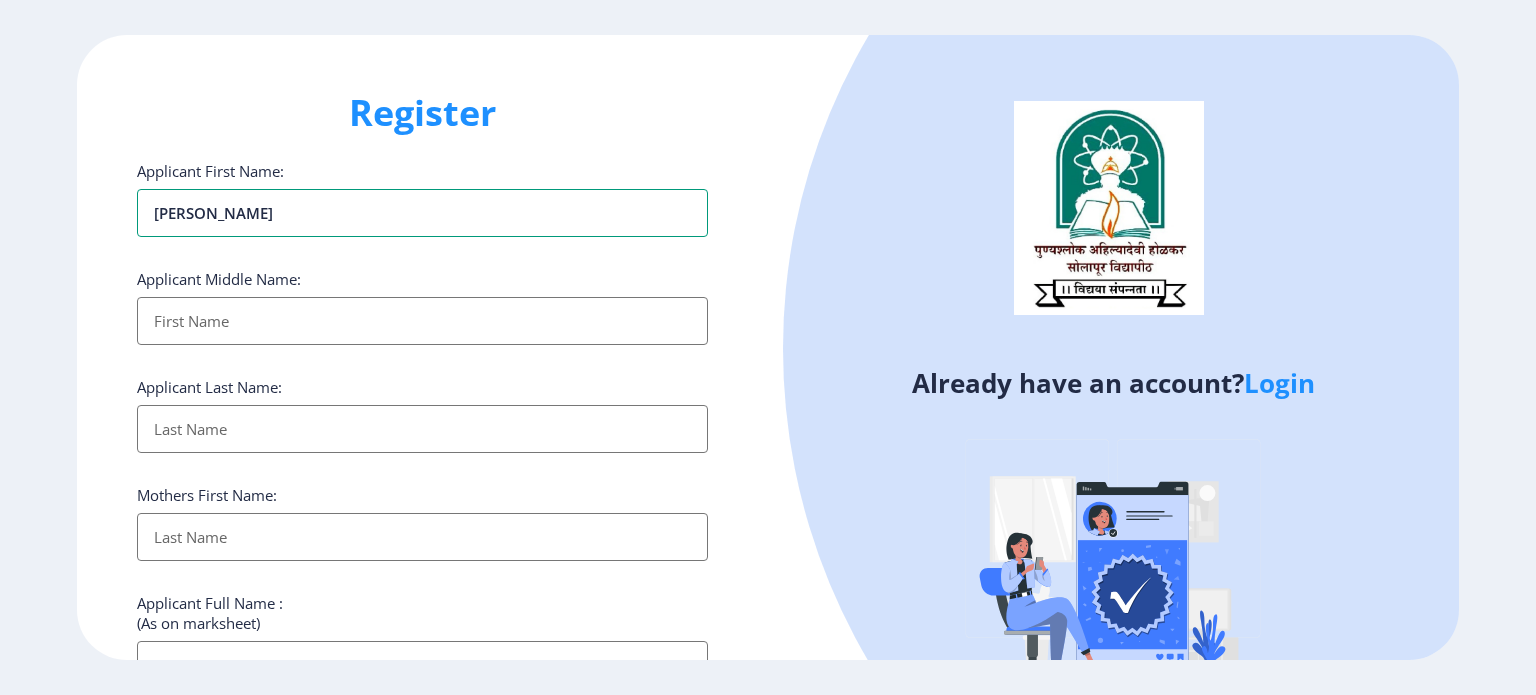 type on "Surbhi" 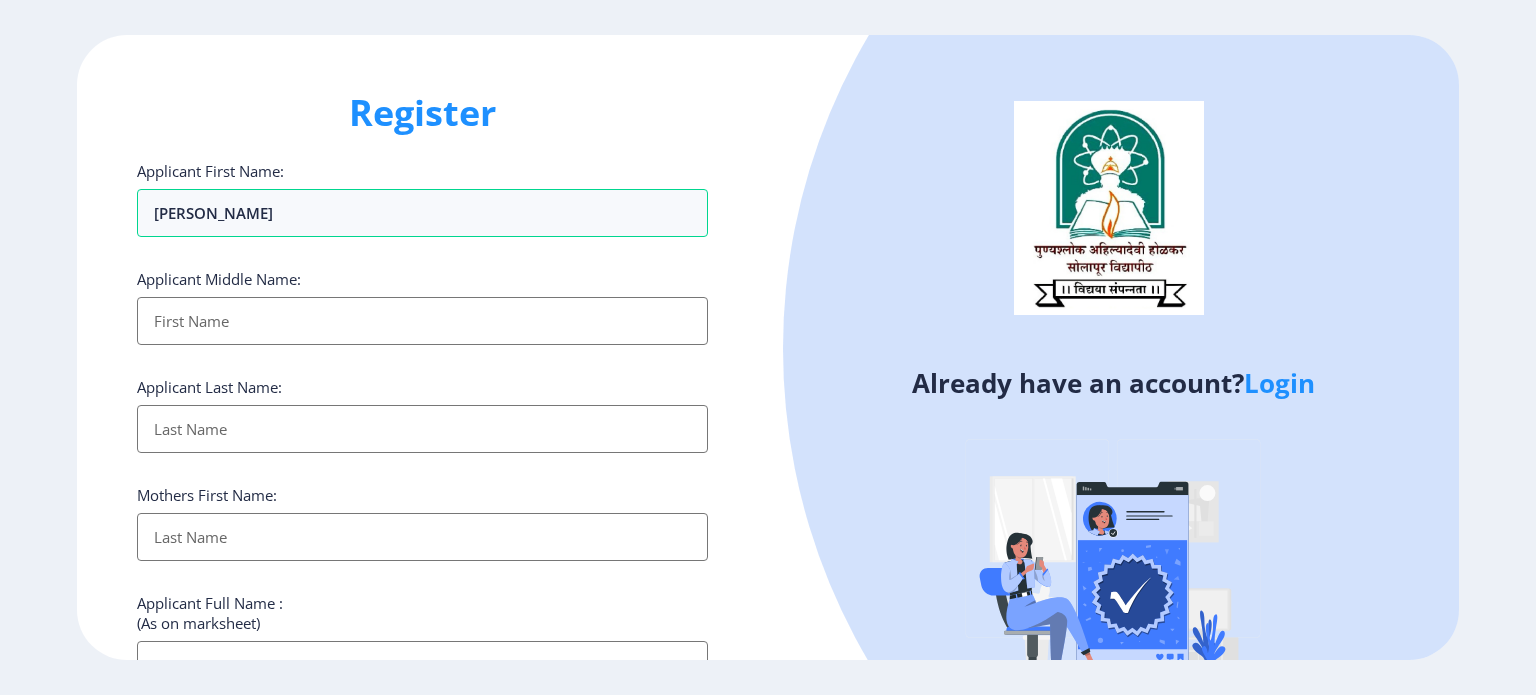 click on "Applicant First Name:" at bounding box center [422, 321] 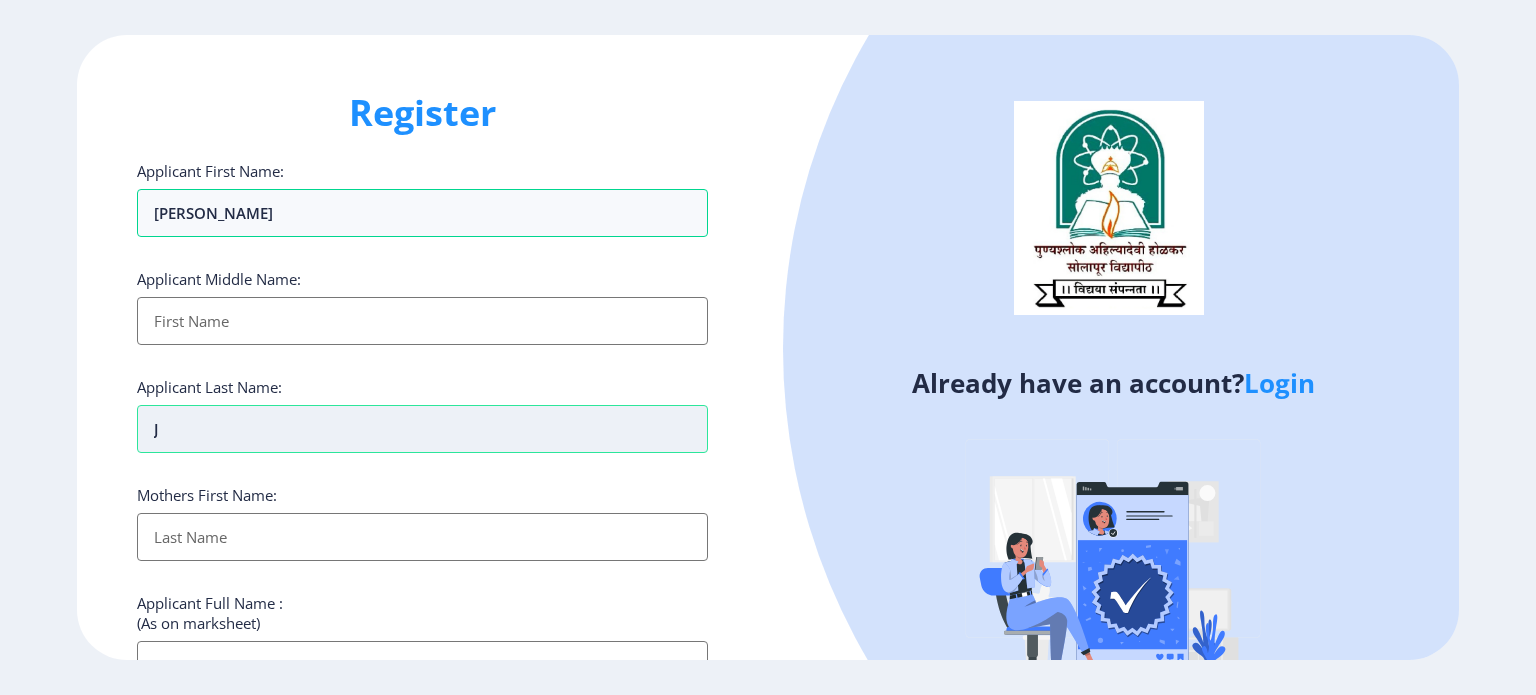 type on "Ji" 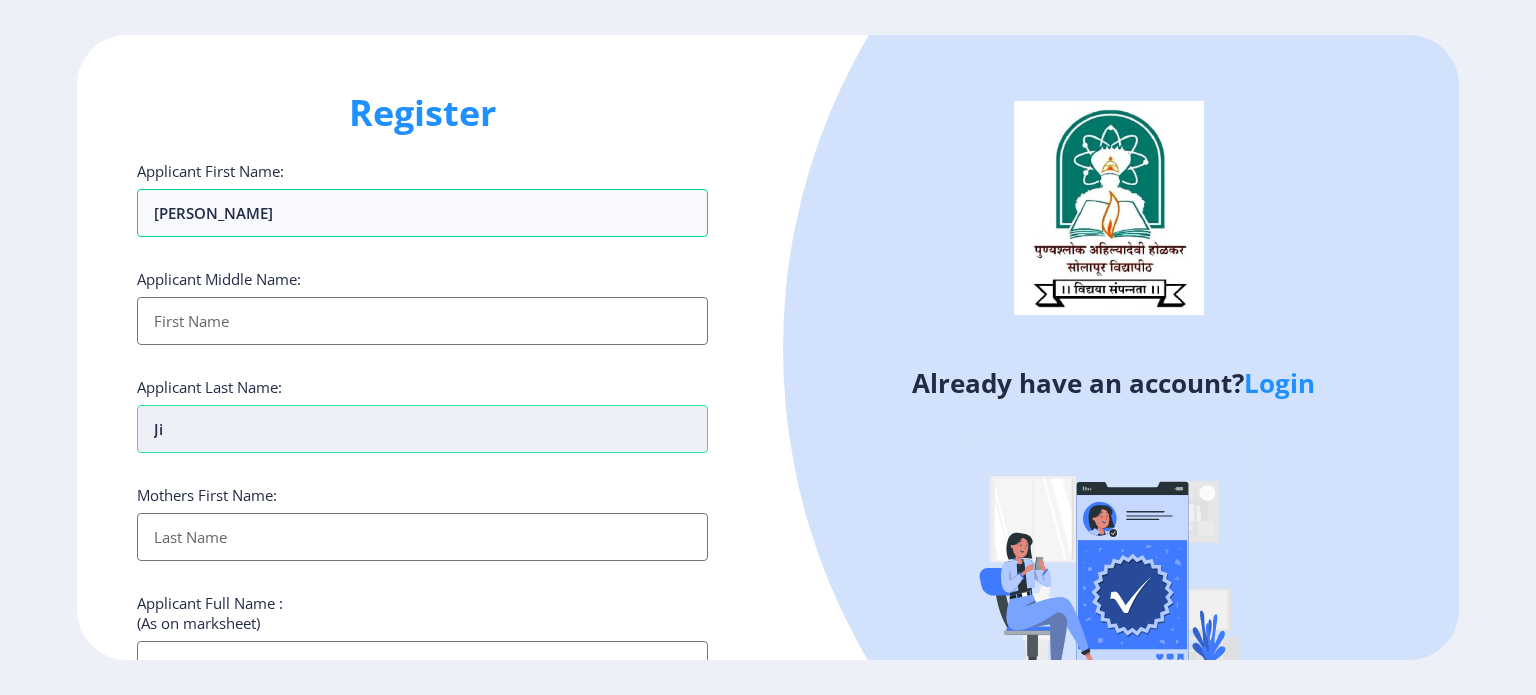 type on "Jia" 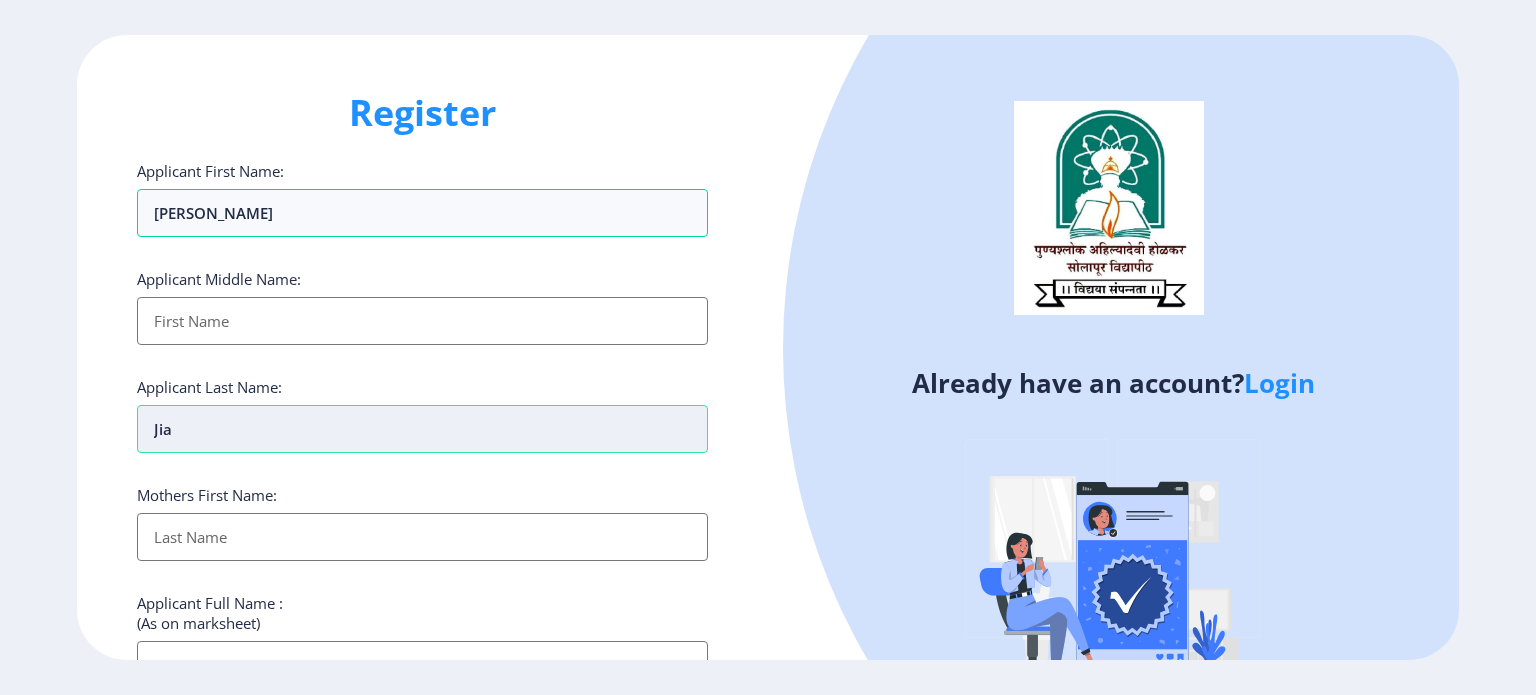 type on "Jian" 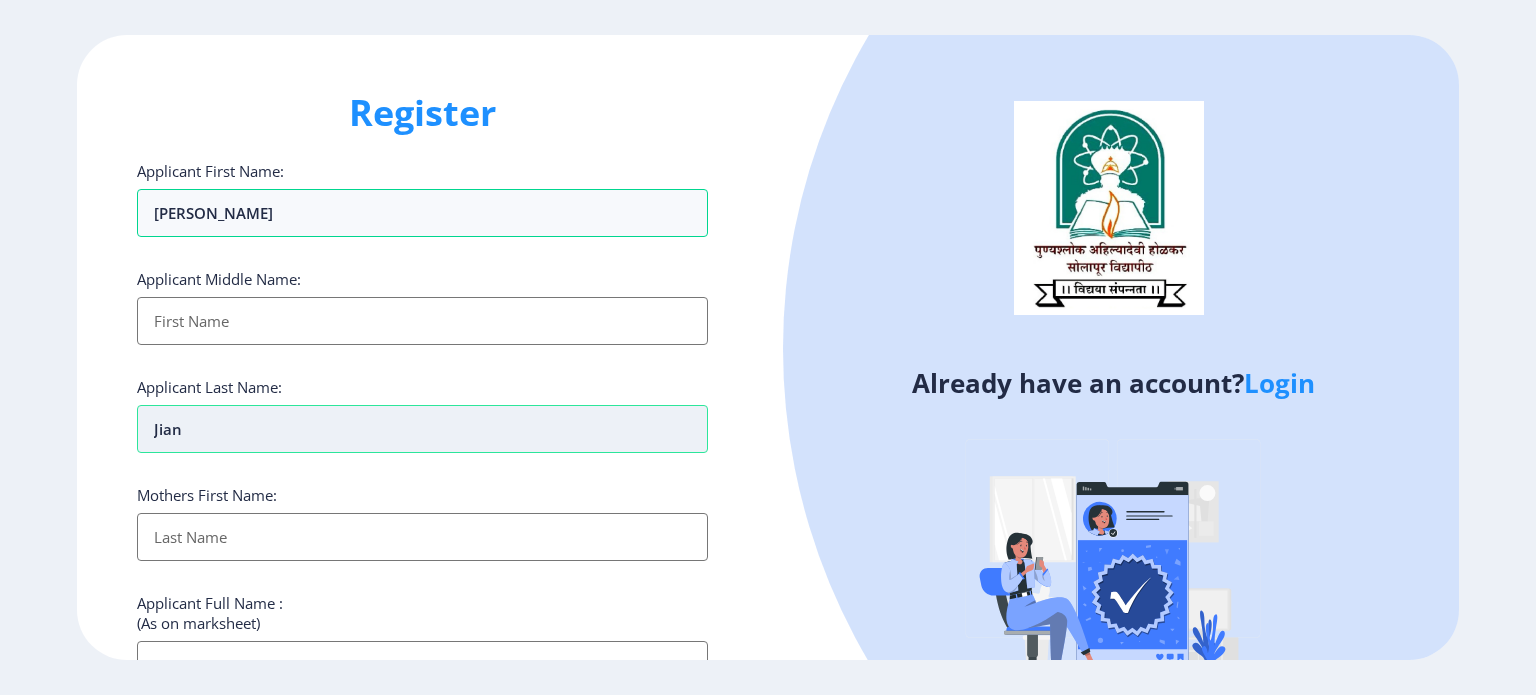 drag, startPoint x: 267, startPoint y: 425, endPoint x: 292, endPoint y: 425, distance: 25 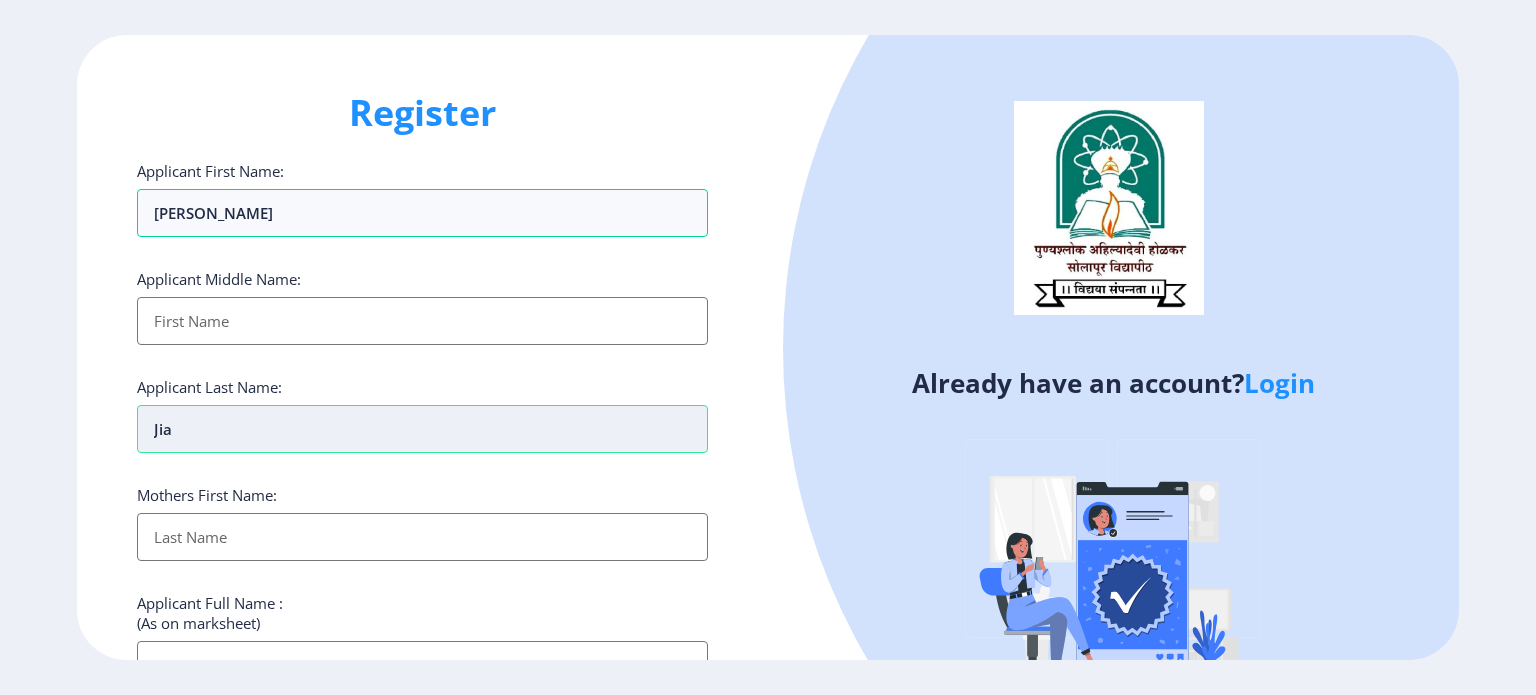 type on "Ji" 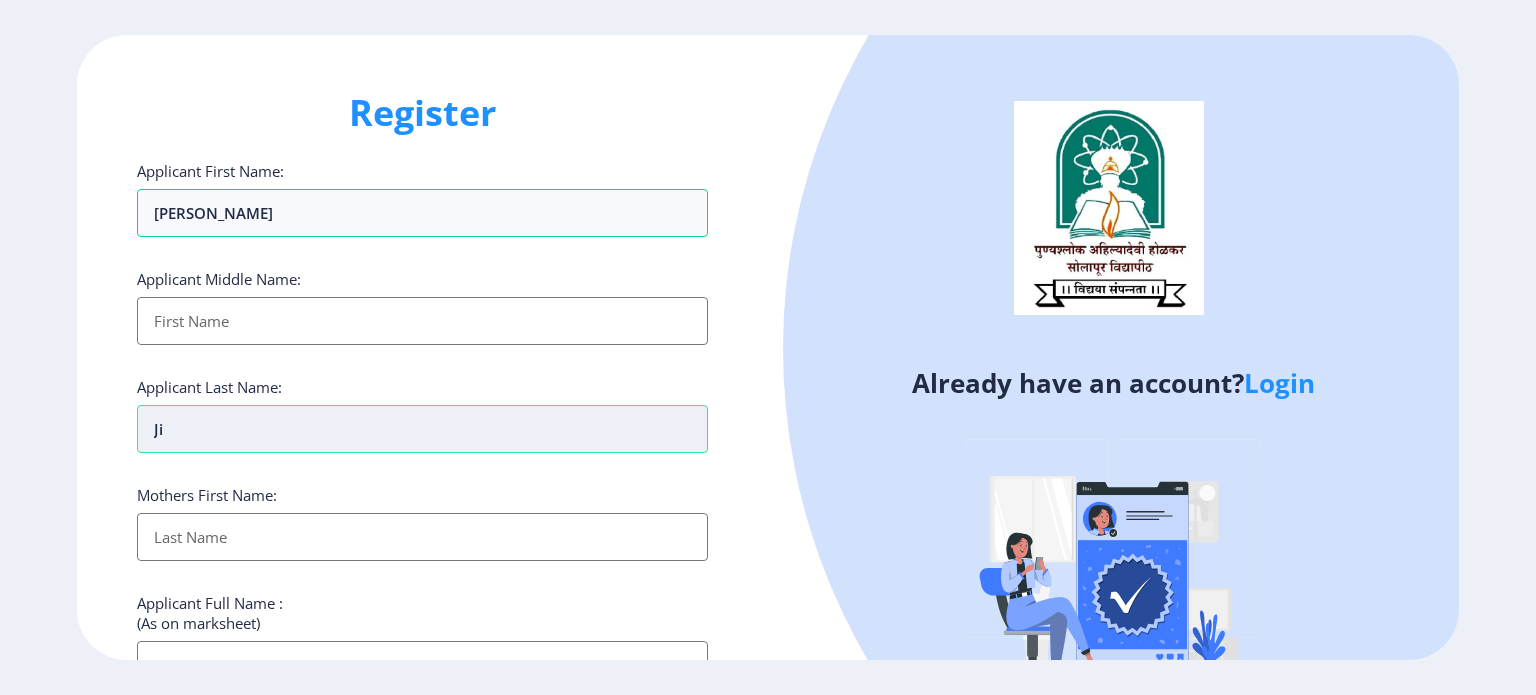 type on "J" 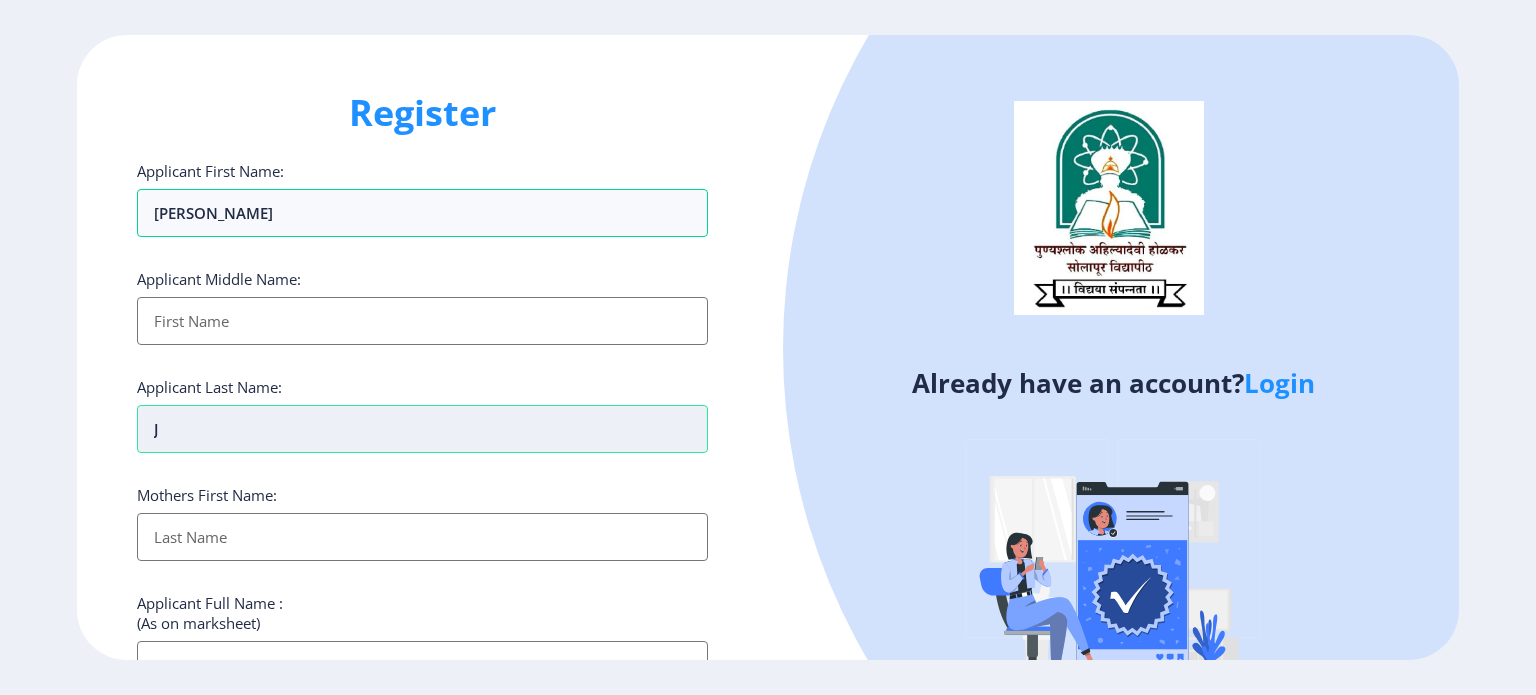 type on "Ja" 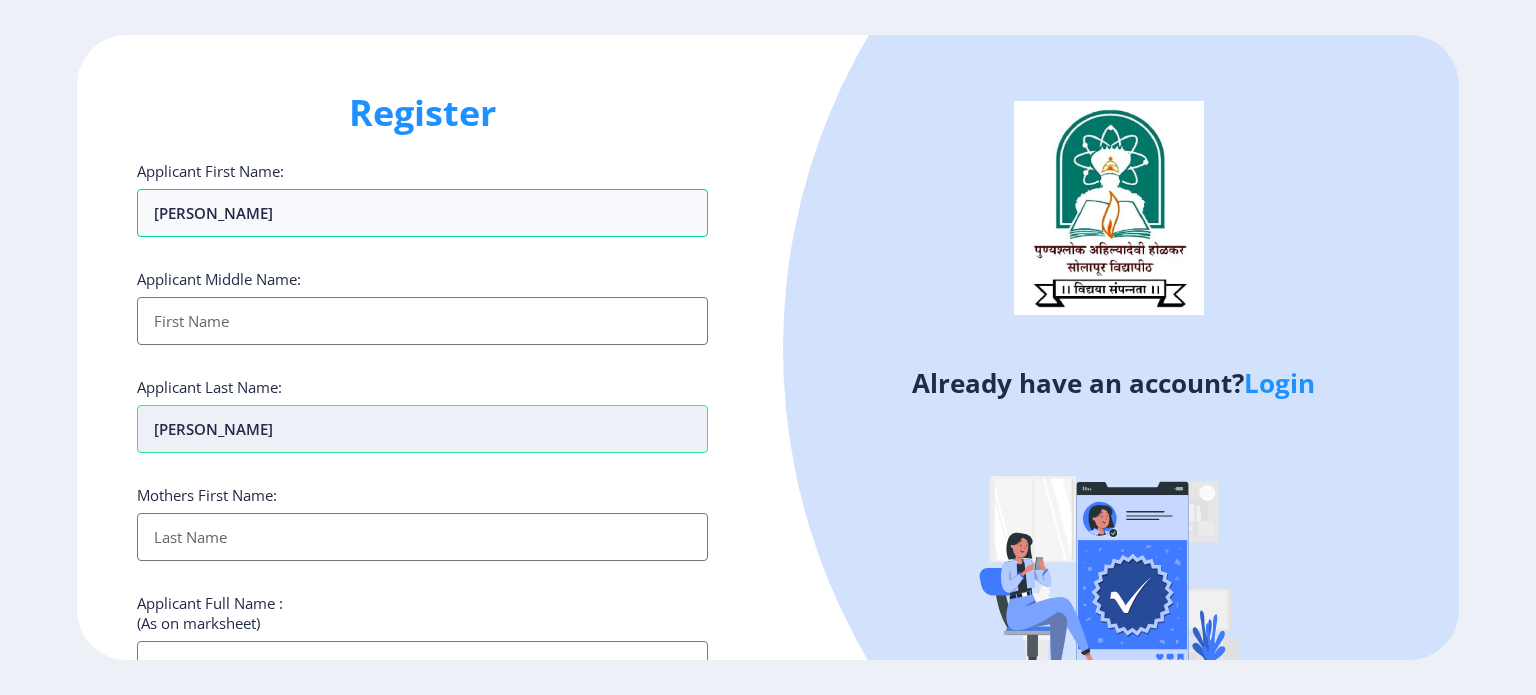 type on "Jai" 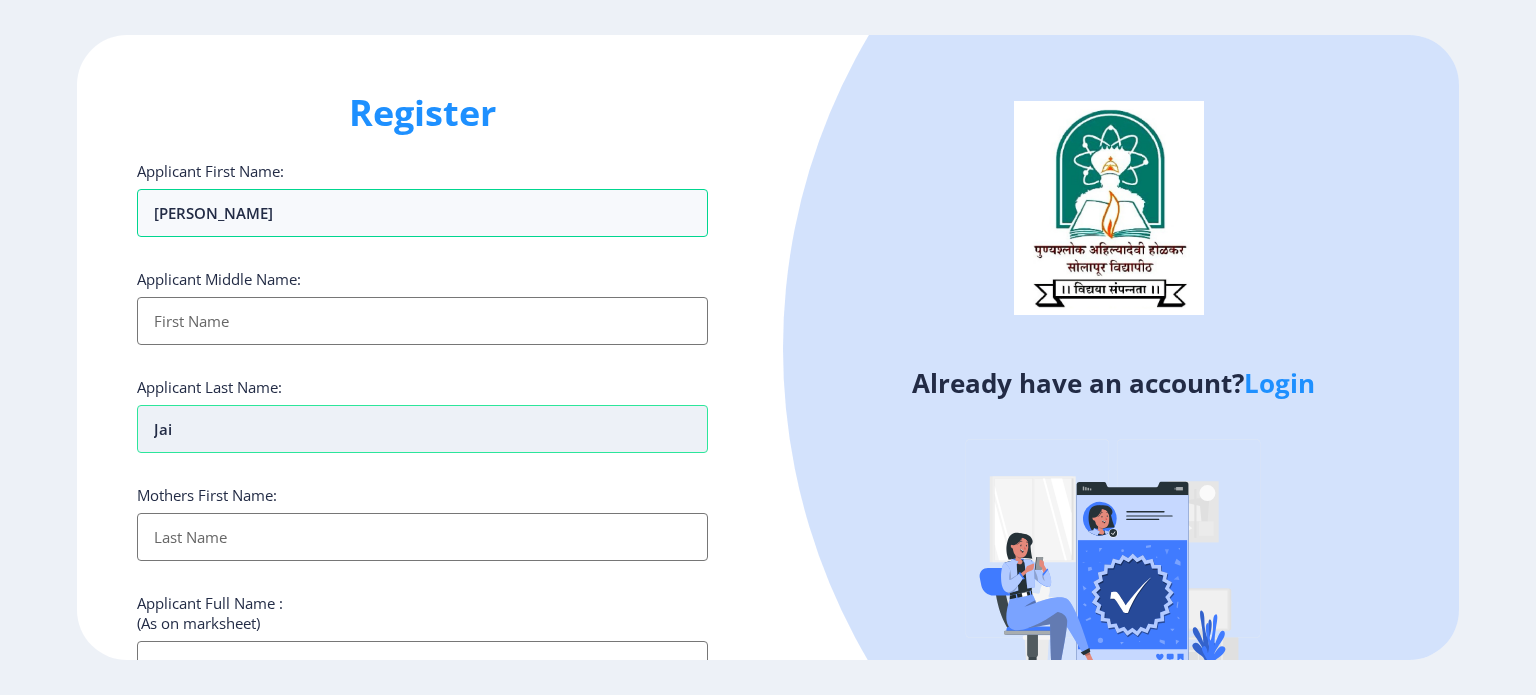 type on "Jain" 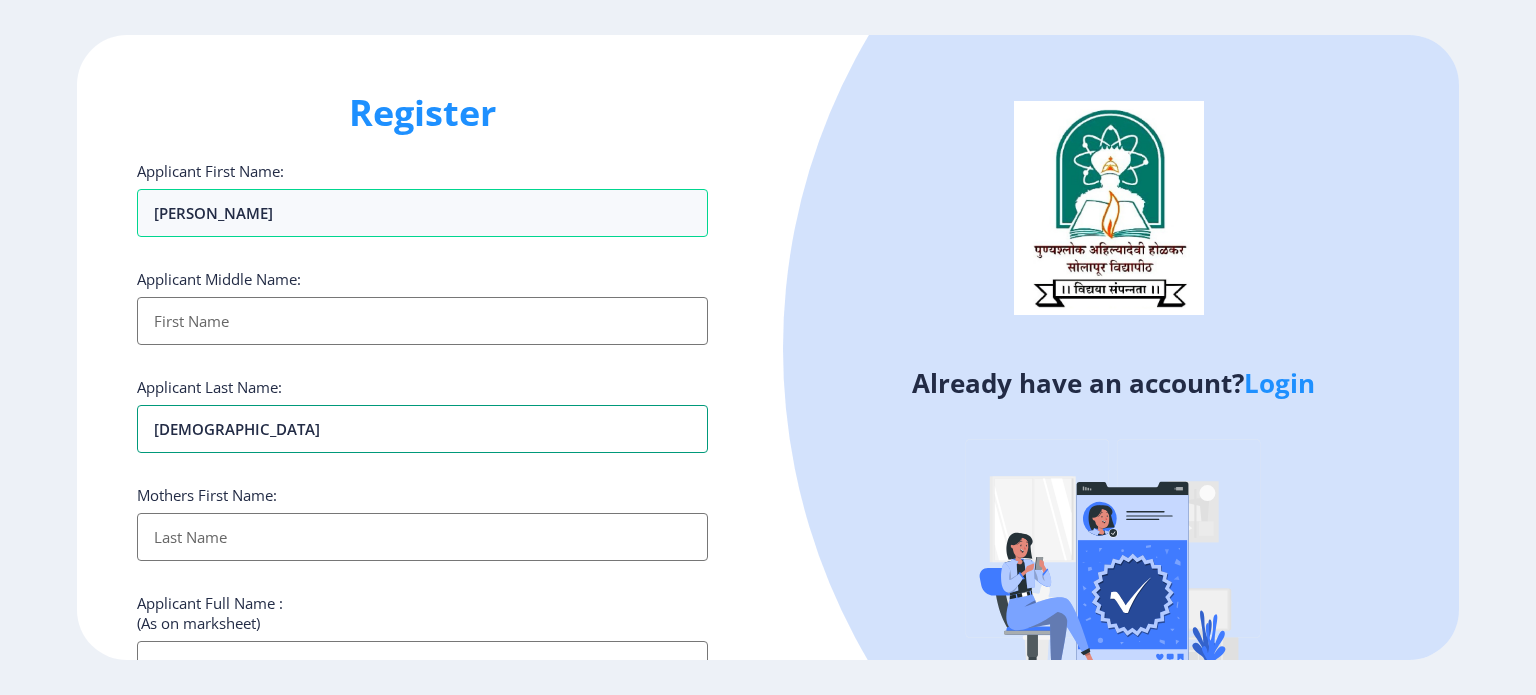 type on "Jain" 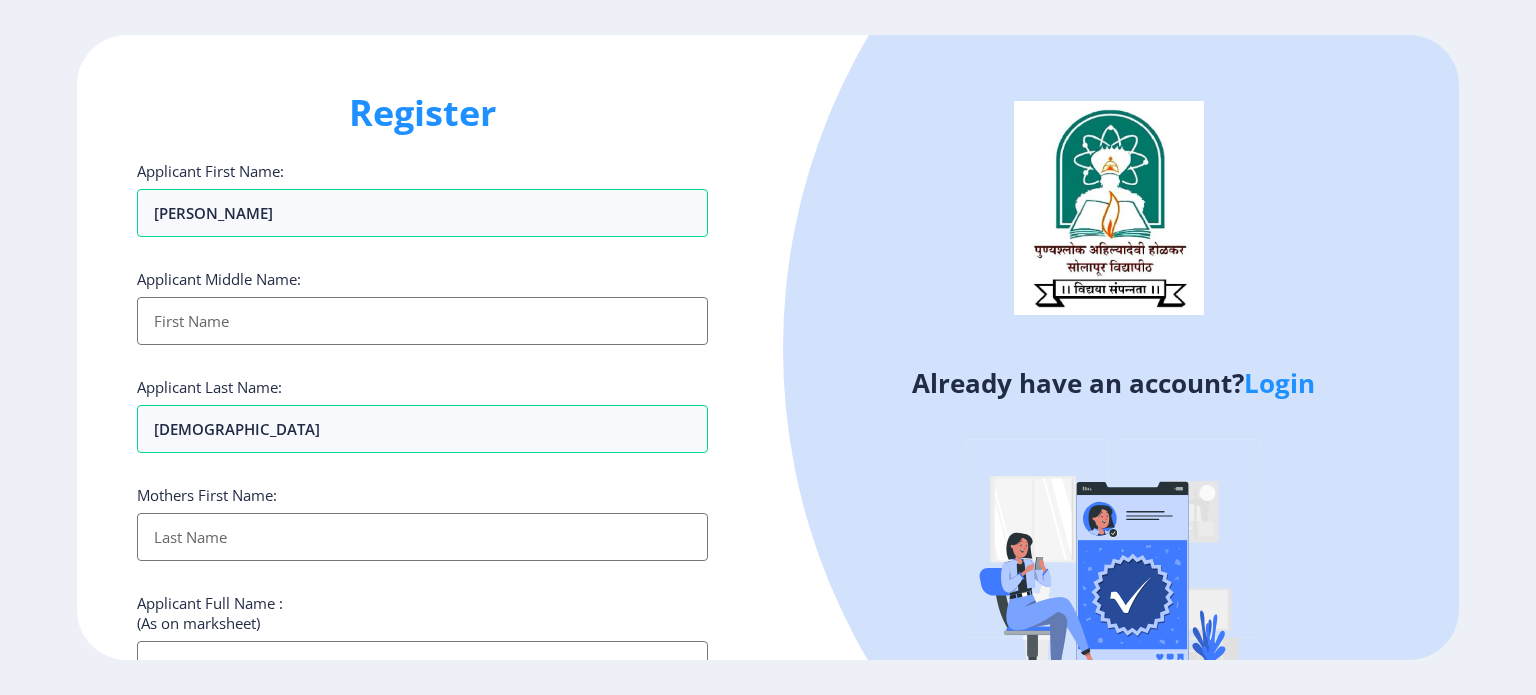 click on "Applicant First Name:" at bounding box center (422, 537) 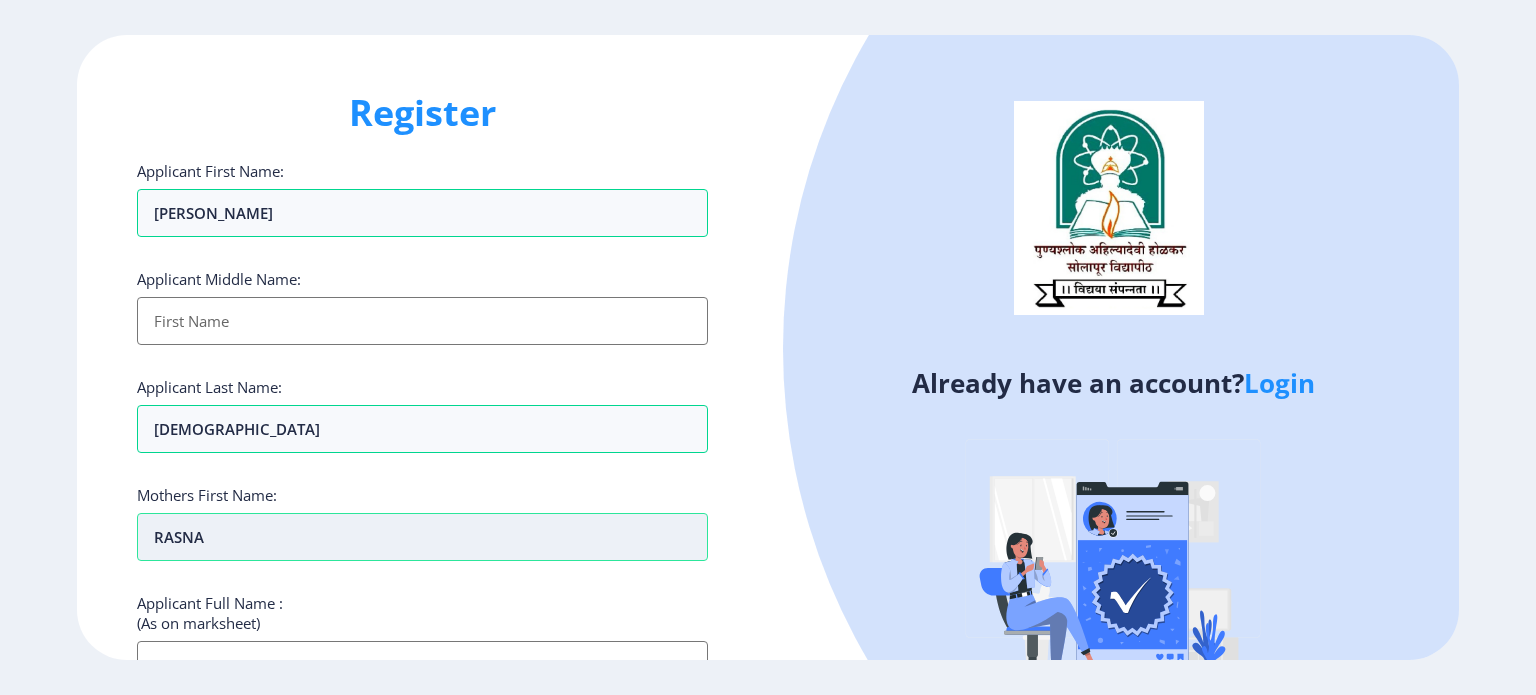 scroll, scrollTop: 333, scrollLeft: 0, axis: vertical 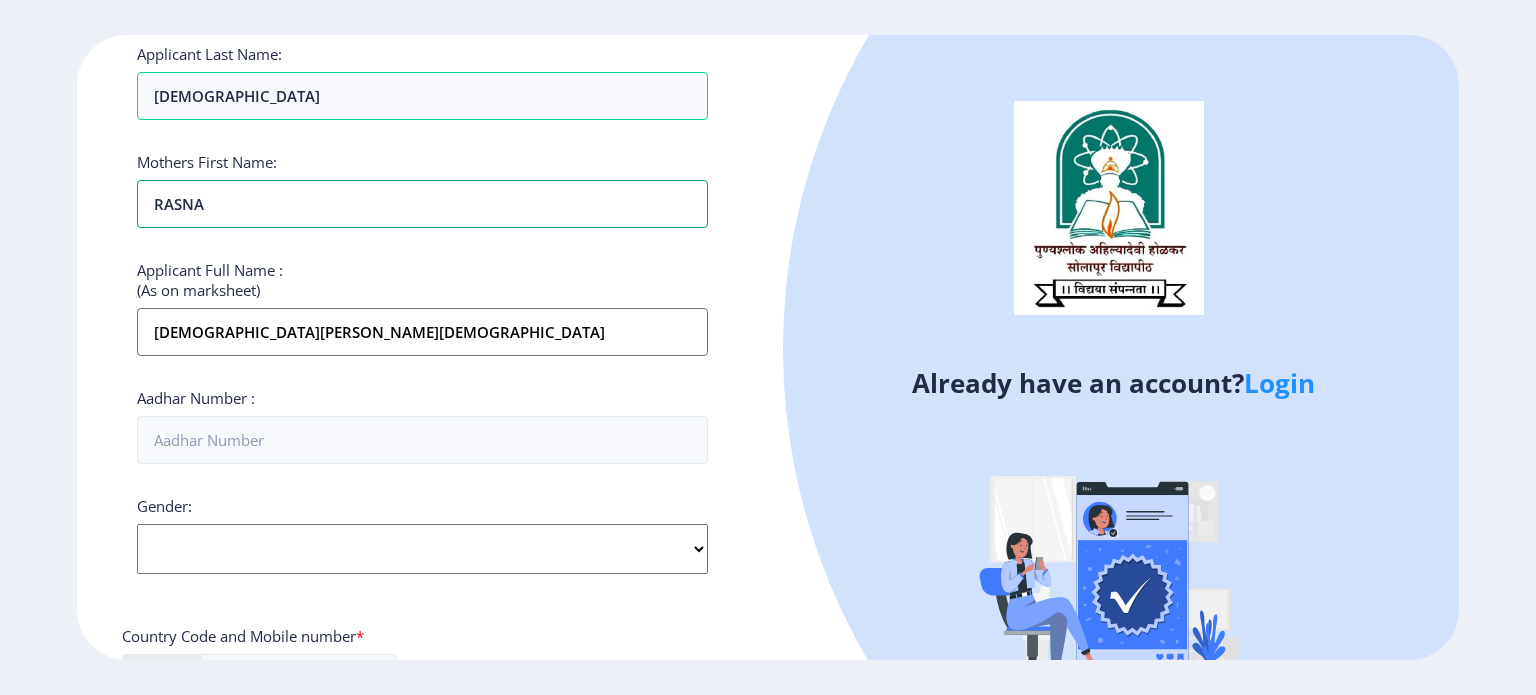 type on "RASNA" 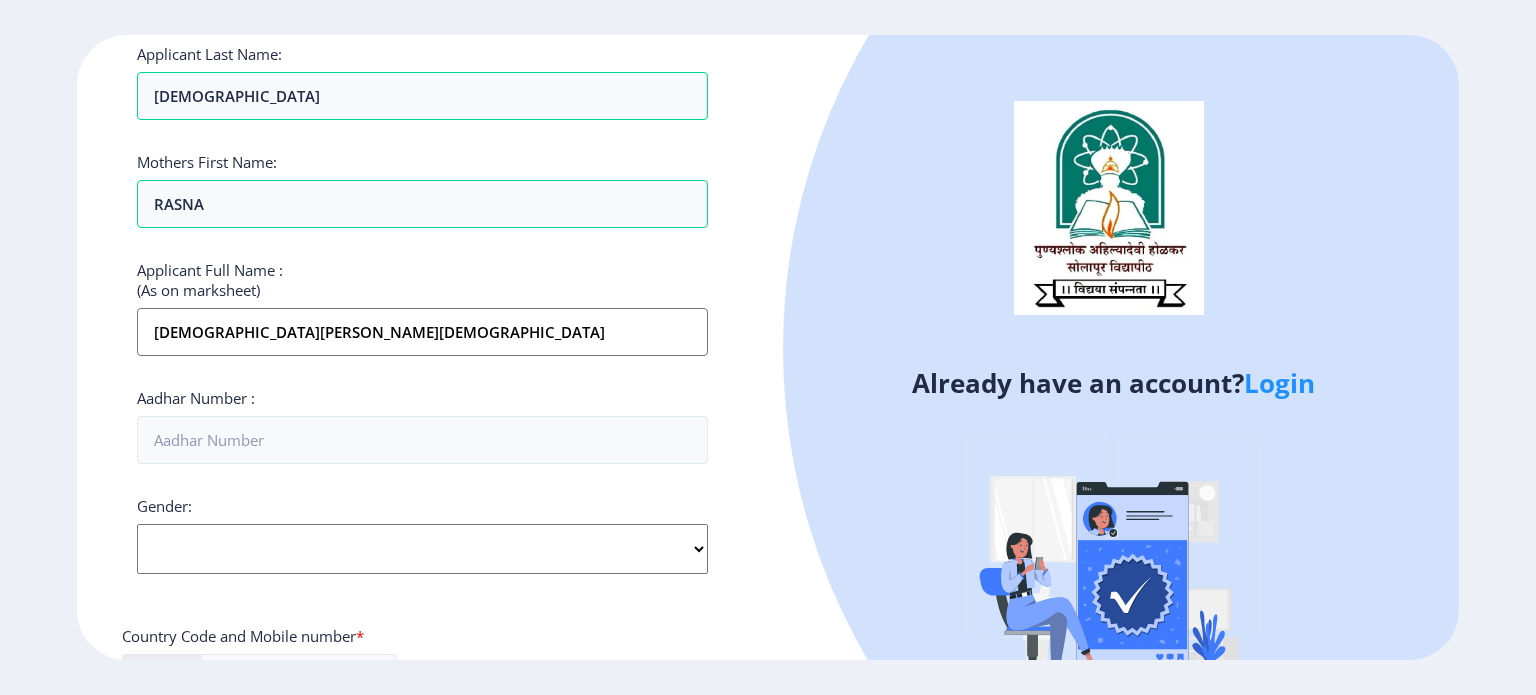 click on "Jain Surbhi" at bounding box center [422, 332] 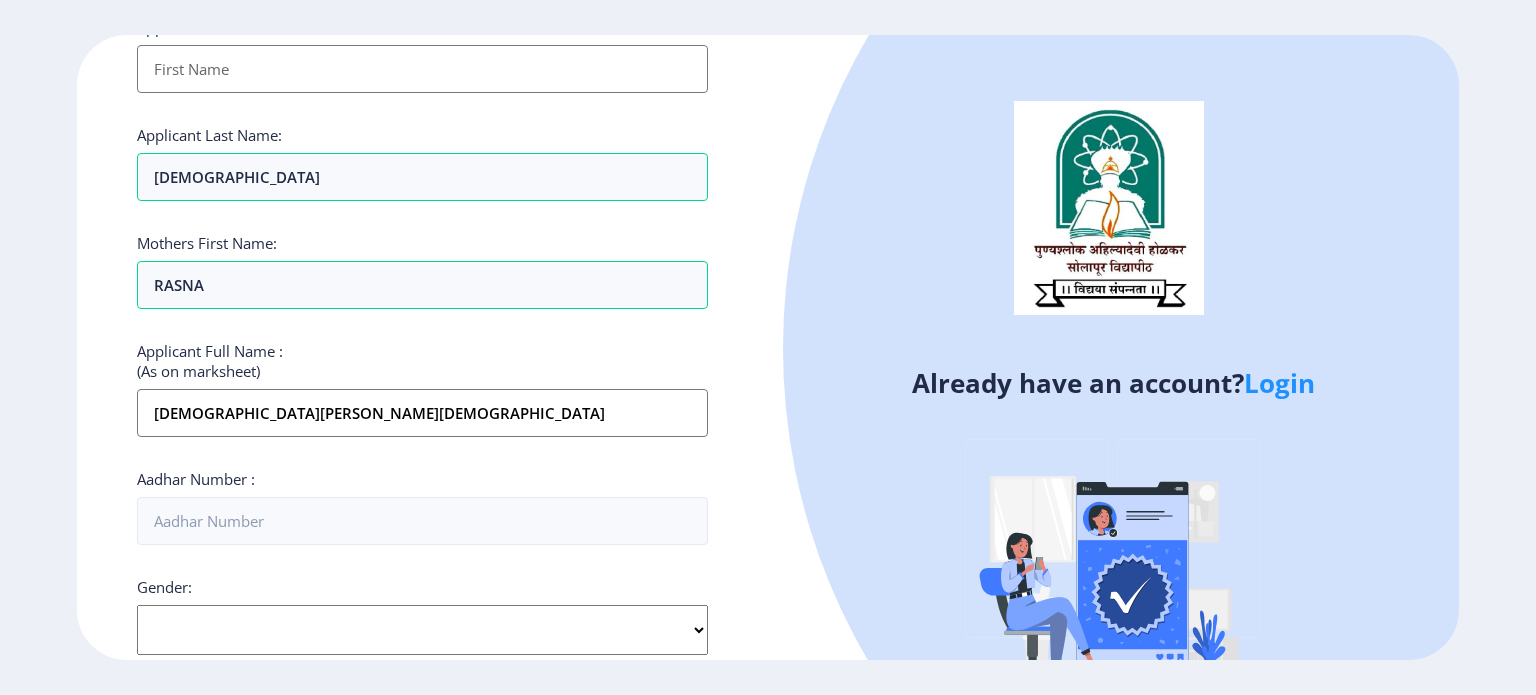 scroll, scrollTop: 333, scrollLeft: 0, axis: vertical 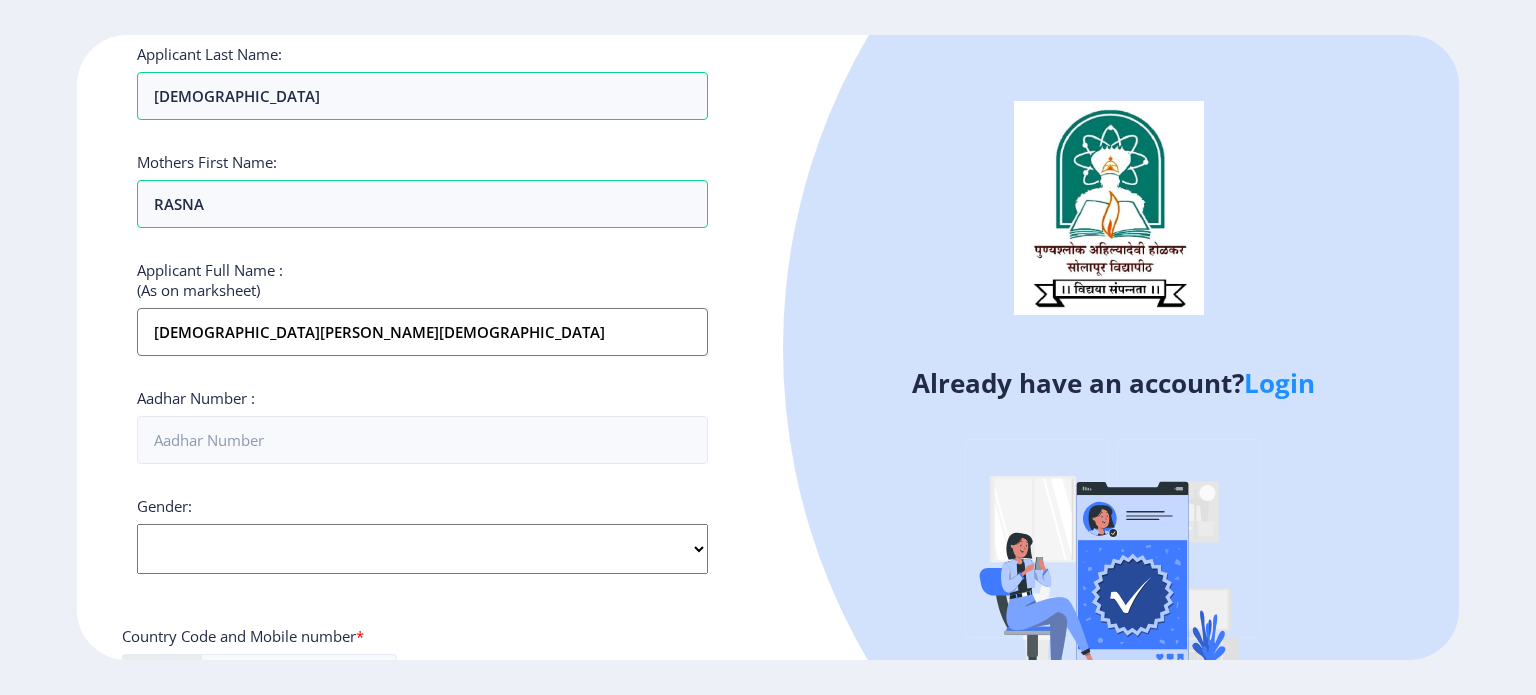 drag, startPoint x: 271, startPoint y: 332, endPoint x: 0, endPoint y: 310, distance: 271.8915 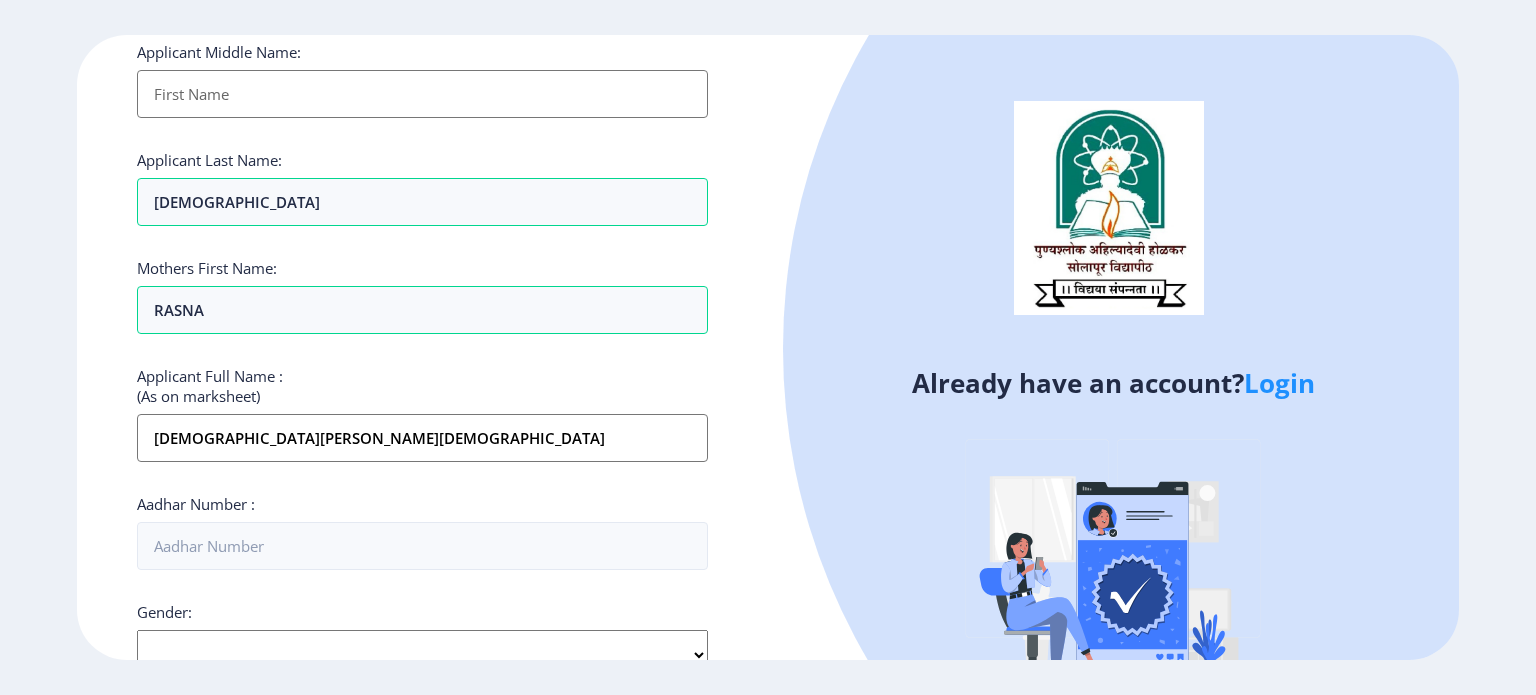scroll, scrollTop: 166, scrollLeft: 0, axis: vertical 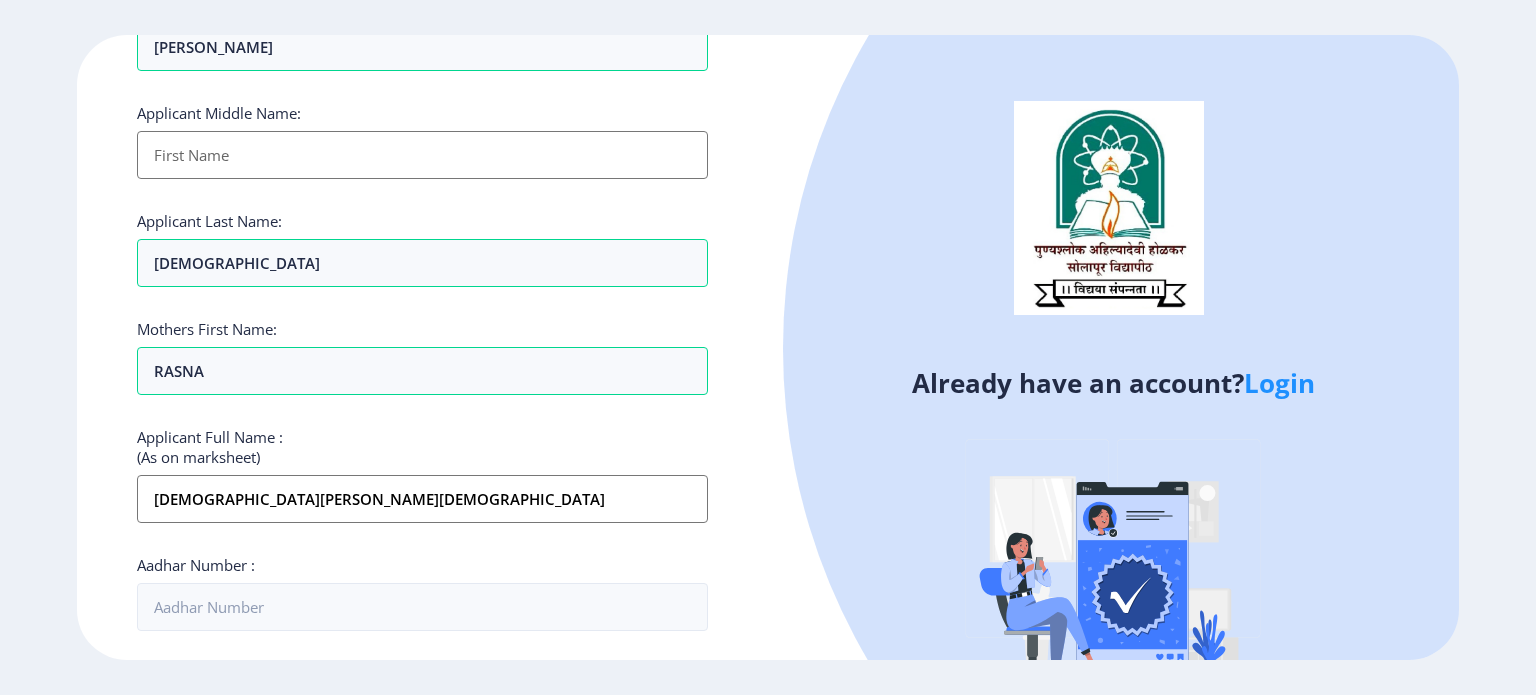 click on "Jain Surbhi" at bounding box center (422, 499) 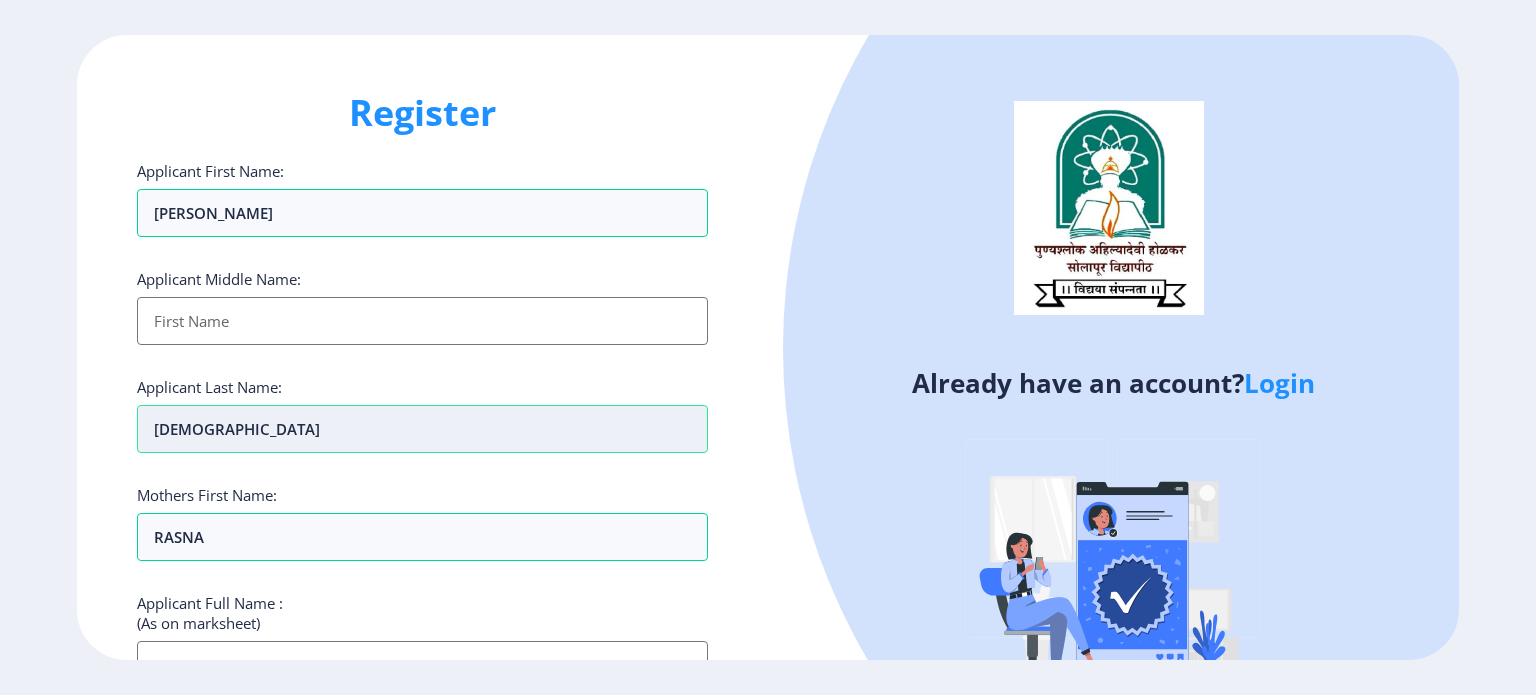 scroll, scrollTop: 333, scrollLeft: 0, axis: vertical 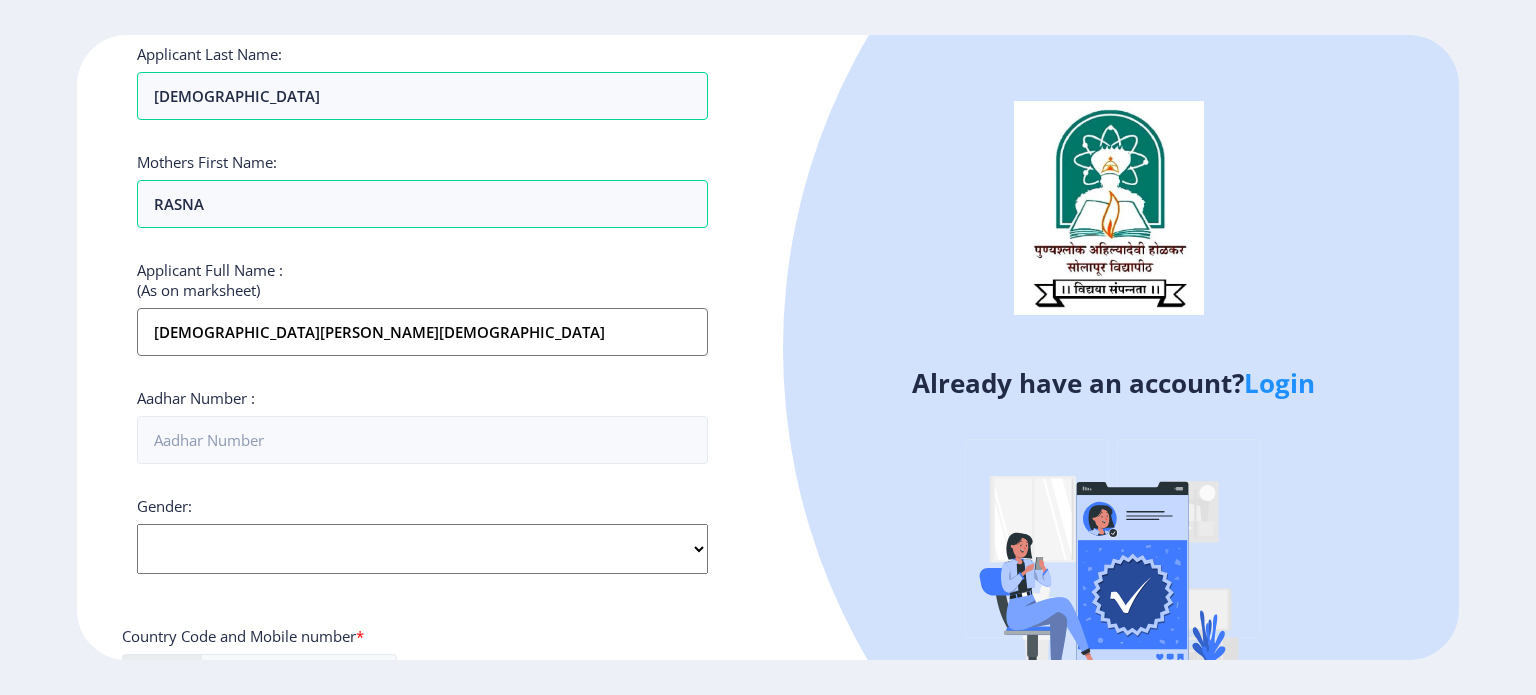 click on "Jain Surbhi" at bounding box center (422, 332) 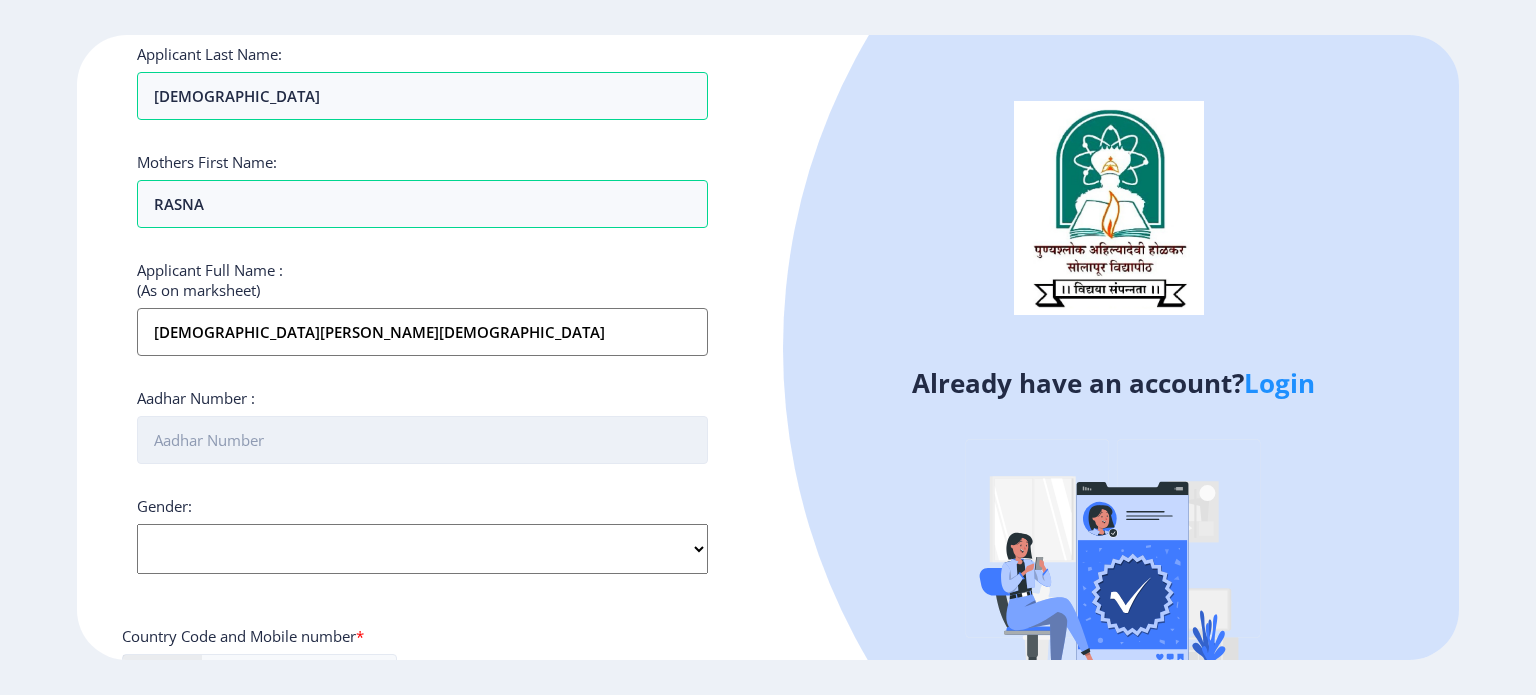 click on "Aadhar Number :" at bounding box center (422, 440) 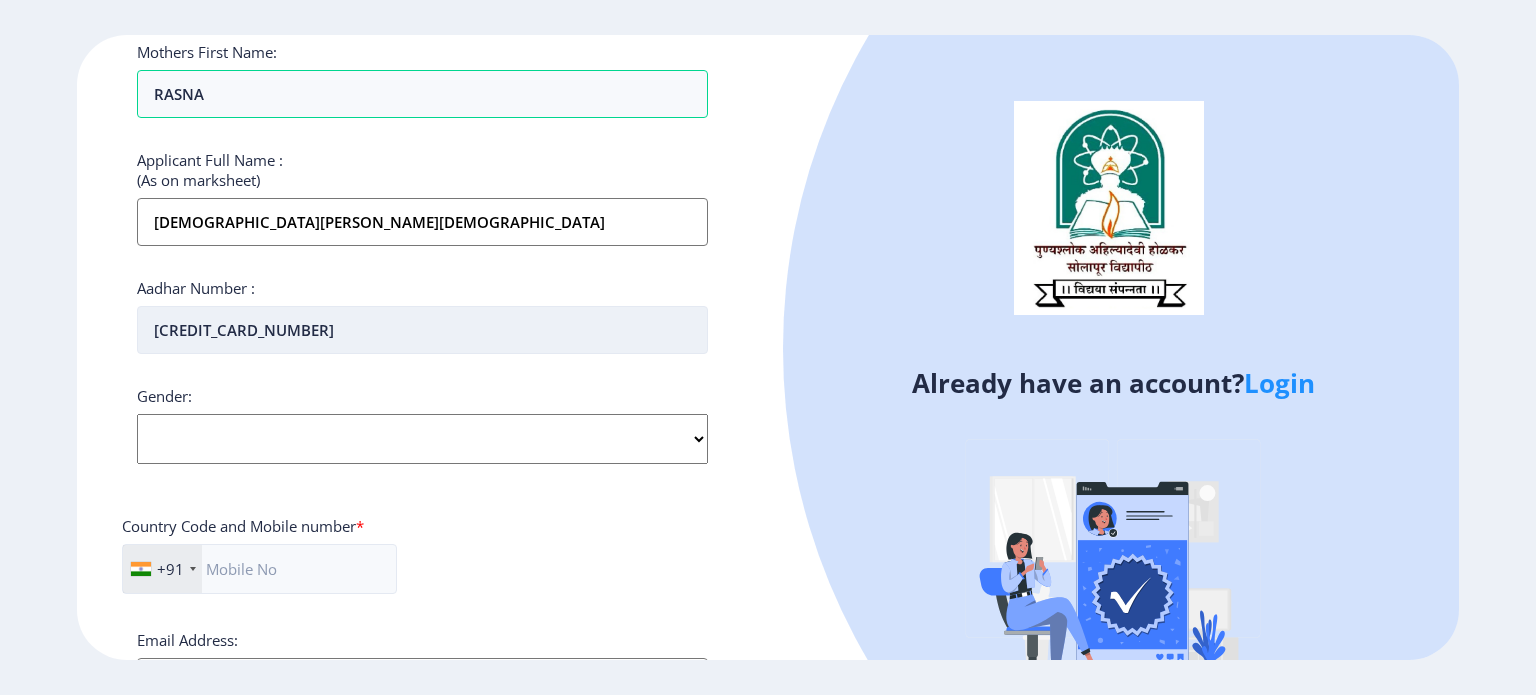 scroll, scrollTop: 500, scrollLeft: 0, axis: vertical 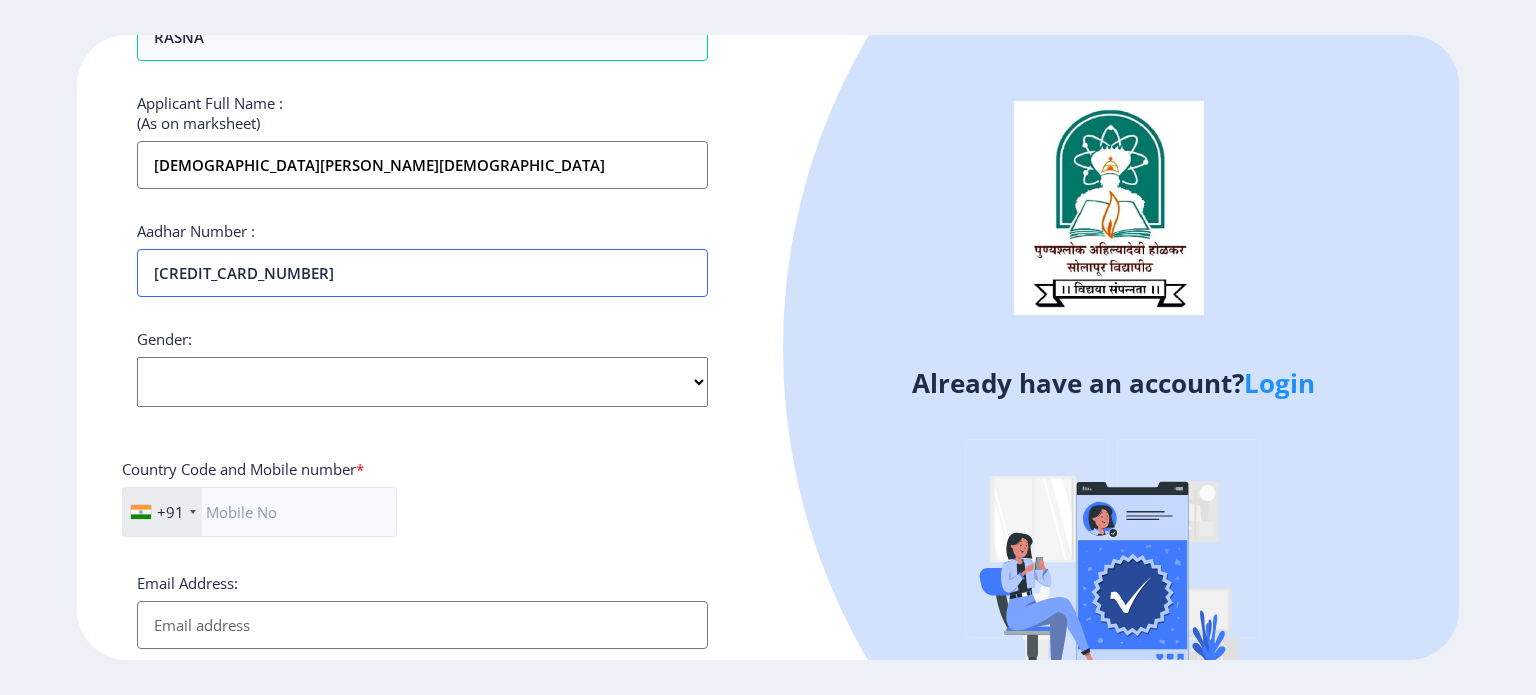 type on "628423276920" 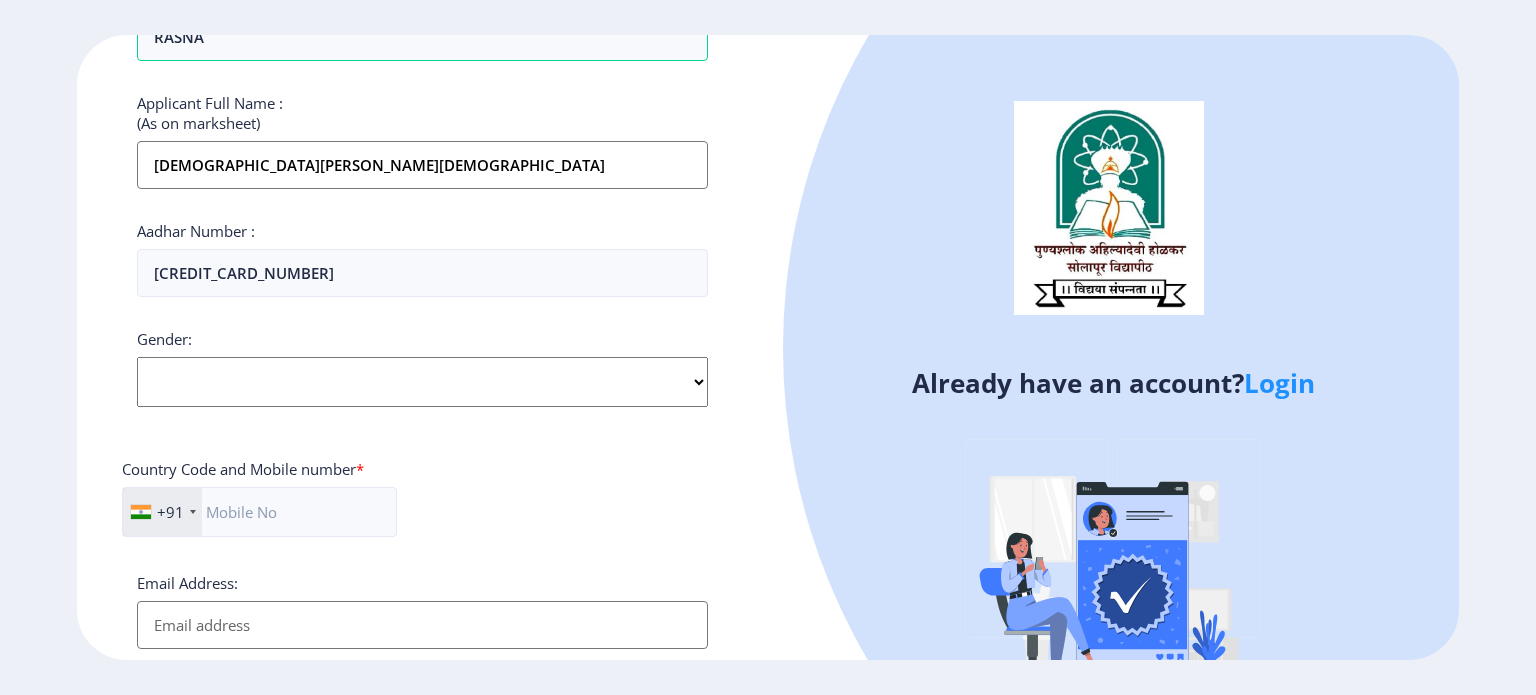 click on "Select Gender Male Female Other" 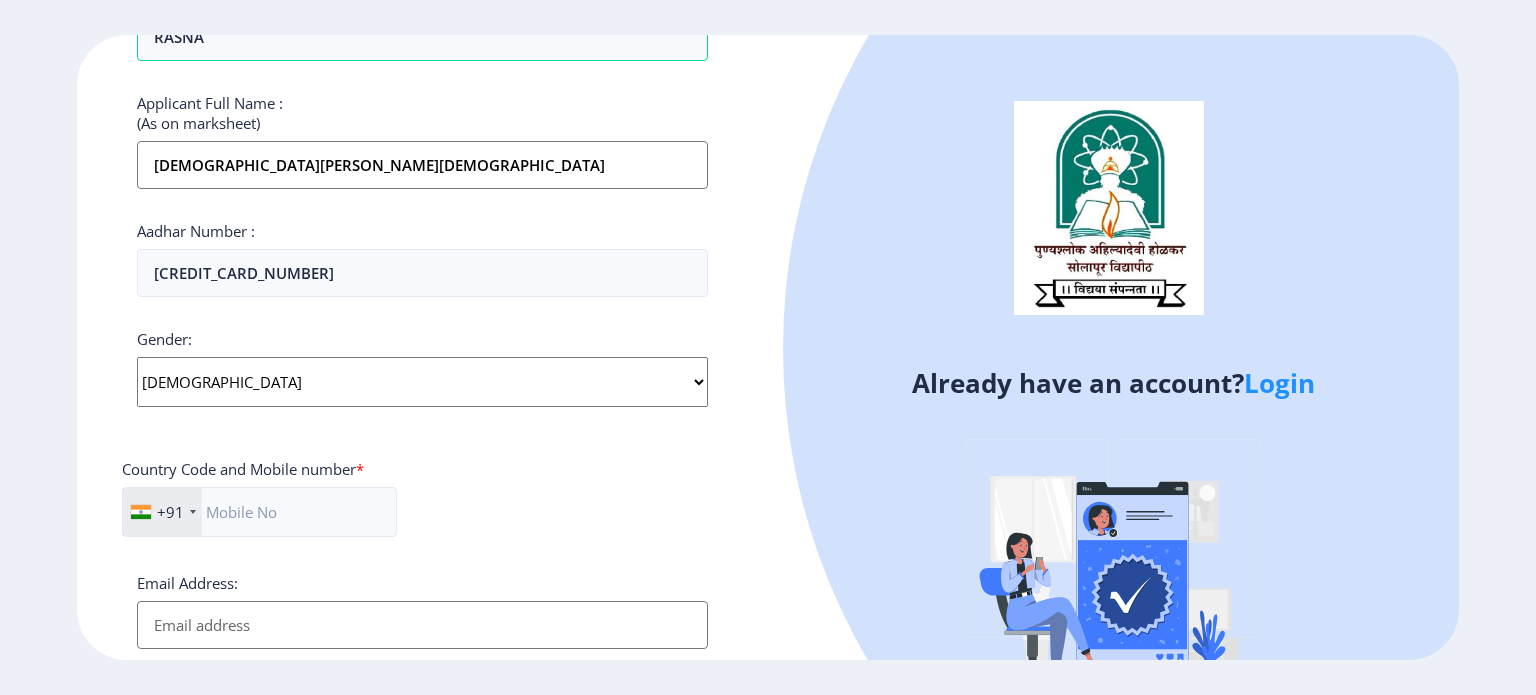 click on "Select Gender Male Female Other" 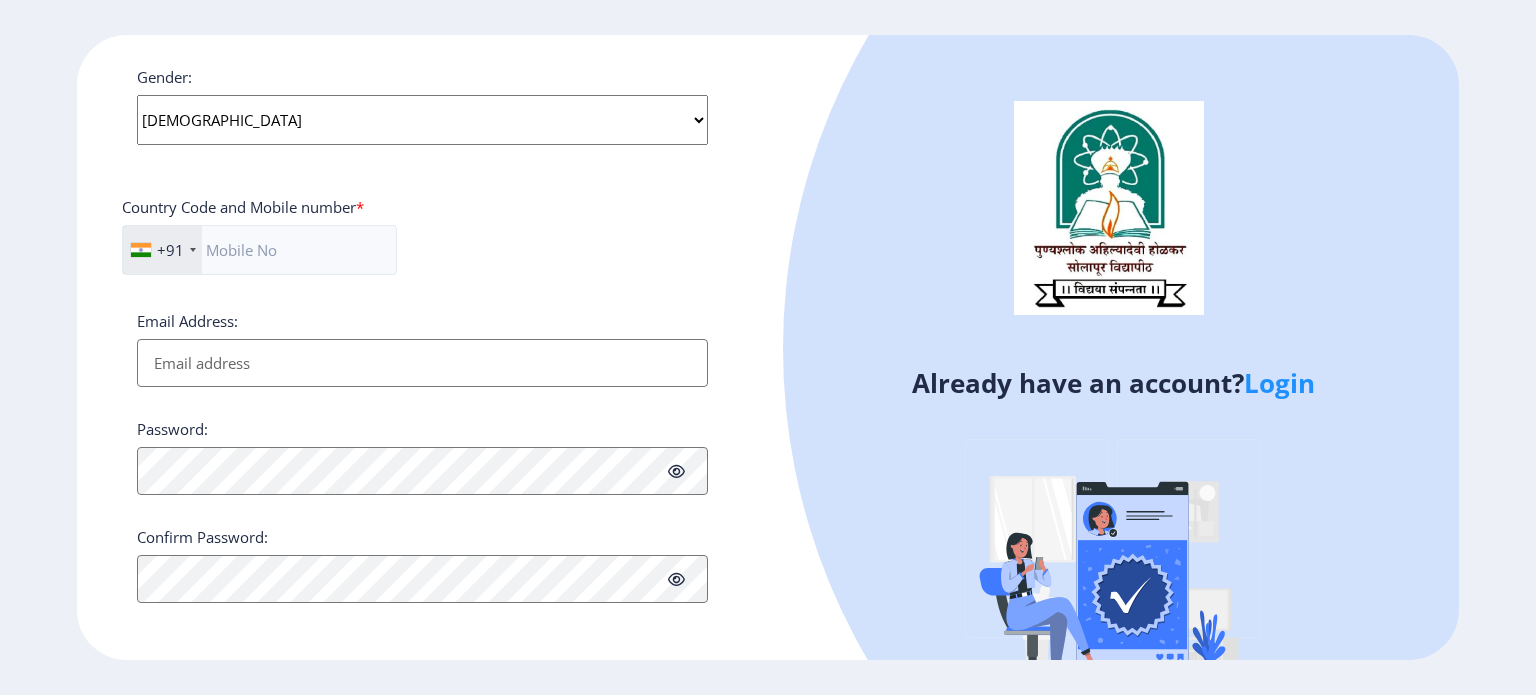 scroll, scrollTop: 763, scrollLeft: 0, axis: vertical 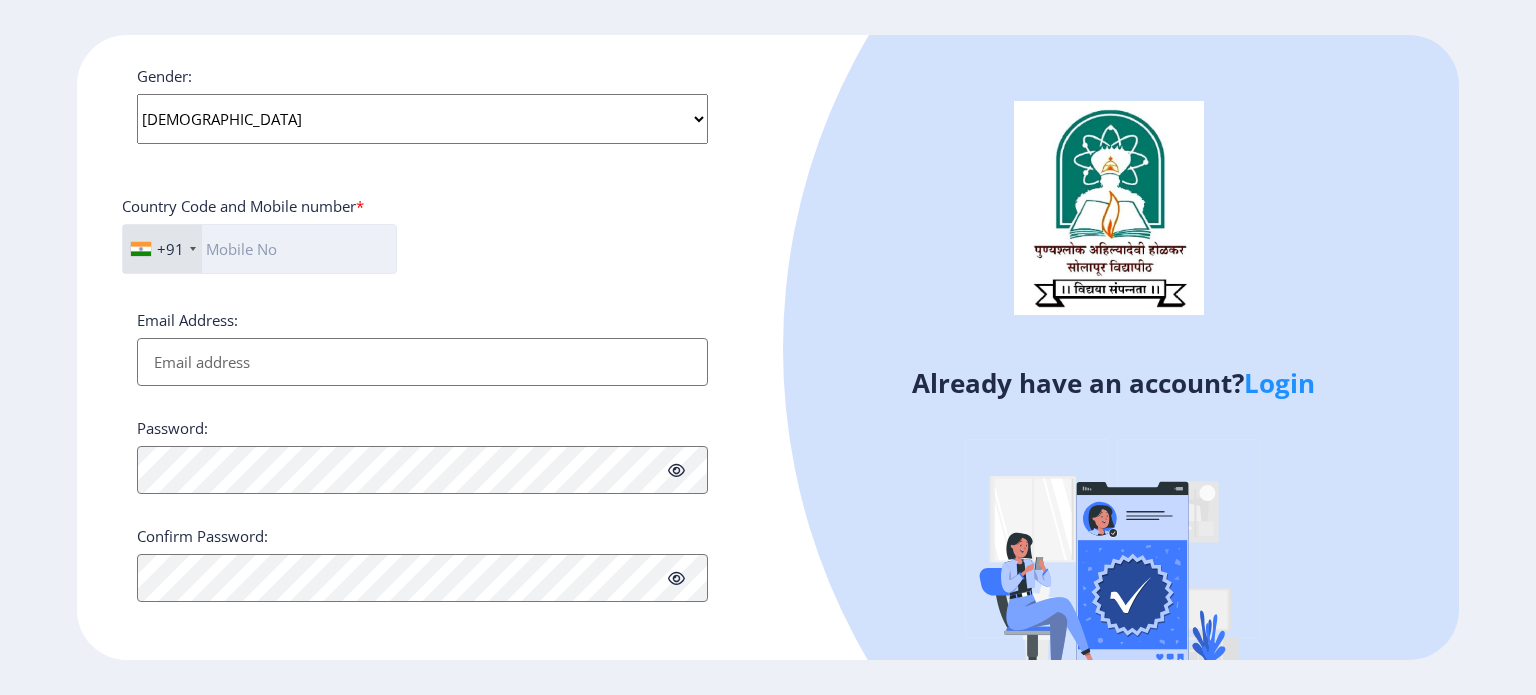 click 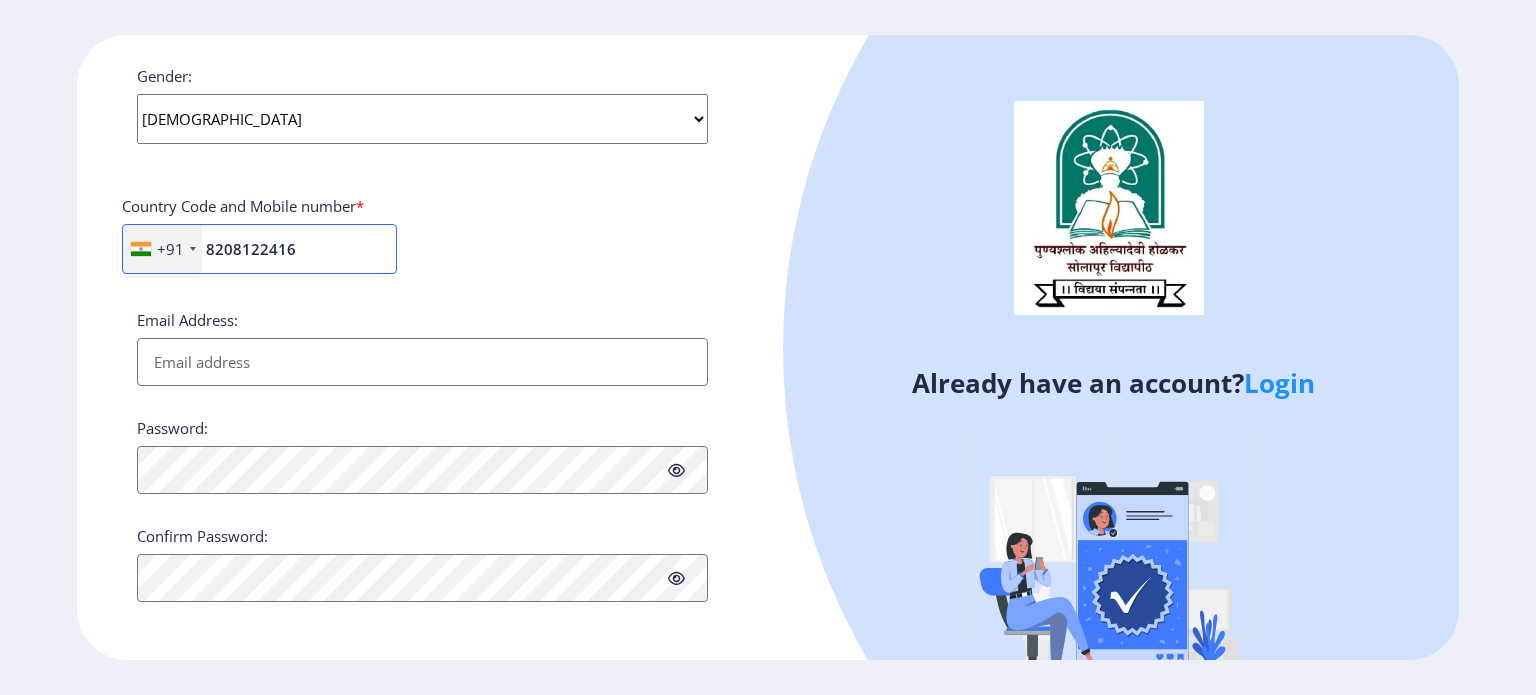 type on "8208122416" 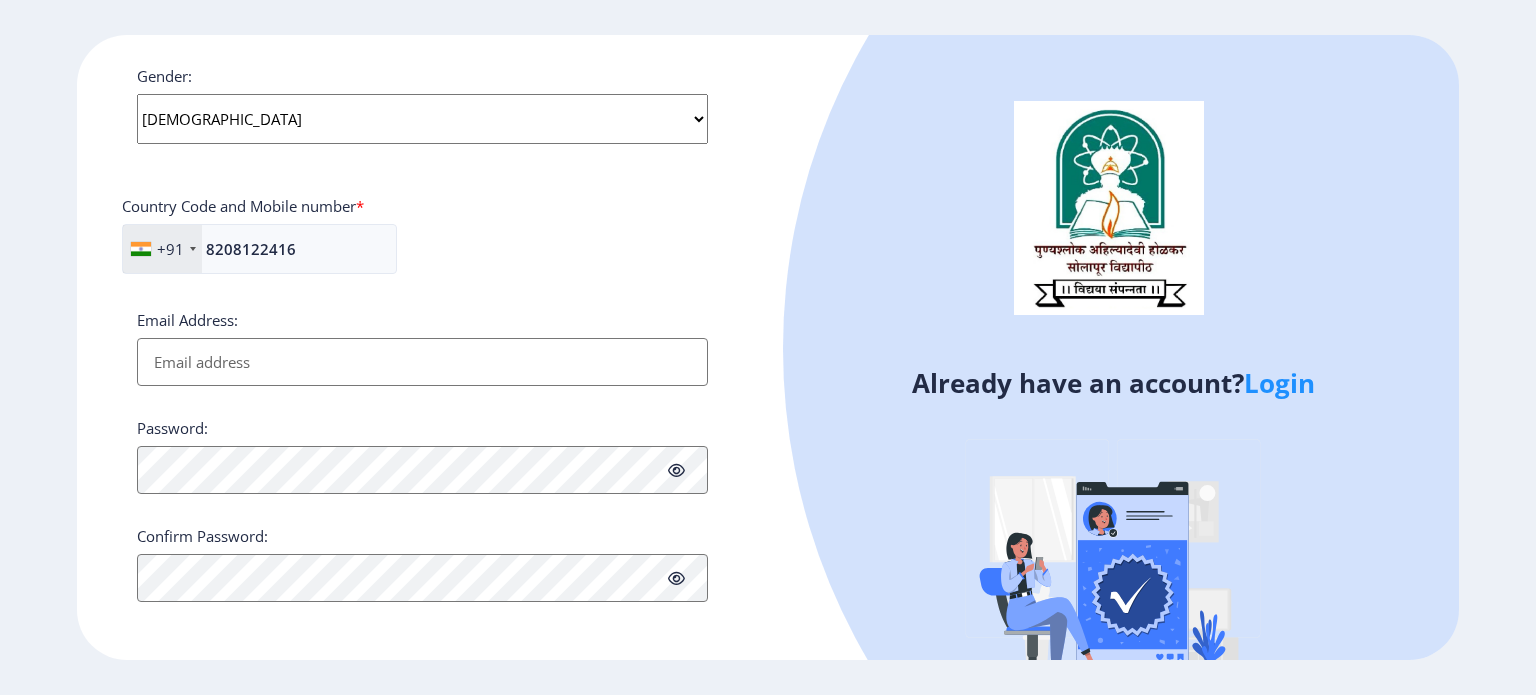 click on "Email Address:" at bounding box center (422, 362) 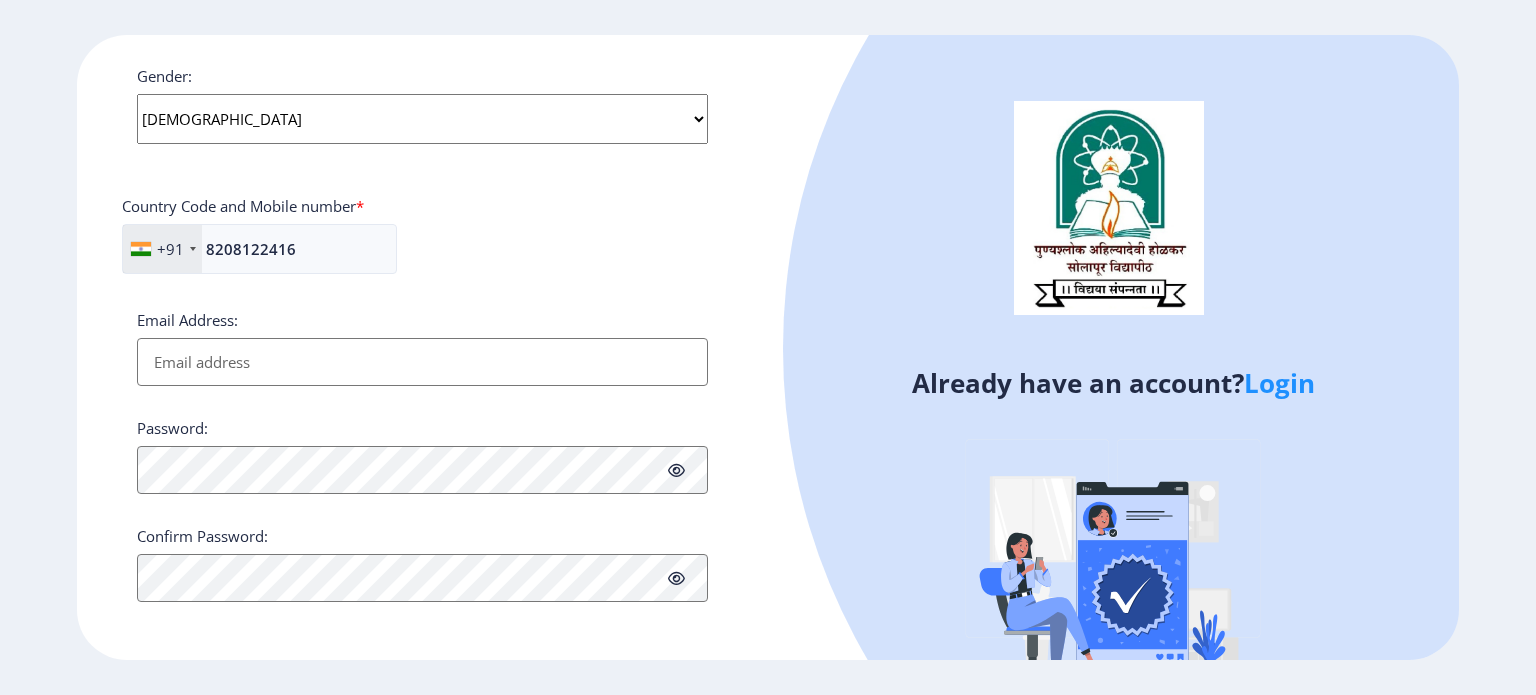type on "surbhi0104jain@gmail.com" 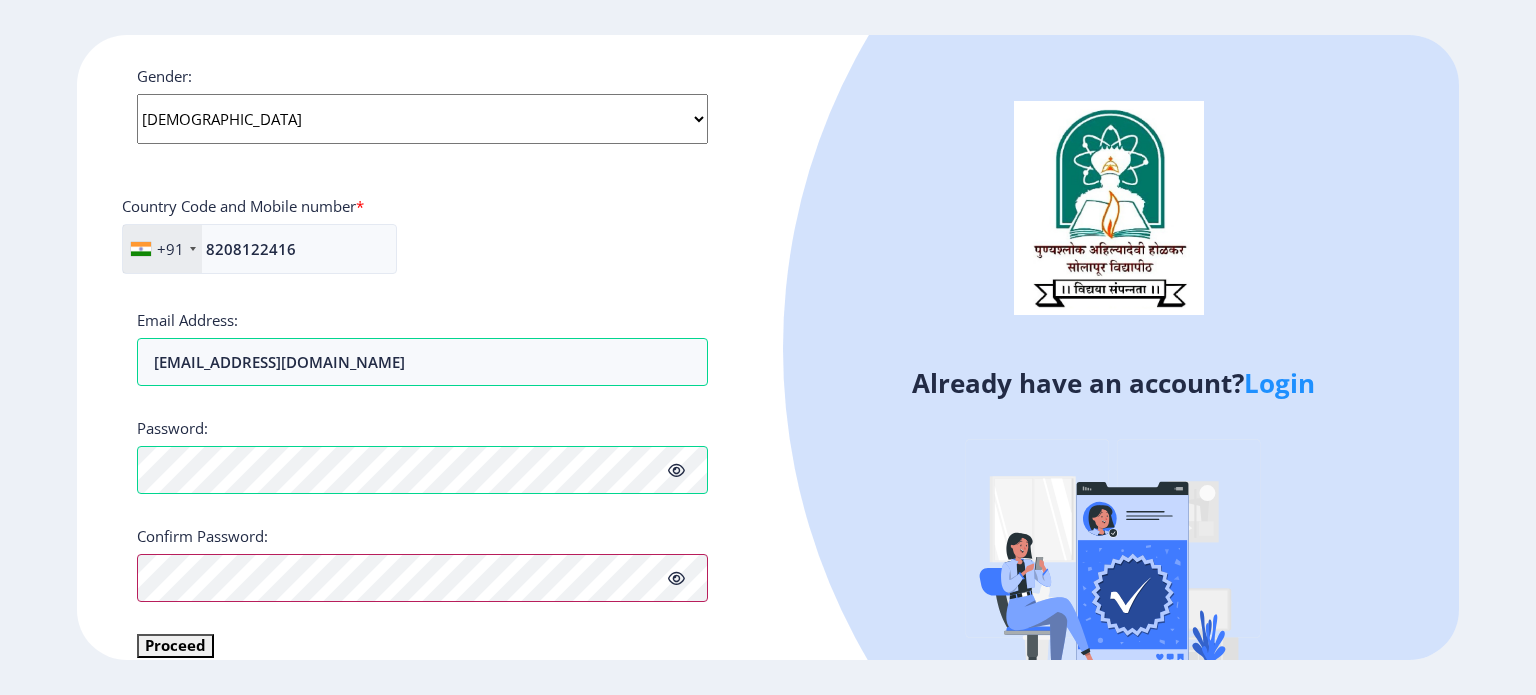 scroll, scrollTop: 786, scrollLeft: 0, axis: vertical 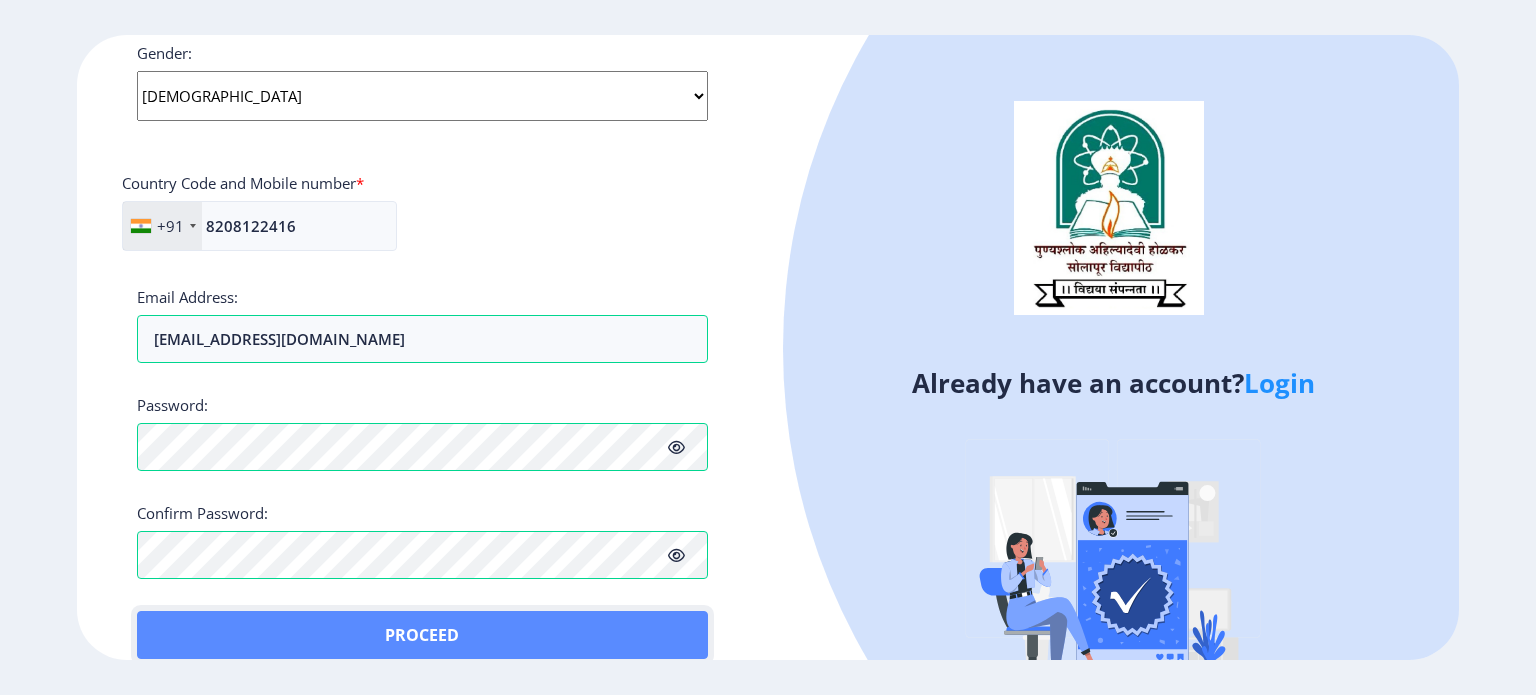 click on "Proceed" 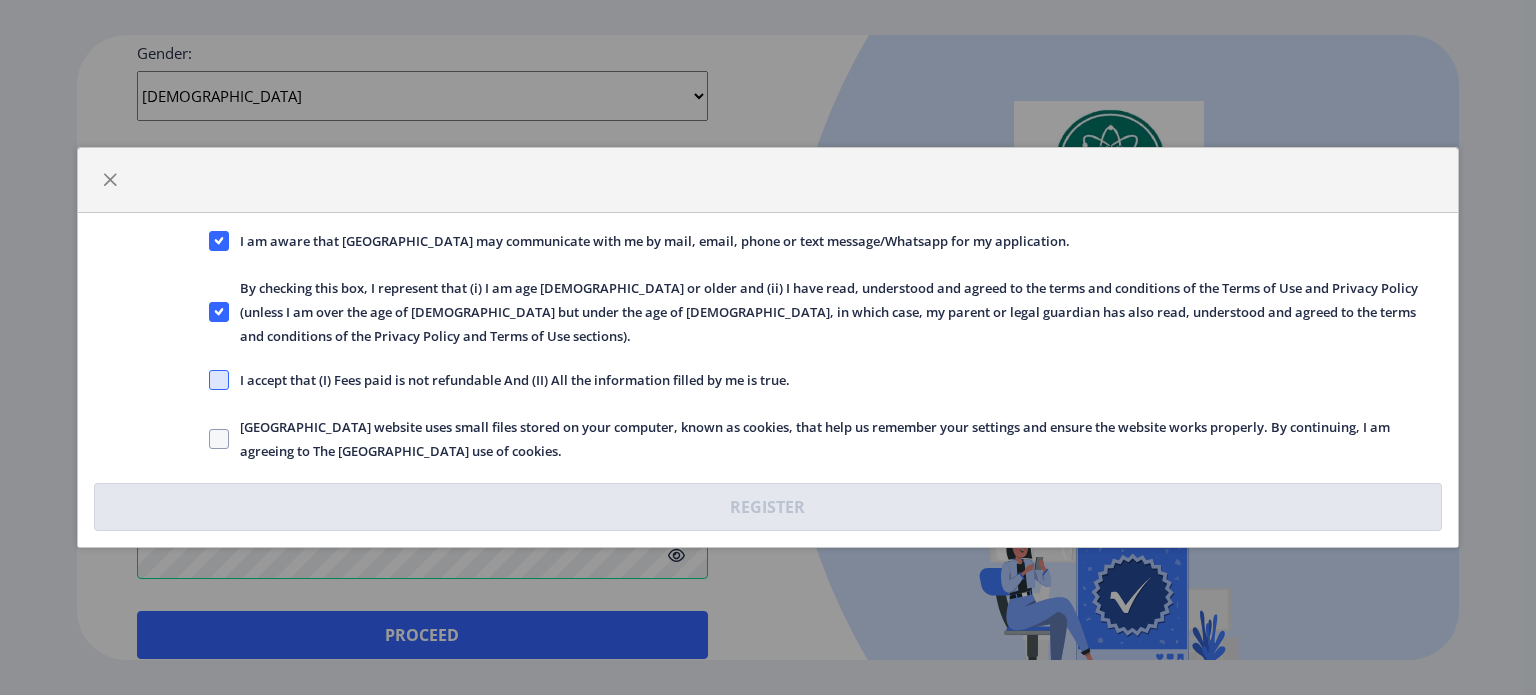 click 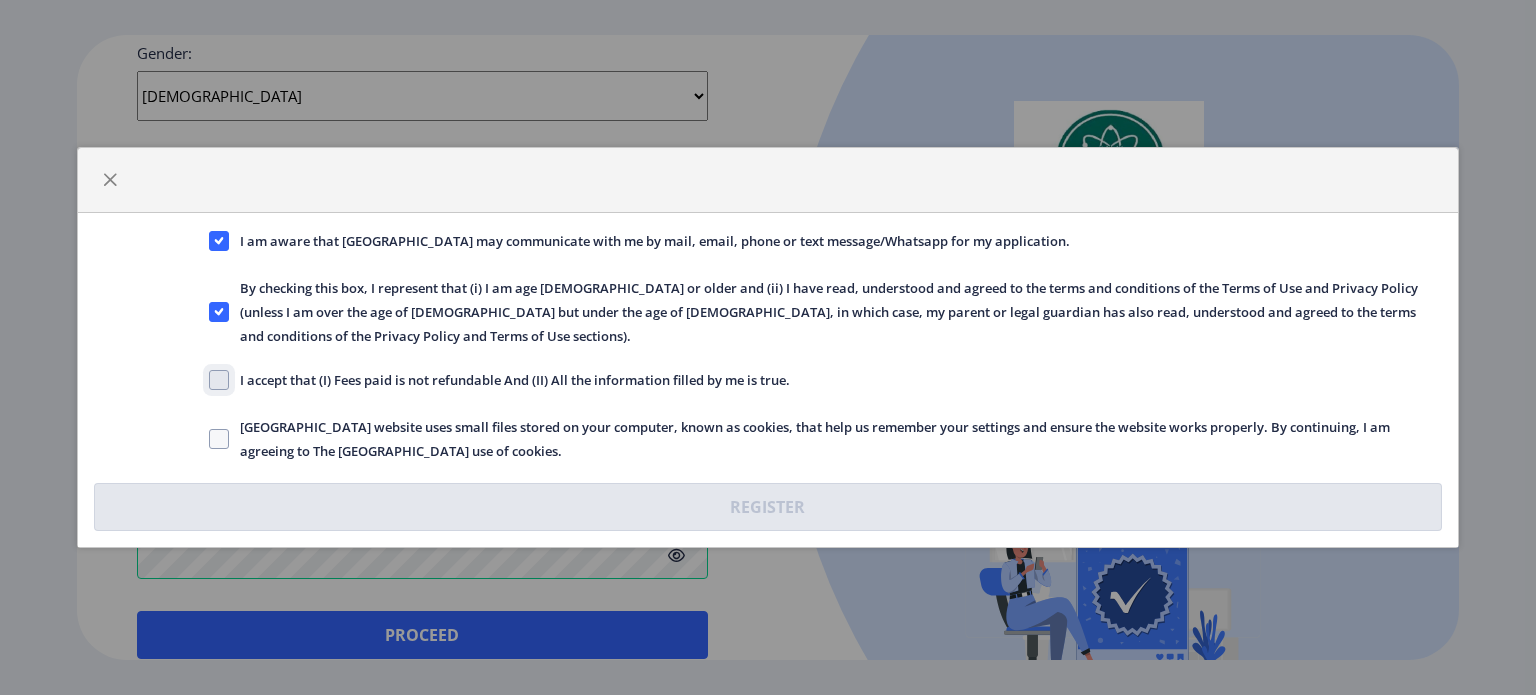 click on "I accept that (I) Fees paid is not refundable And (II) All the information filled by me is true." 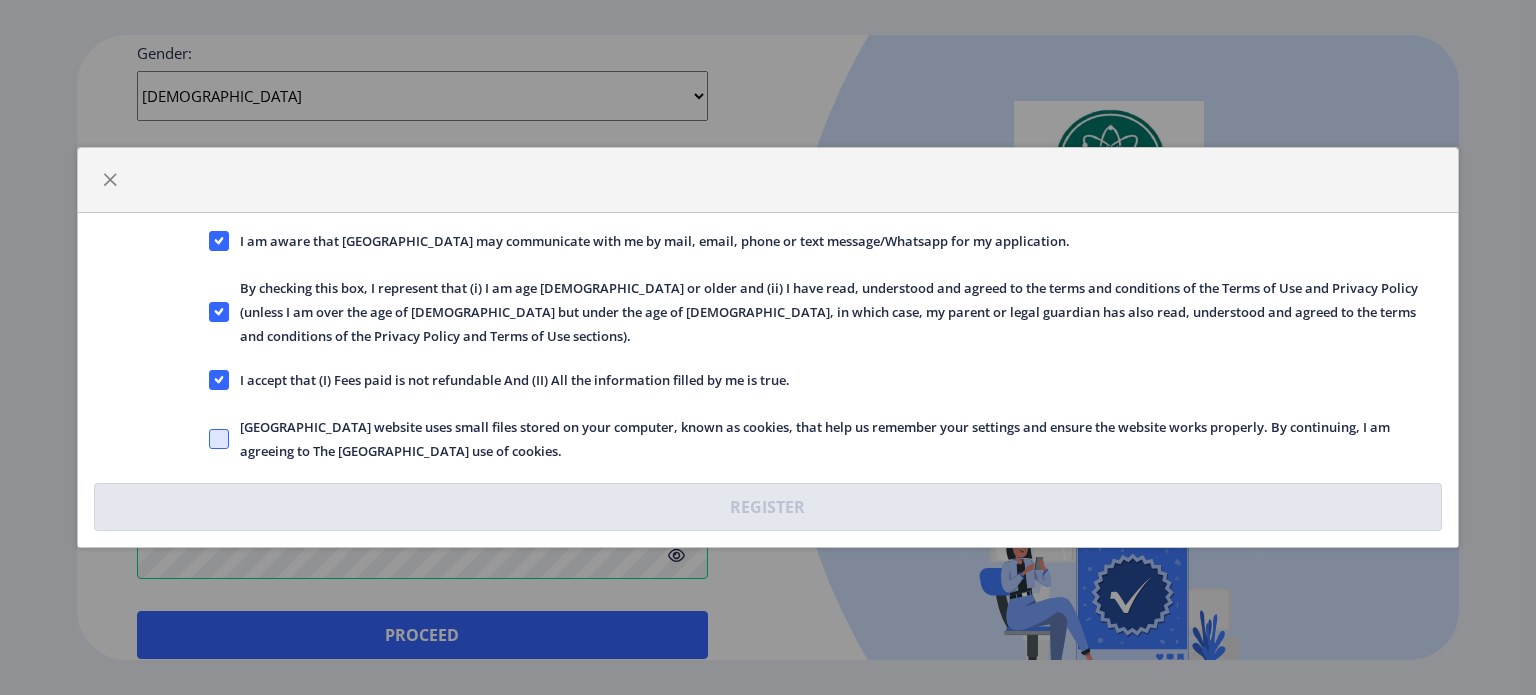 click 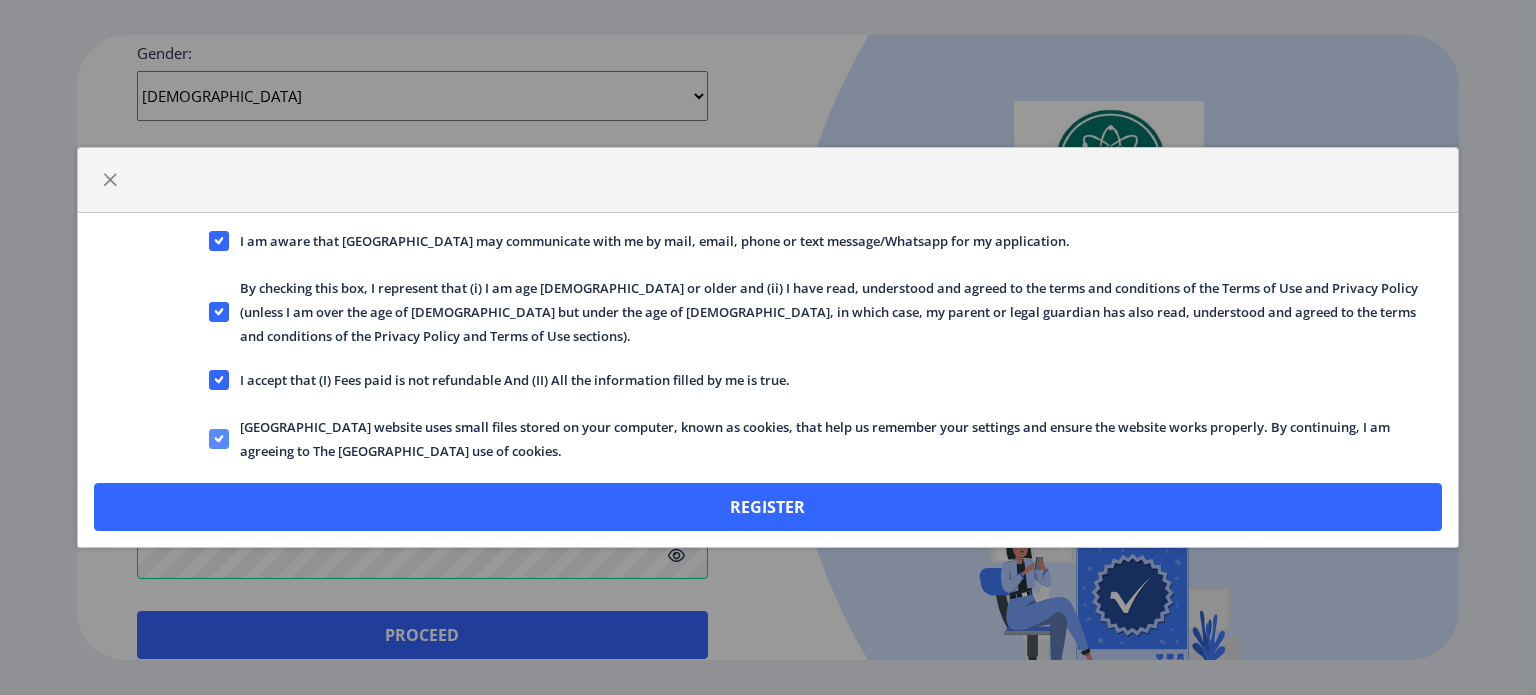 click 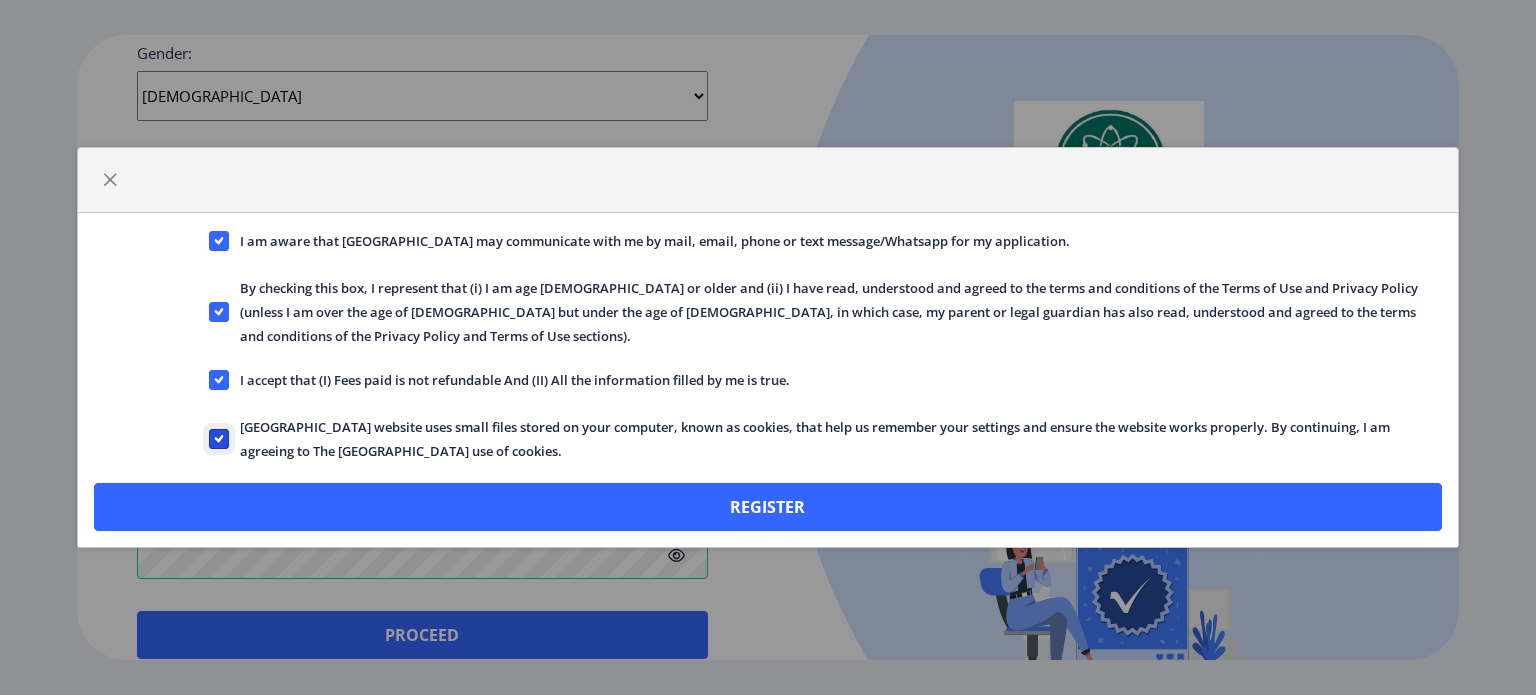 click on "Solapur University website uses small files stored on your computer, known as cookies, that help us remember your settings and ensure the website works properly. By continuing, I am agreeing to The Solapur University use of cookies." 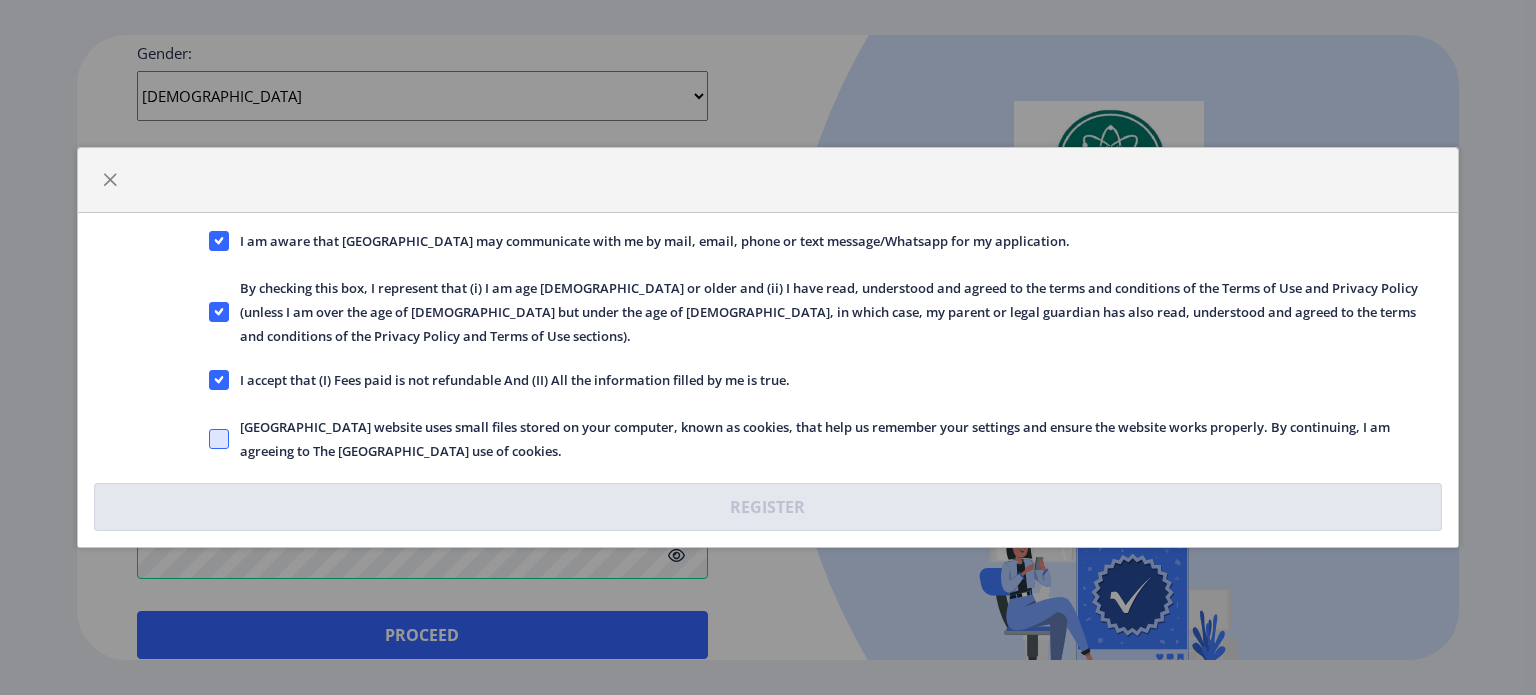 click 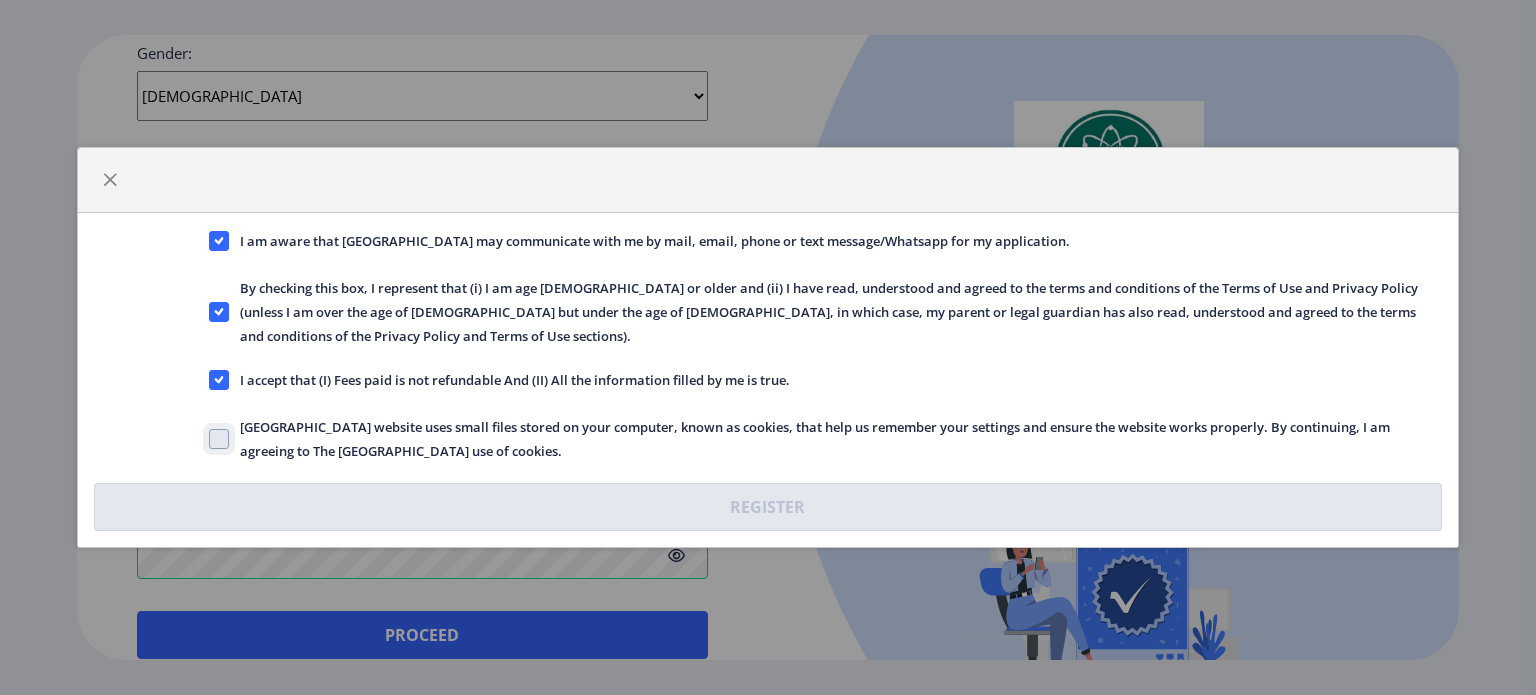 click on "Solapur University website uses small files stored on your computer, known as cookies, that help us remember your settings and ensure the website works properly. By continuing, I am agreeing to The Solapur University use of cookies." 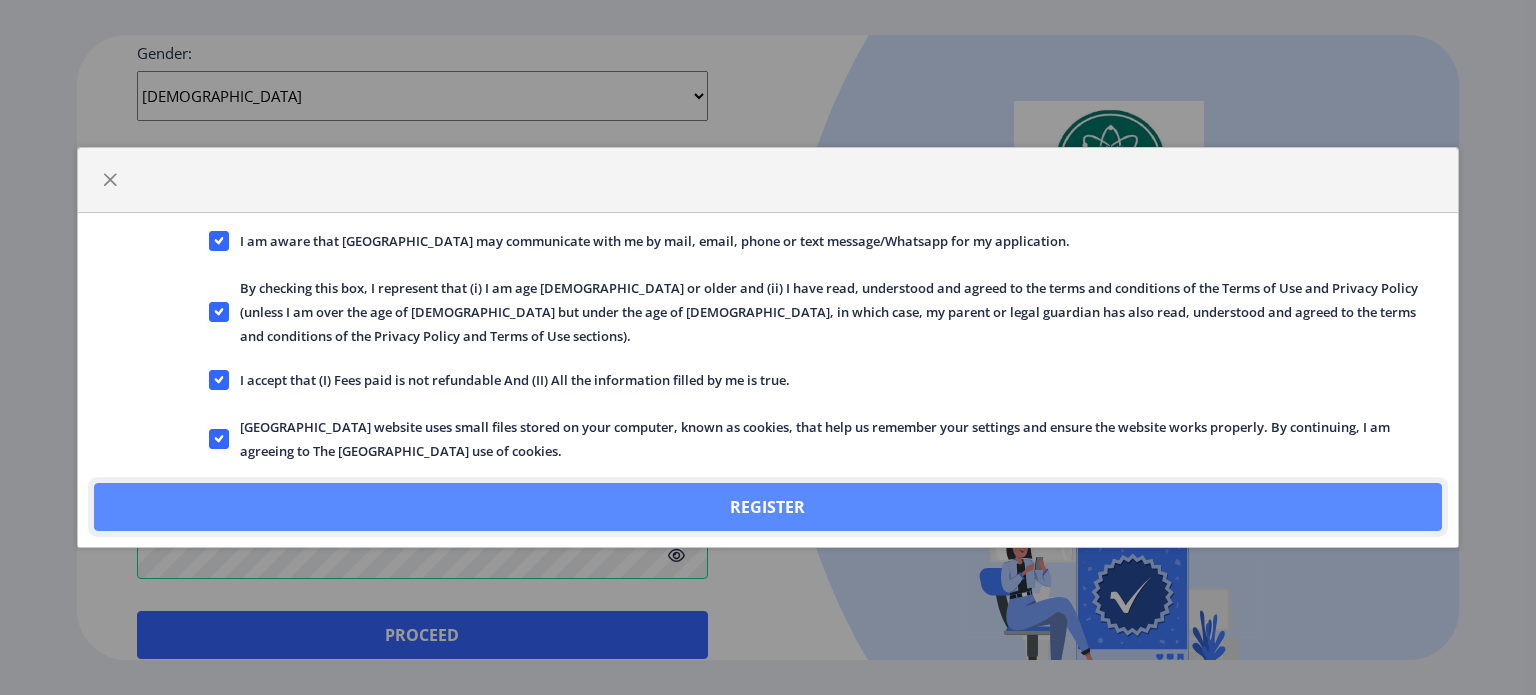 click on "Register" 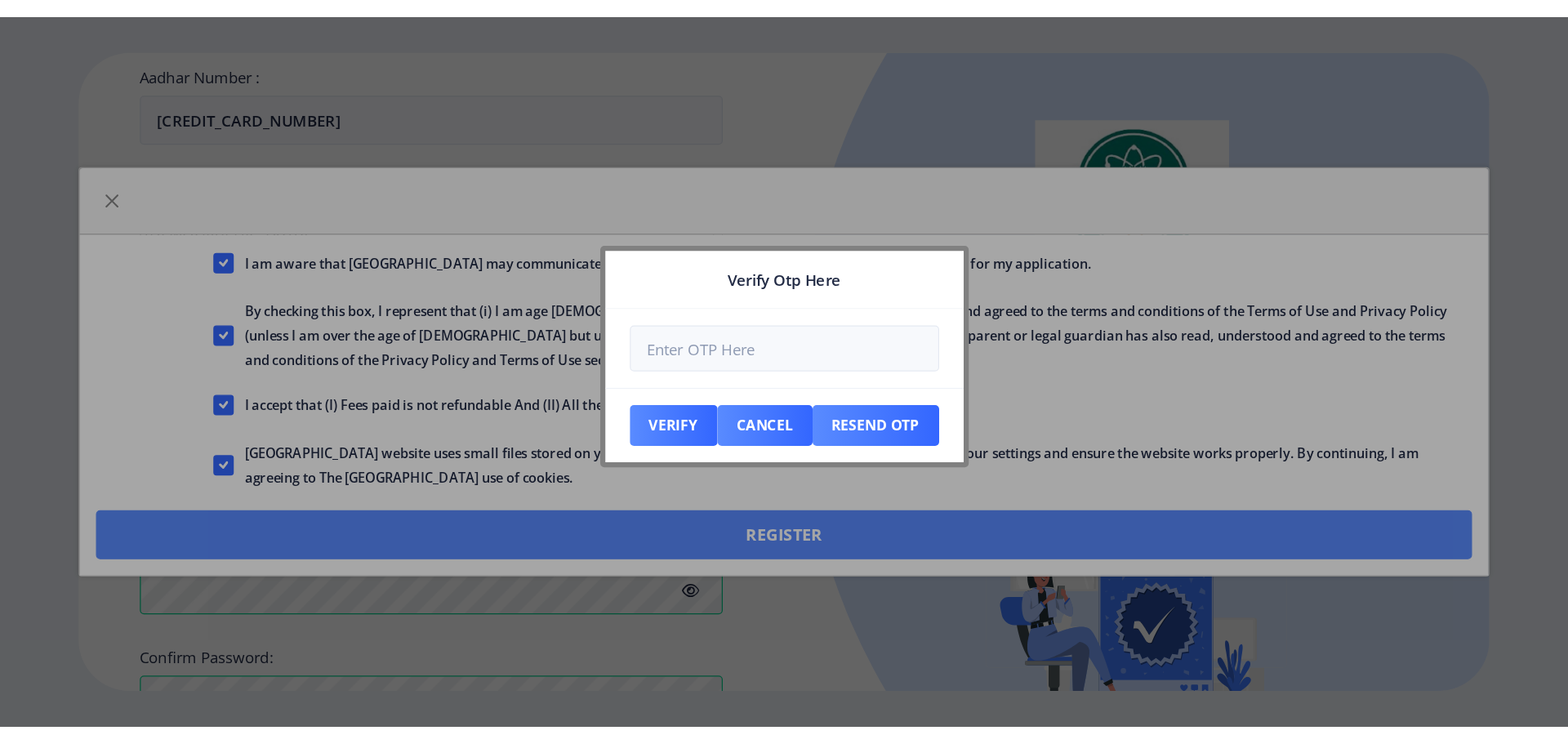 scroll, scrollTop: 735, scrollLeft: 0, axis: vertical 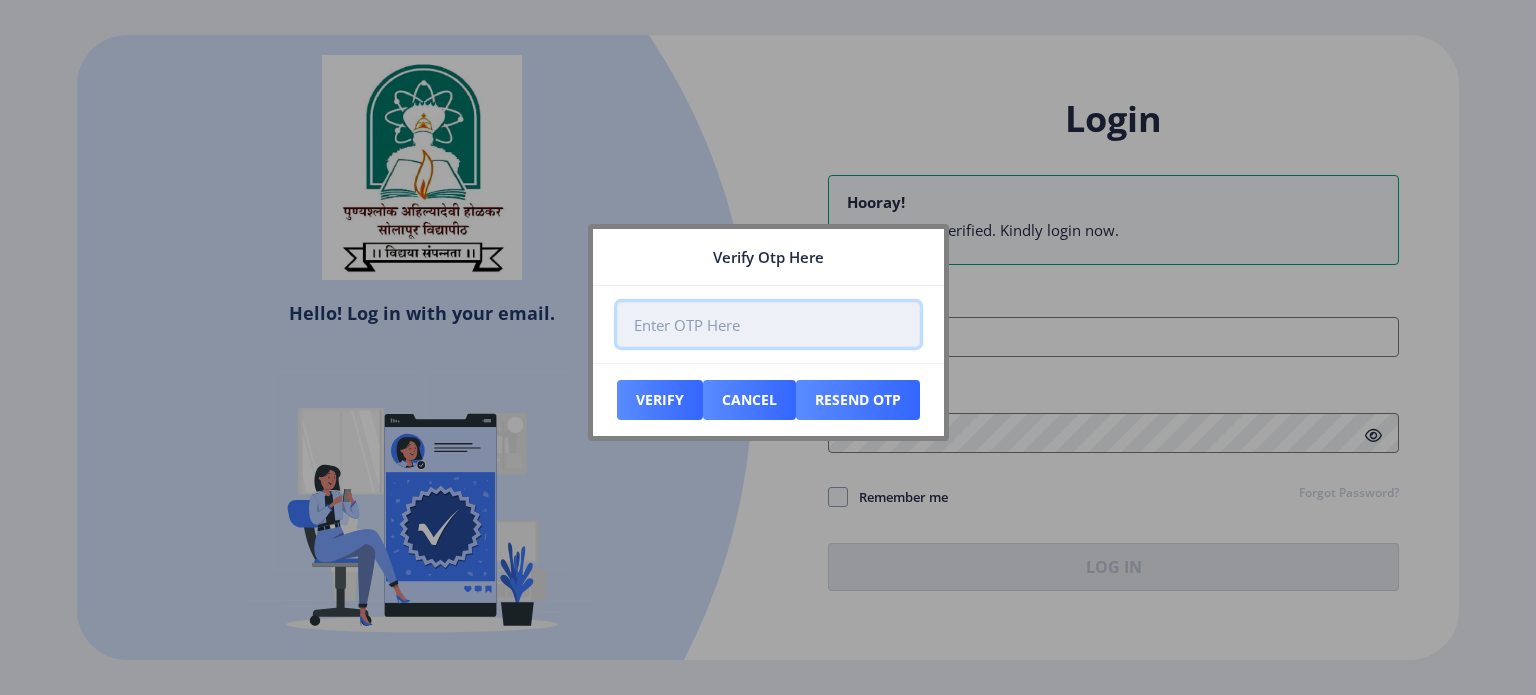 click at bounding box center (768, 324) 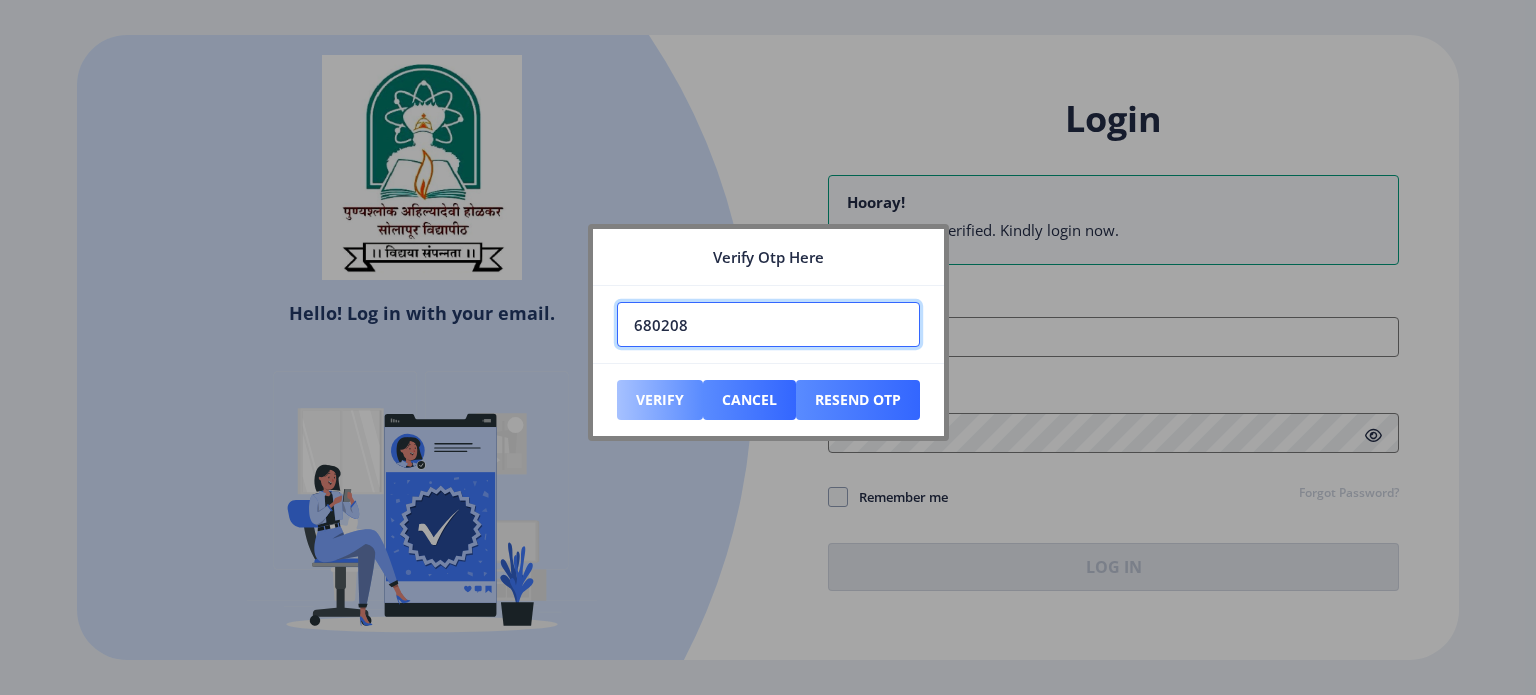 type on "680208" 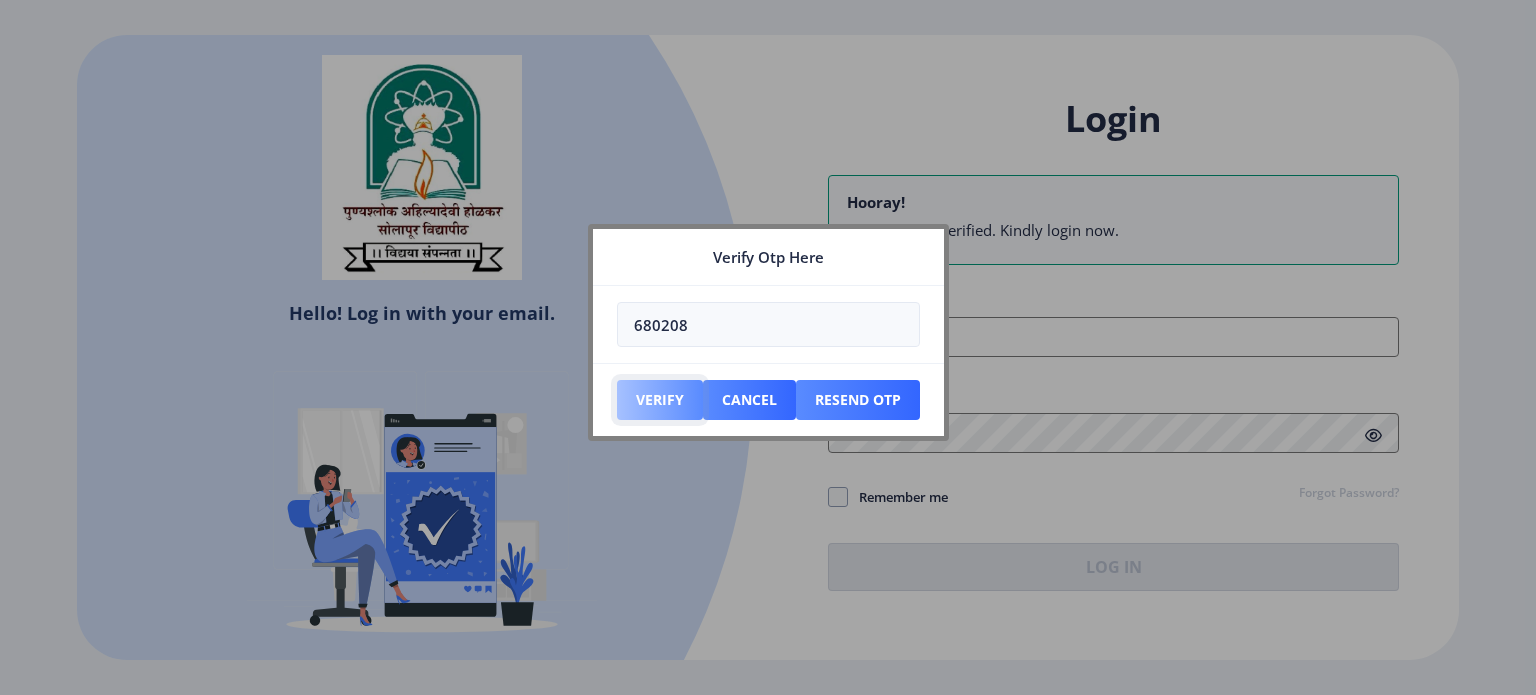 click on "Verify" at bounding box center [660, 400] 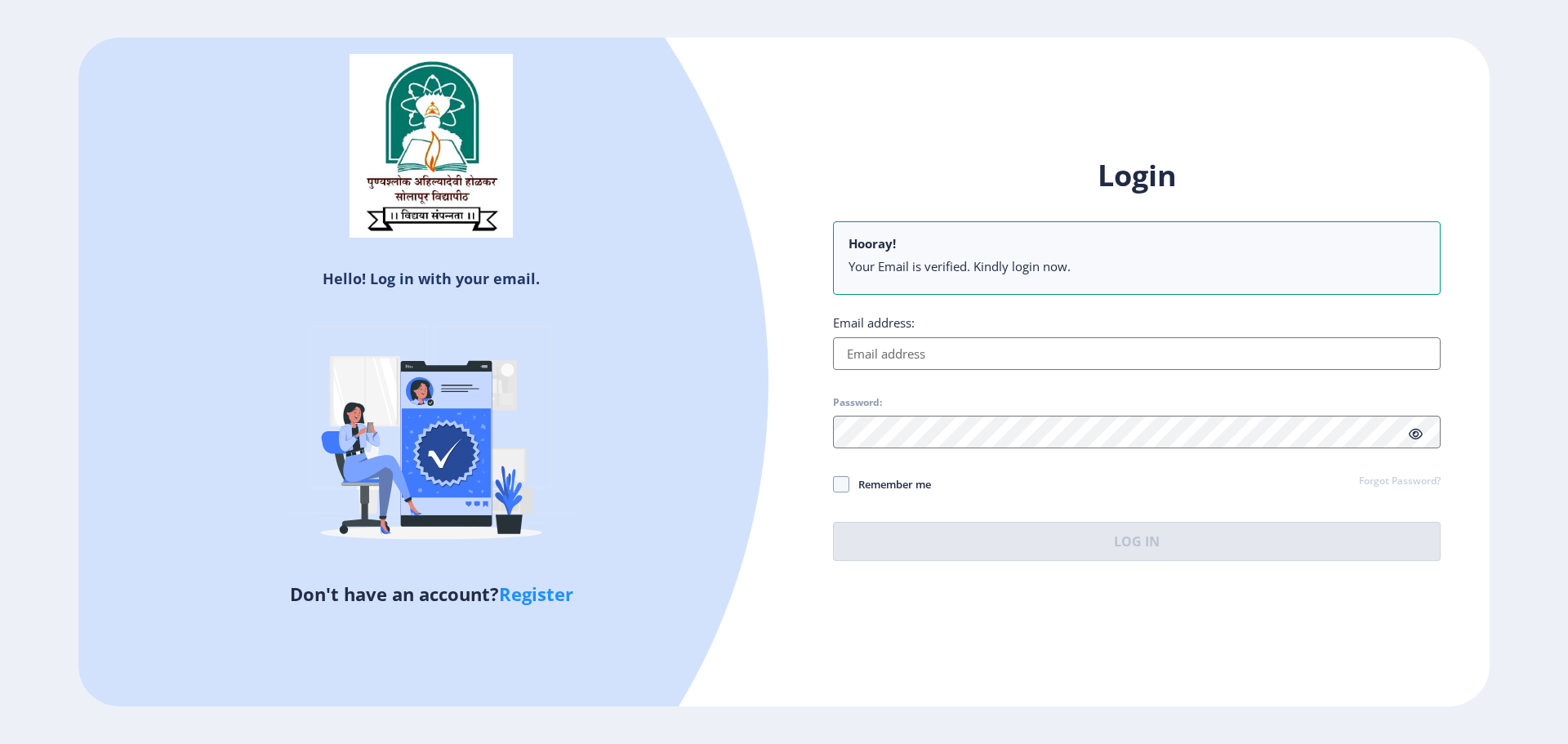 click on "Email address:" at bounding box center (1137, 354) 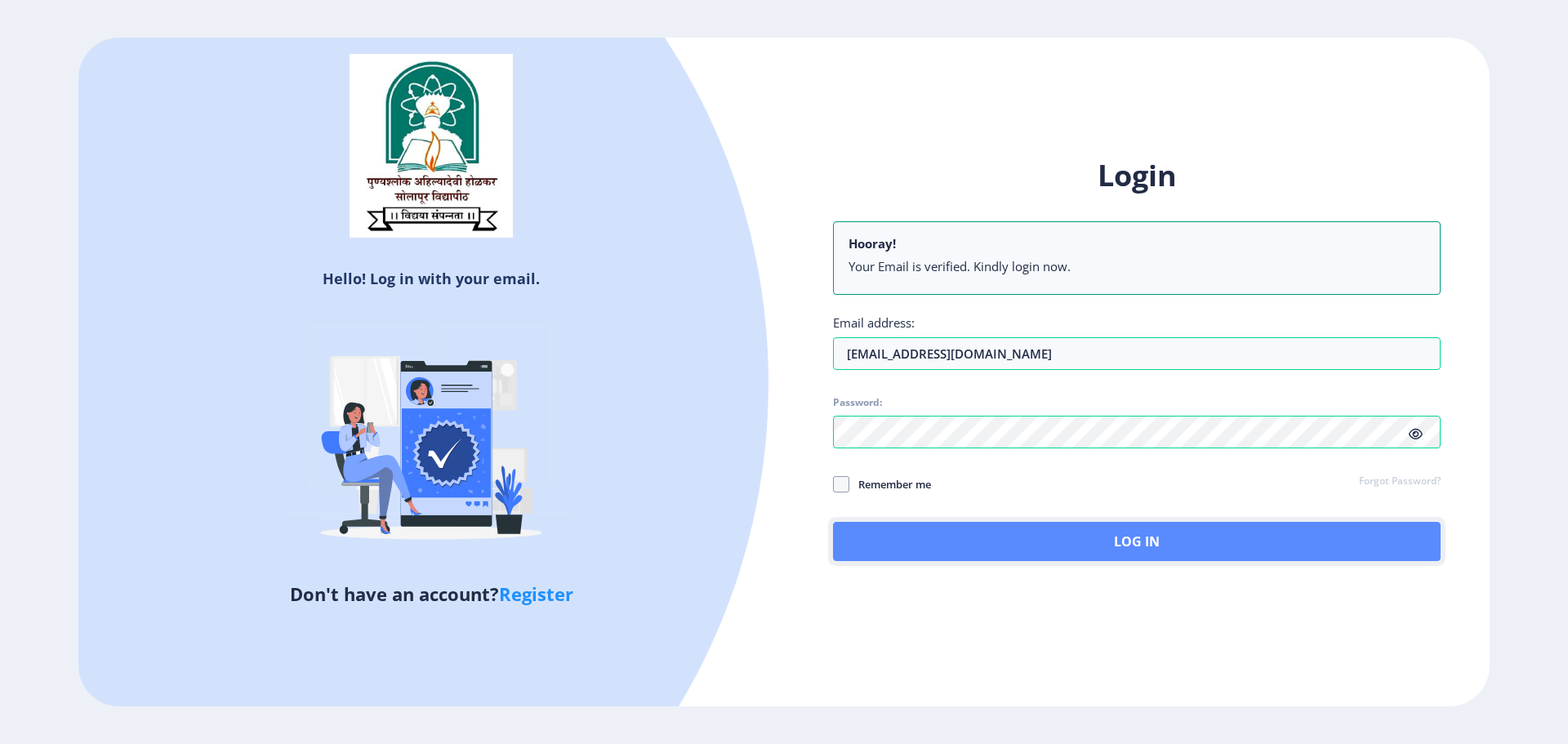 click on "Log In" 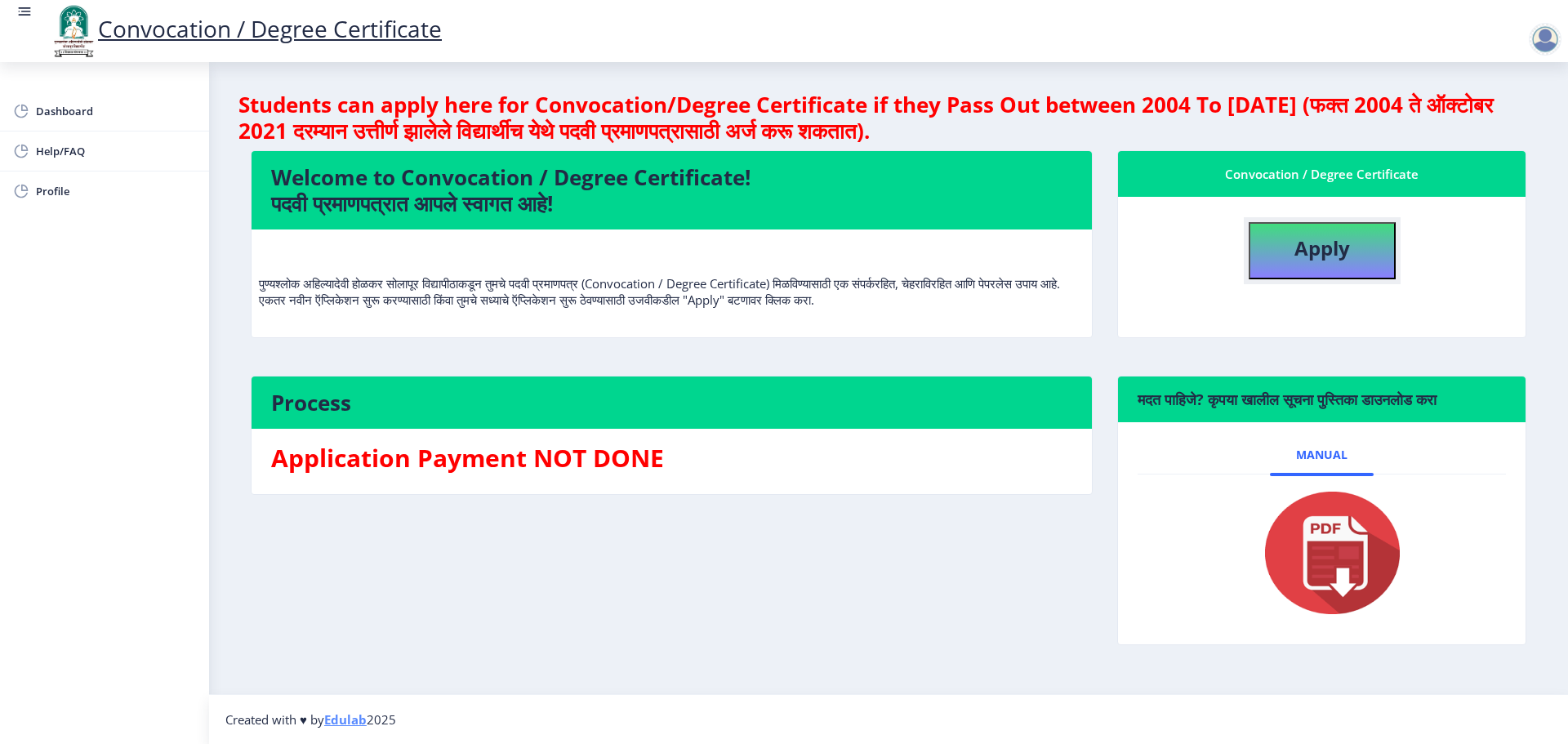 click on "Apply" 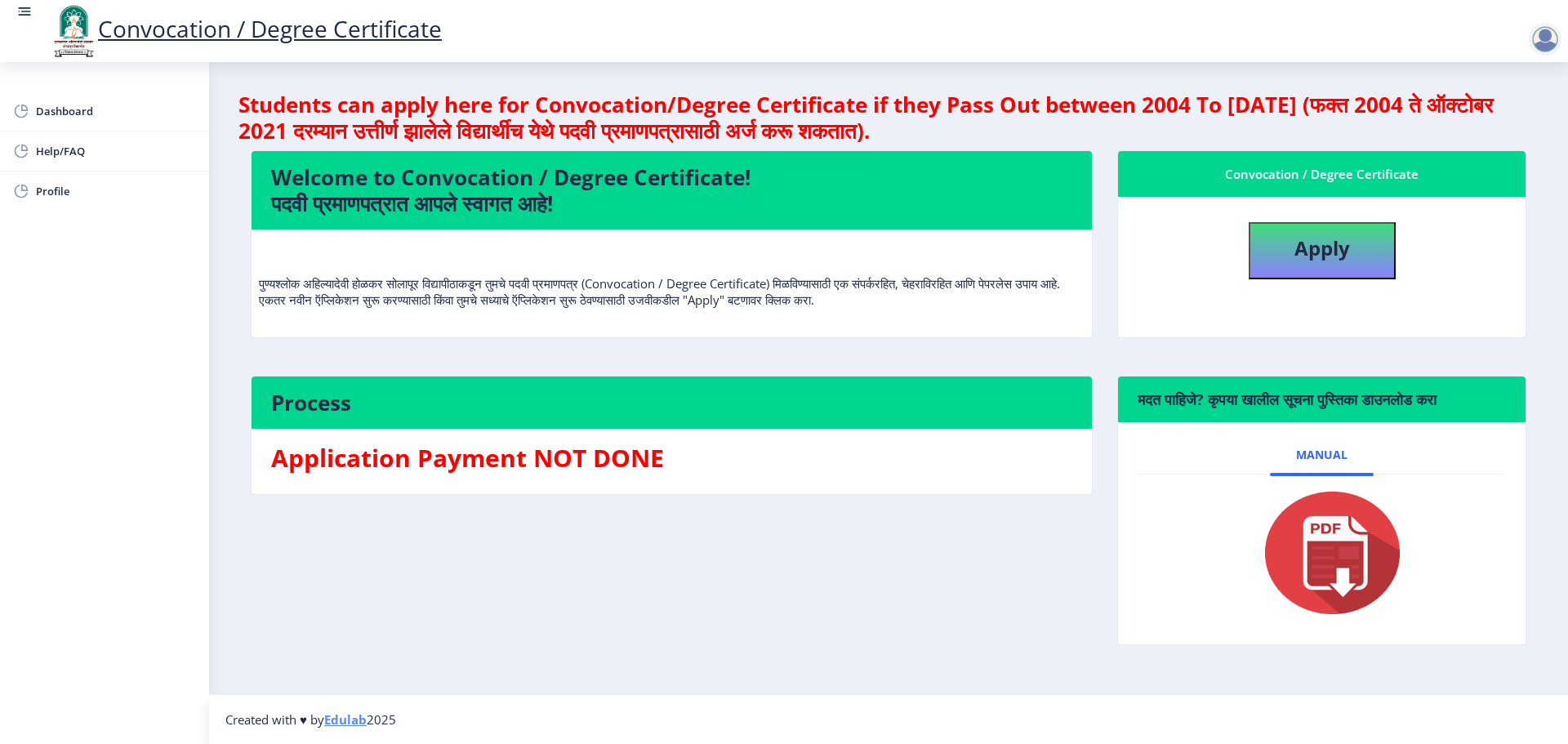 select 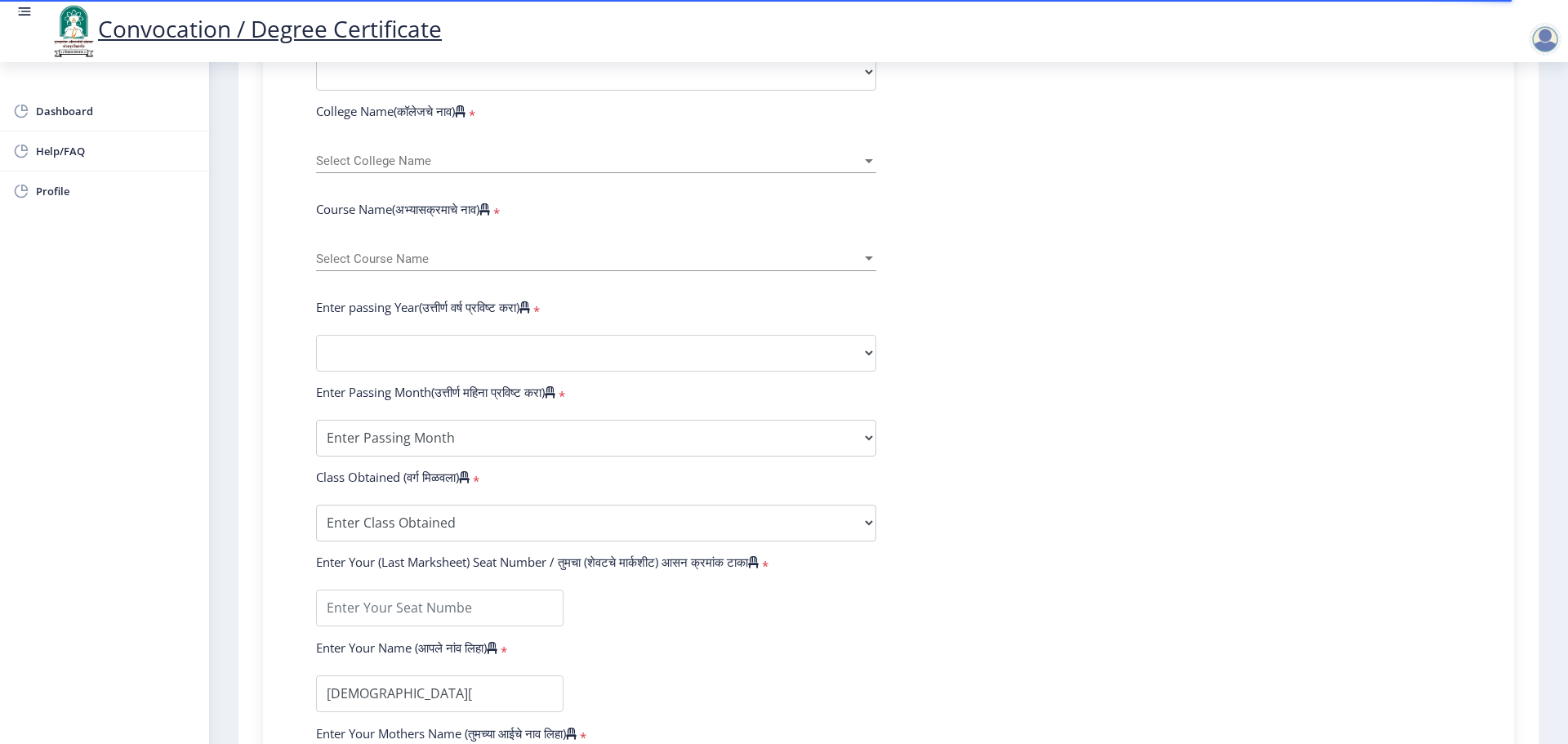 scroll, scrollTop: 817, scrollLeft: 0, axis: vertical 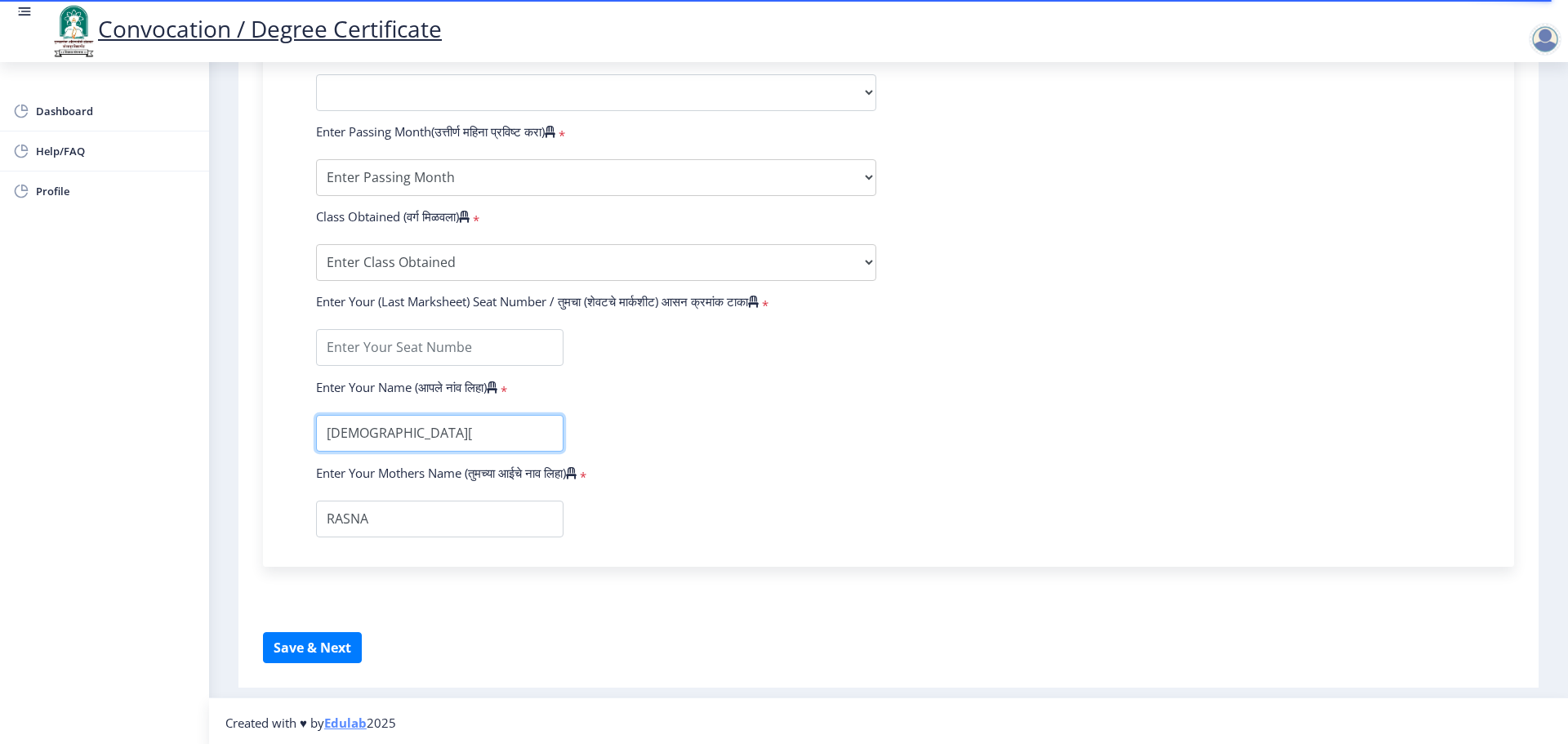 drag, startPoint x: 404, startPoint y: 452, endPoint x: 266, endPoint y: 434, distance: 139.16896 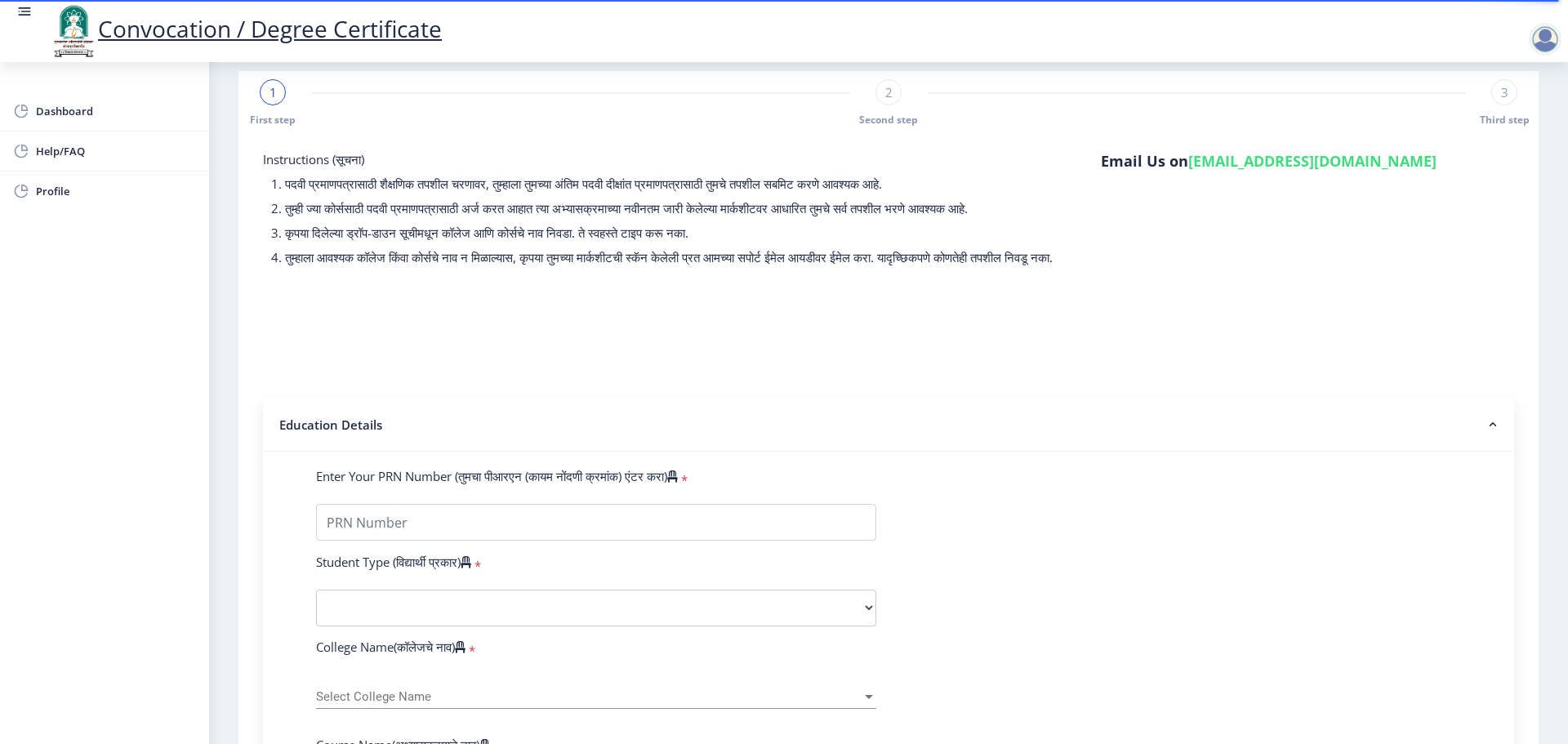 scroll, scrollTop: 0, scrollLeft: 0, axis: both 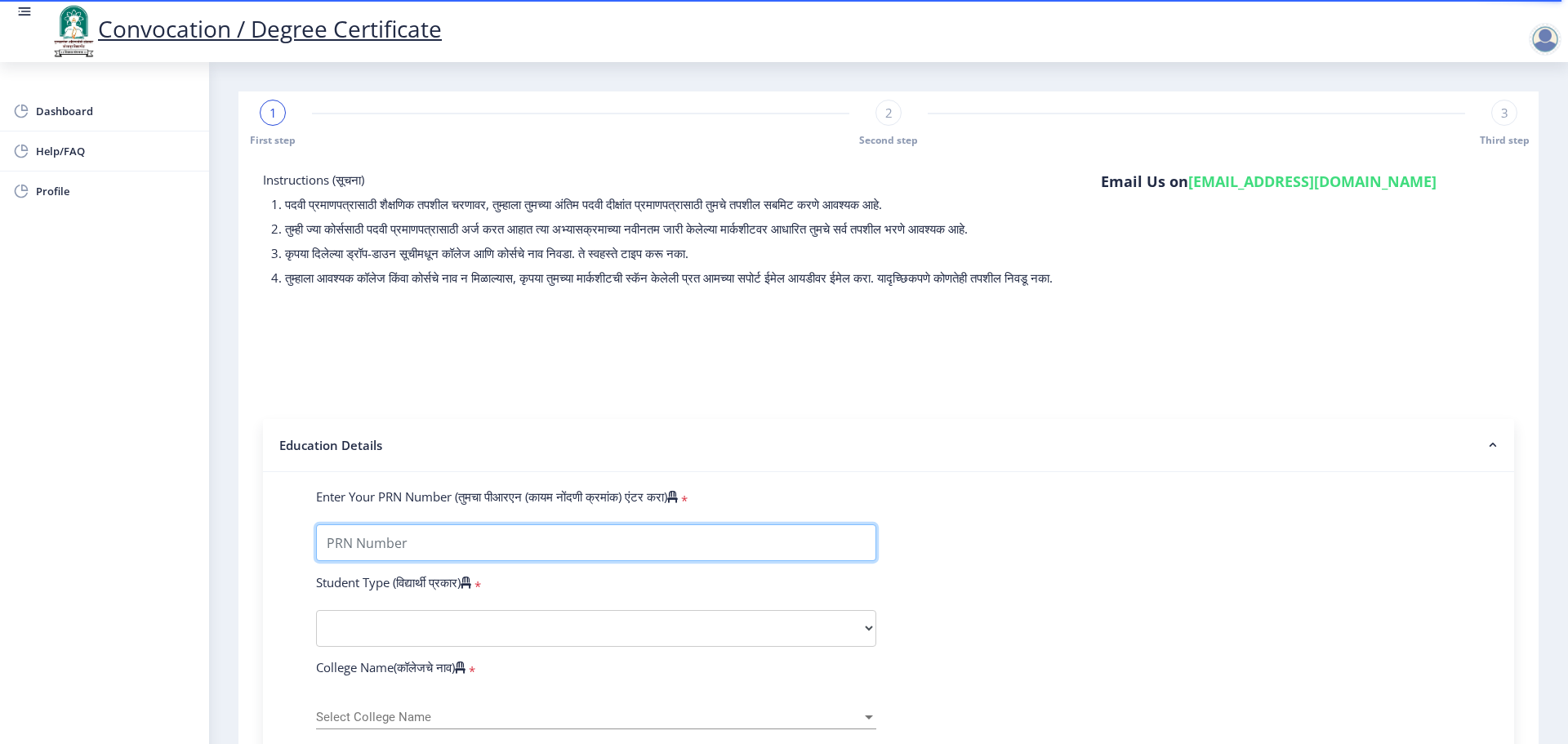 click on "Enter Your PRN Number (तुमचा पीआरएन (कायम नोंदणी क्रमांक) एंटर करा)" at bounding box center [596, 542] 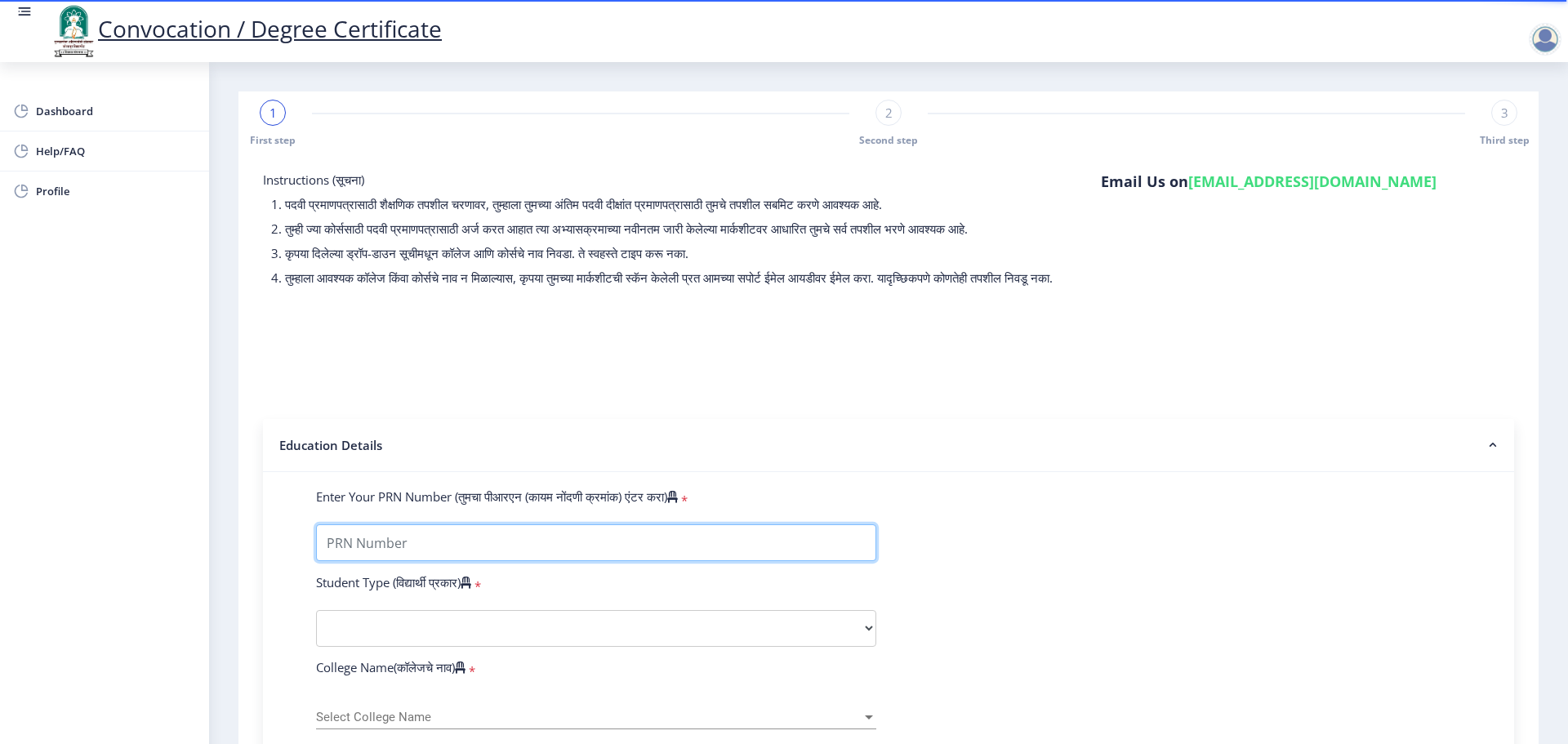 click on "Enter Your PRN Number (तुमचा पीआरएन (कायम नोंदणी क्रमांक) एंटर करा)" at bounding box center (596, 542) 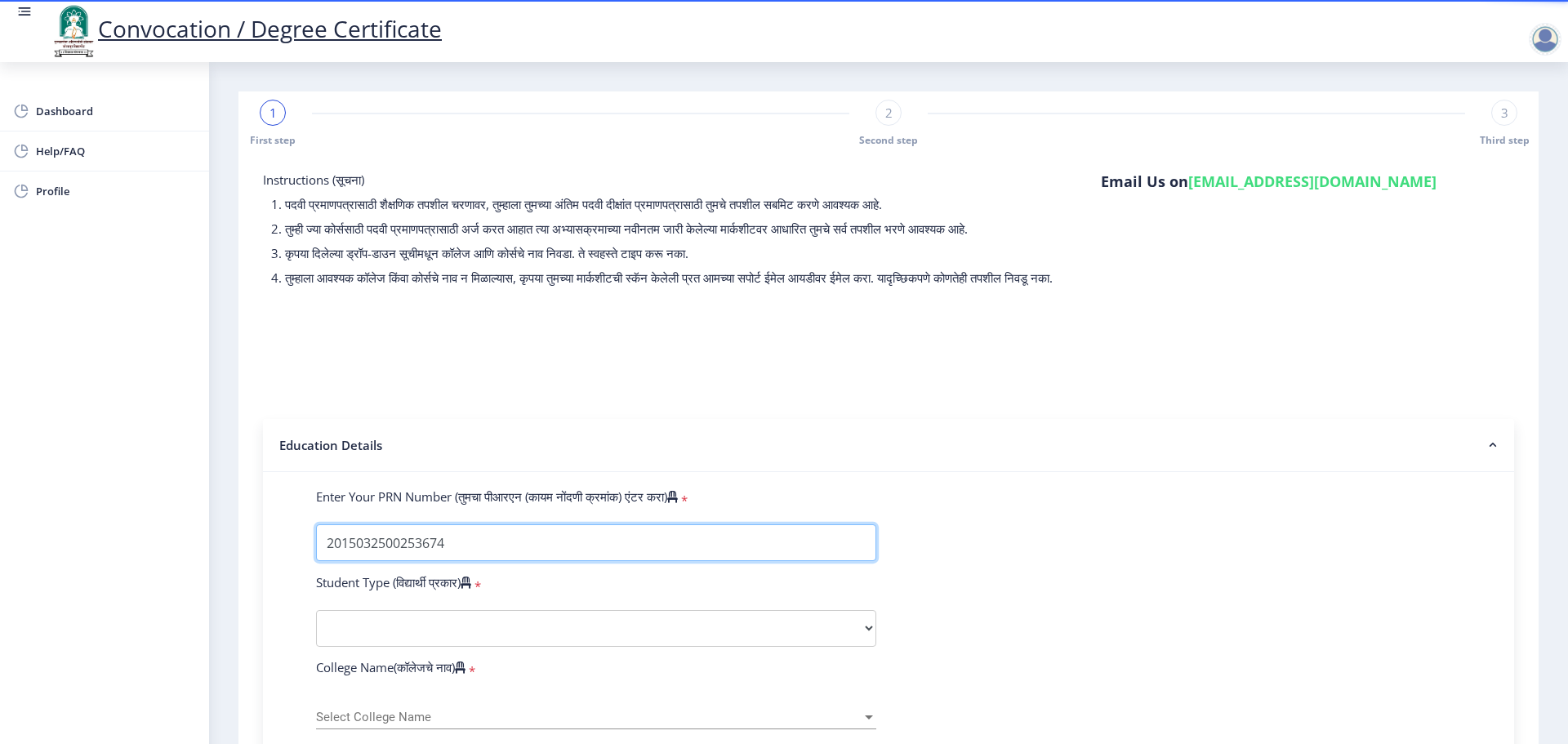 type on "2015032500253674" 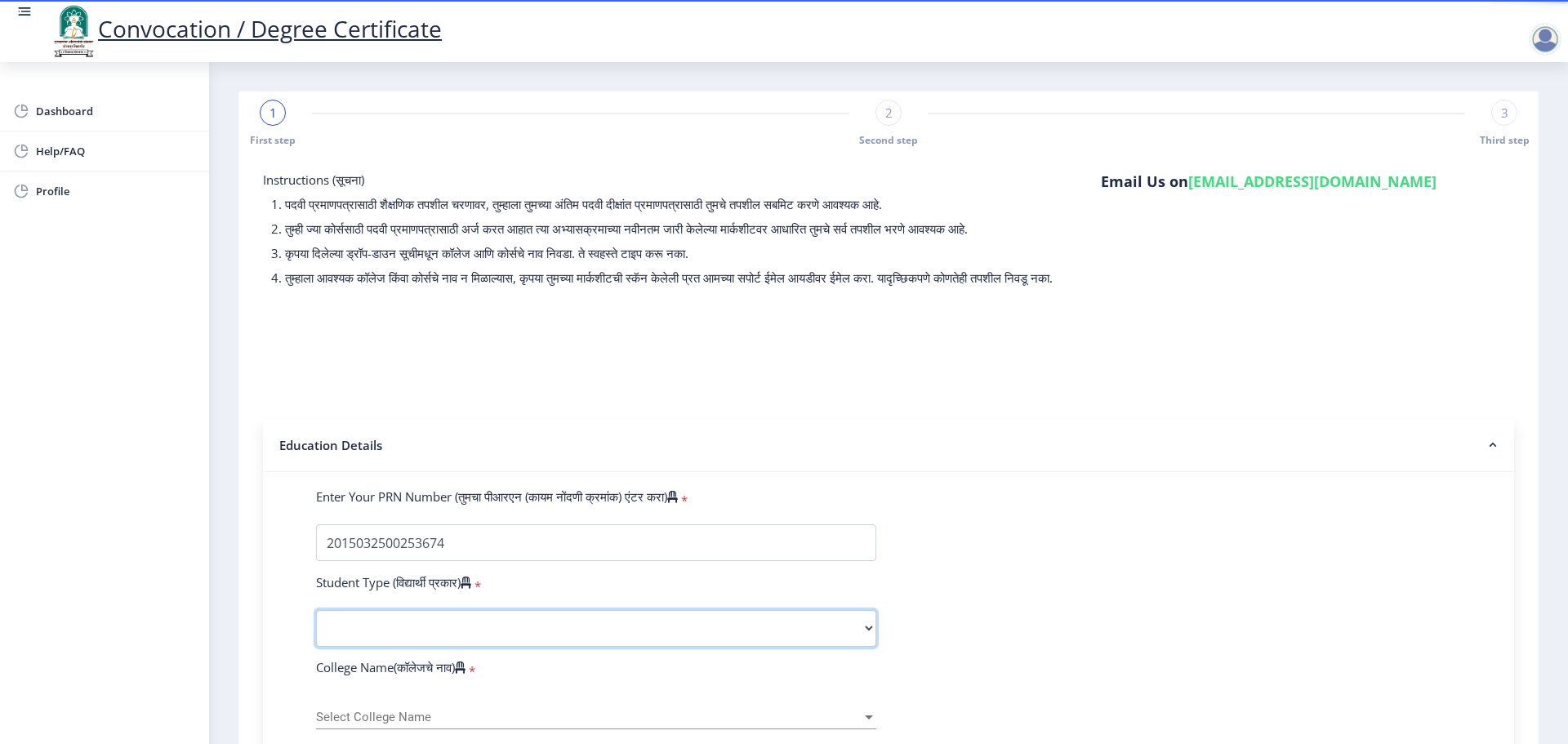 click on "Select Student Type Regular External" at bounding box center (596, 628) 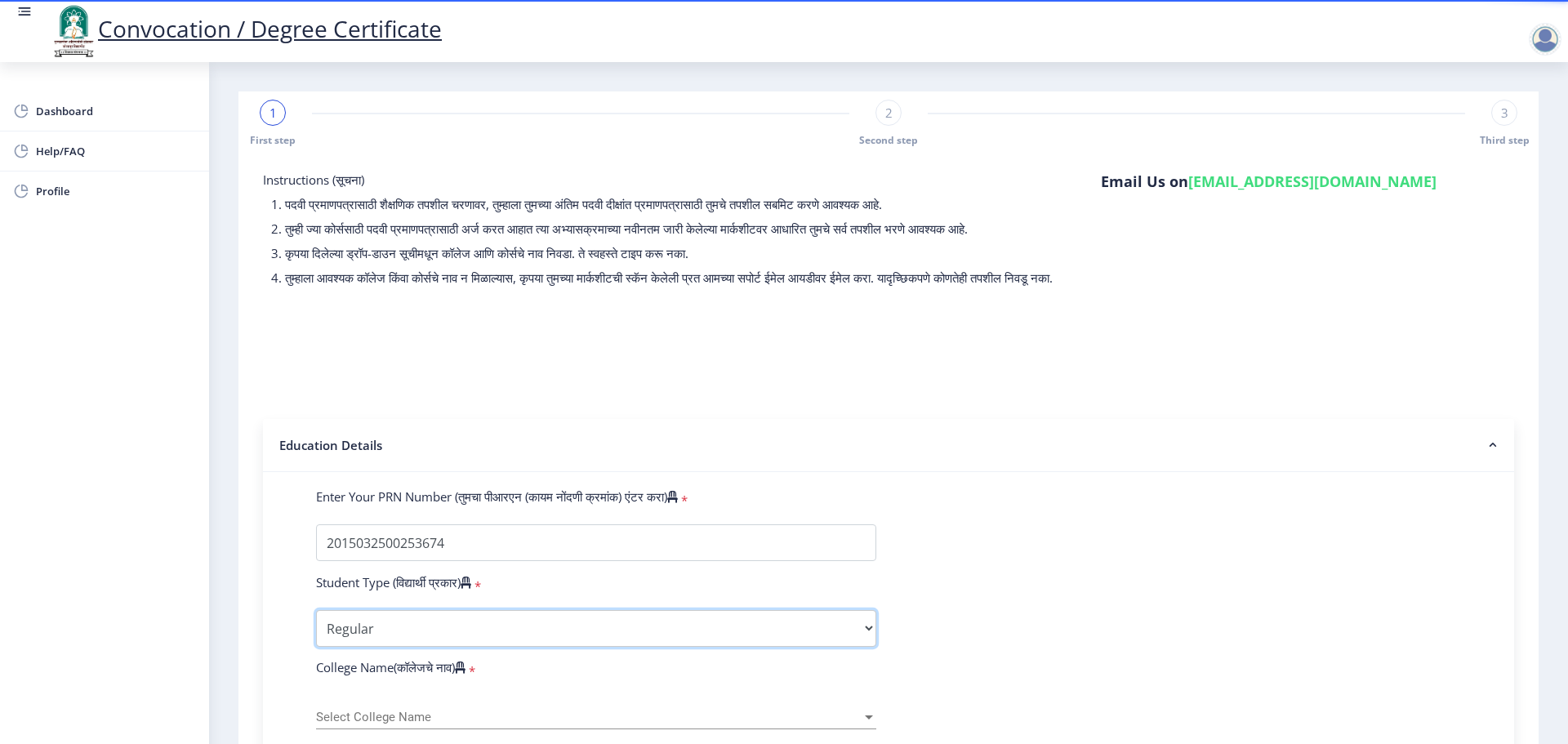 click on "Select Student Type Regular External" at bounding box center (596, 628) 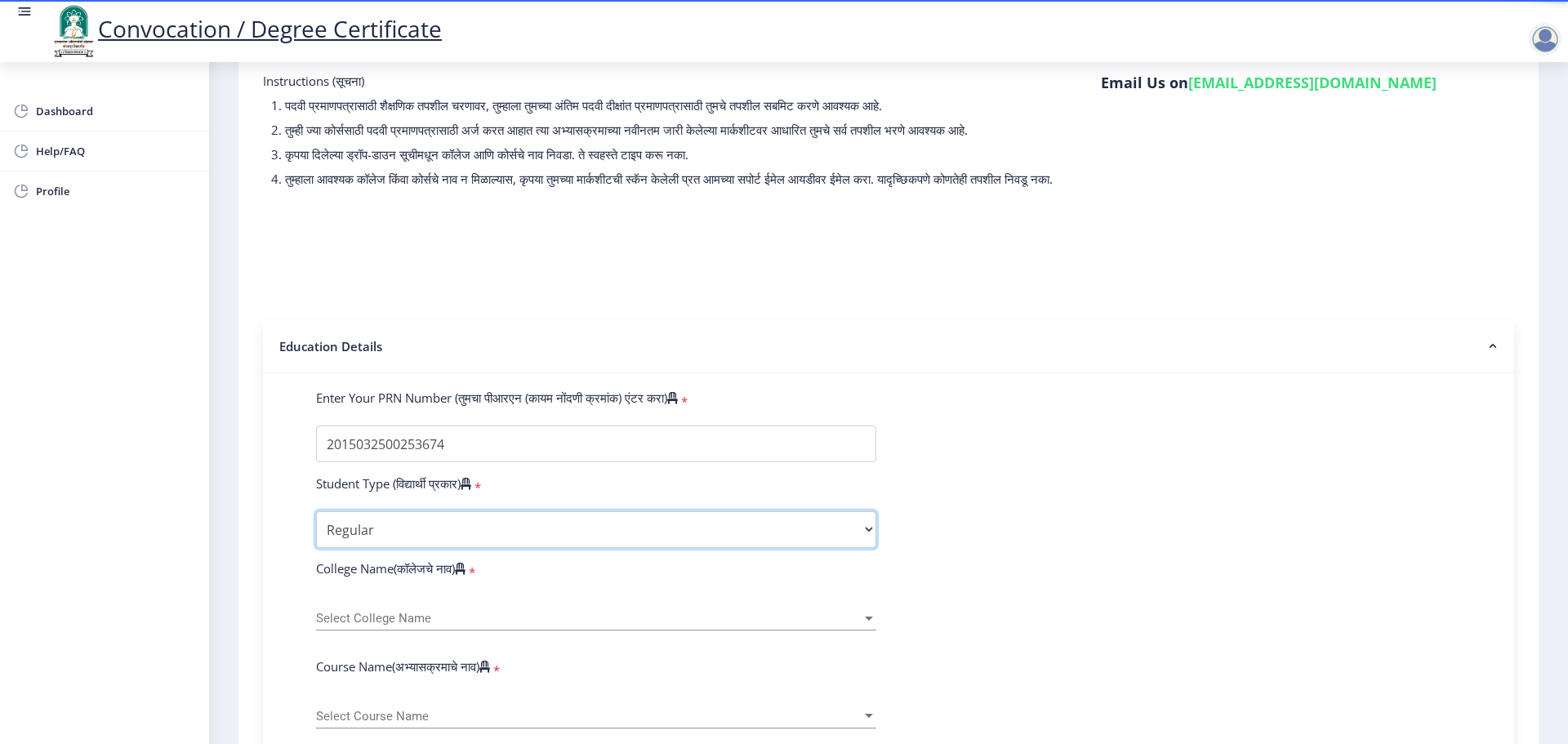 scroll, scrollTop: 136, scrollLeft: 0, axis: vertical 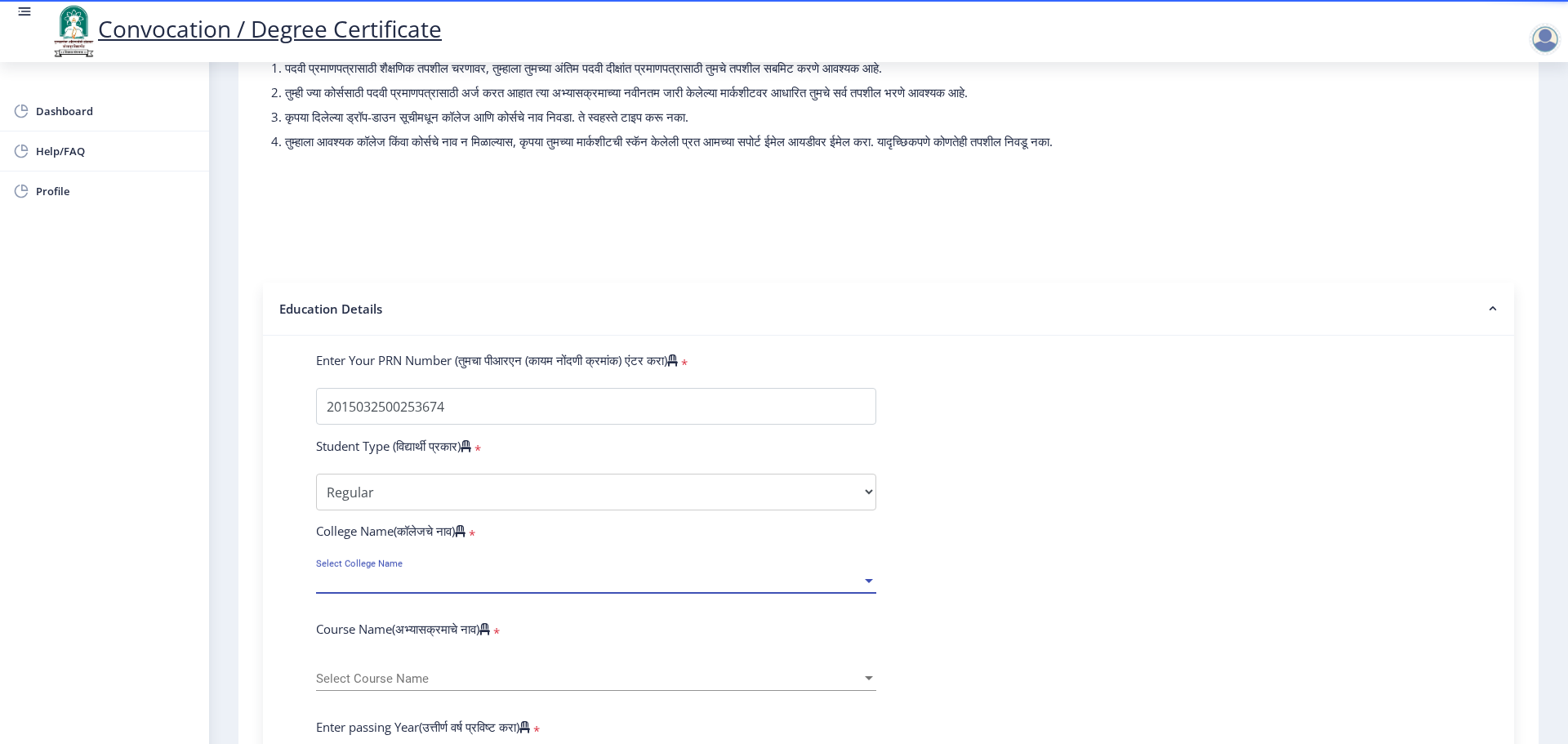click on "Select College Name" at bounding box center (589, 581) 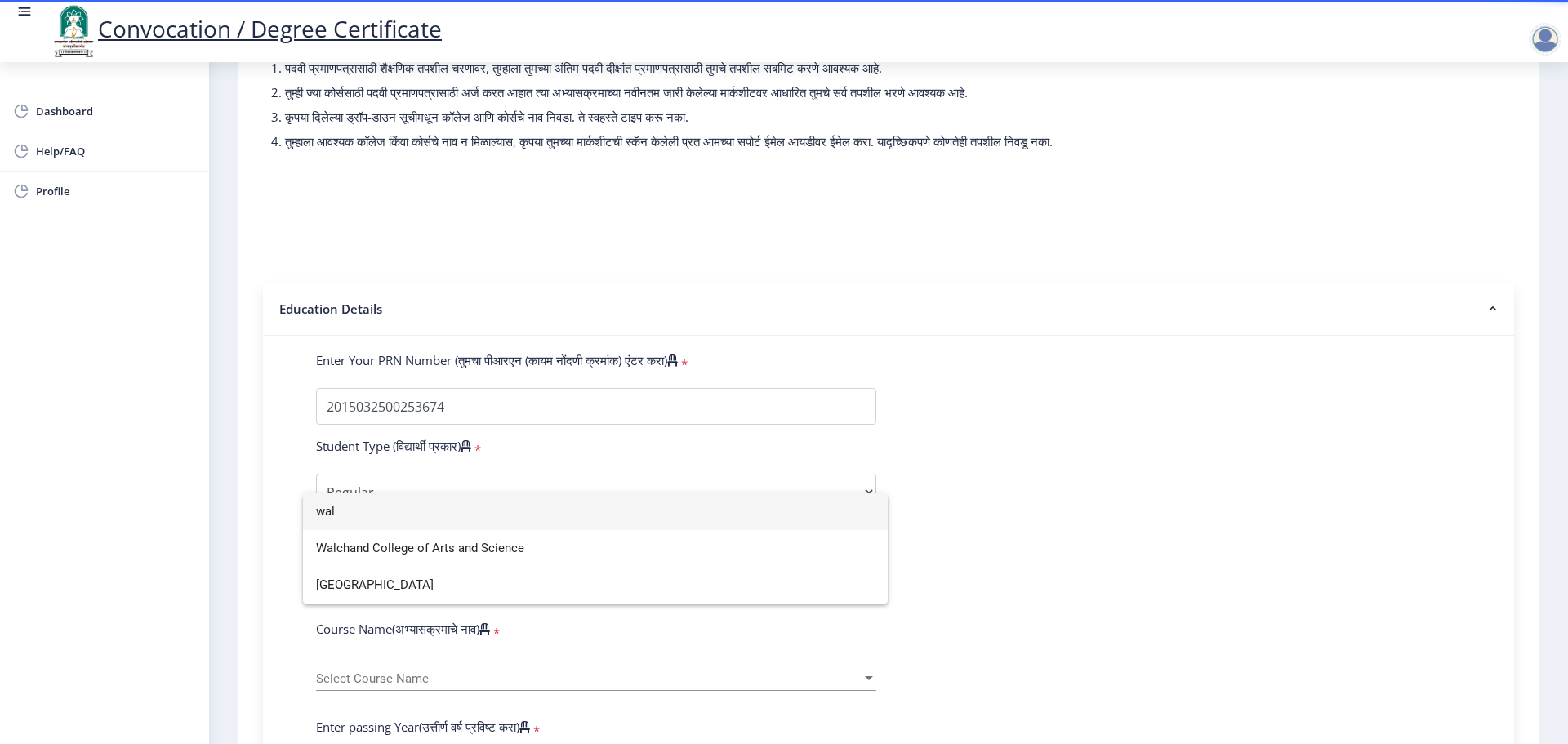 scroll, scrollTop: 0, scrollLeft: 0, axis: both 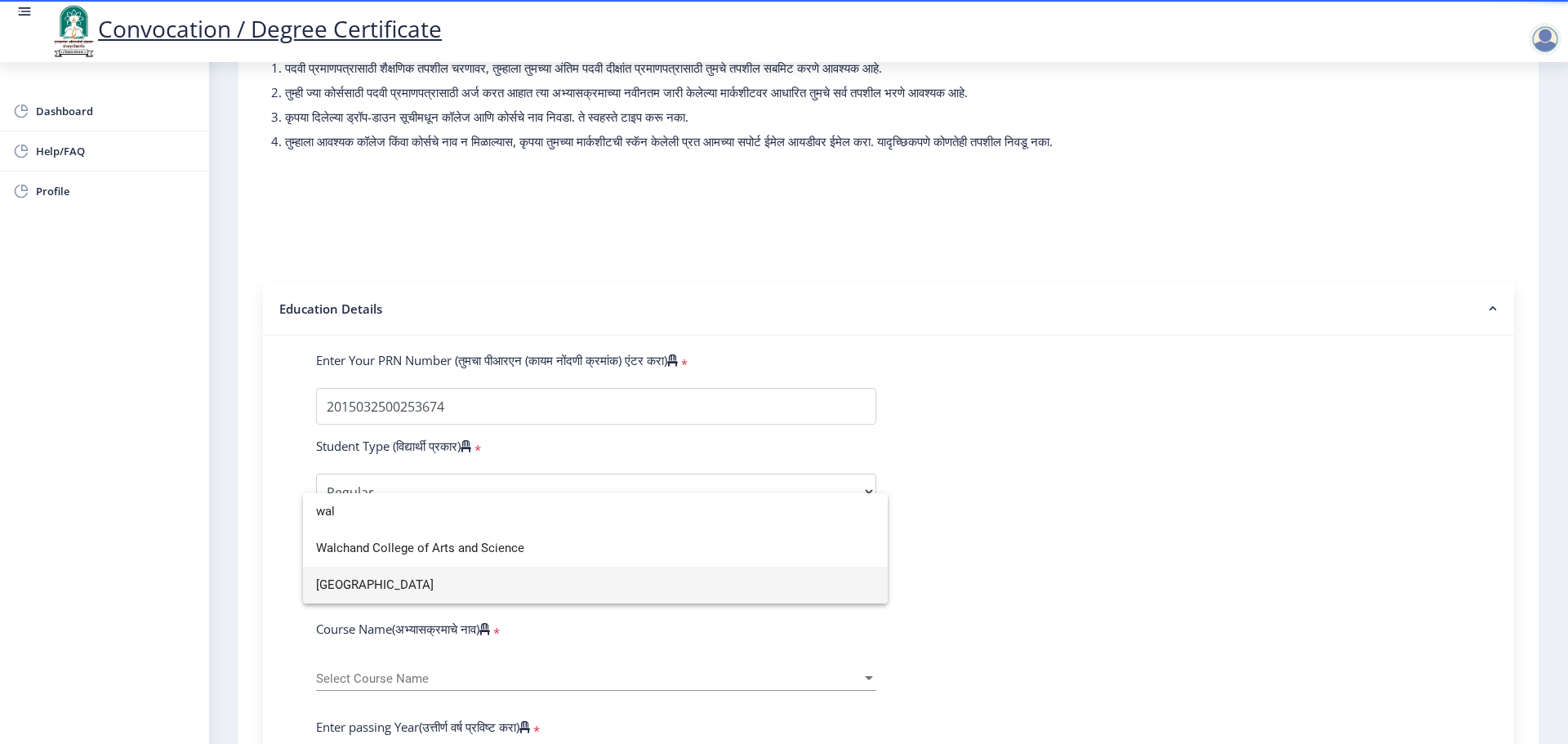 type on "wal" 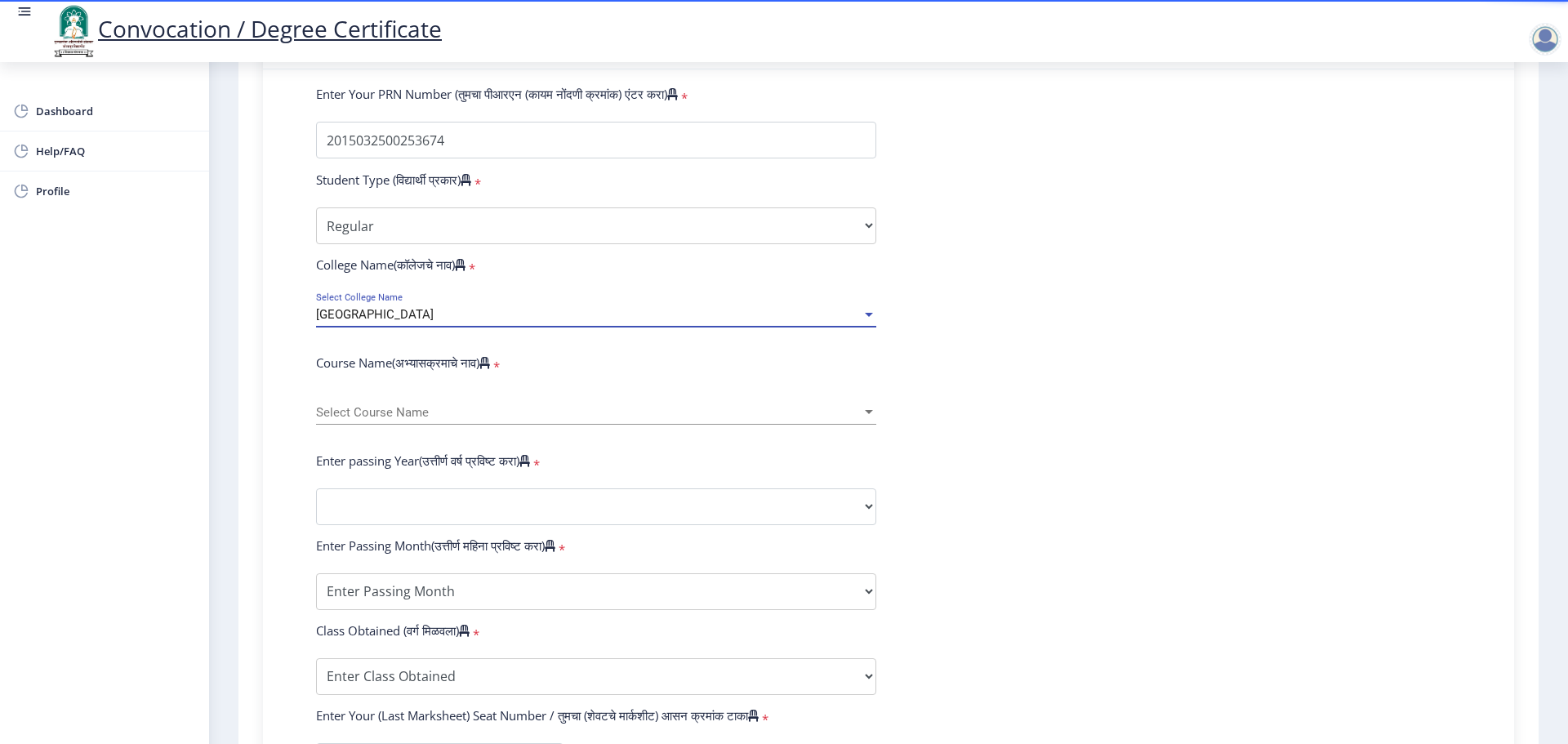 scroll, scrollTop: 408, scrollLeft: 0, axis: vertical 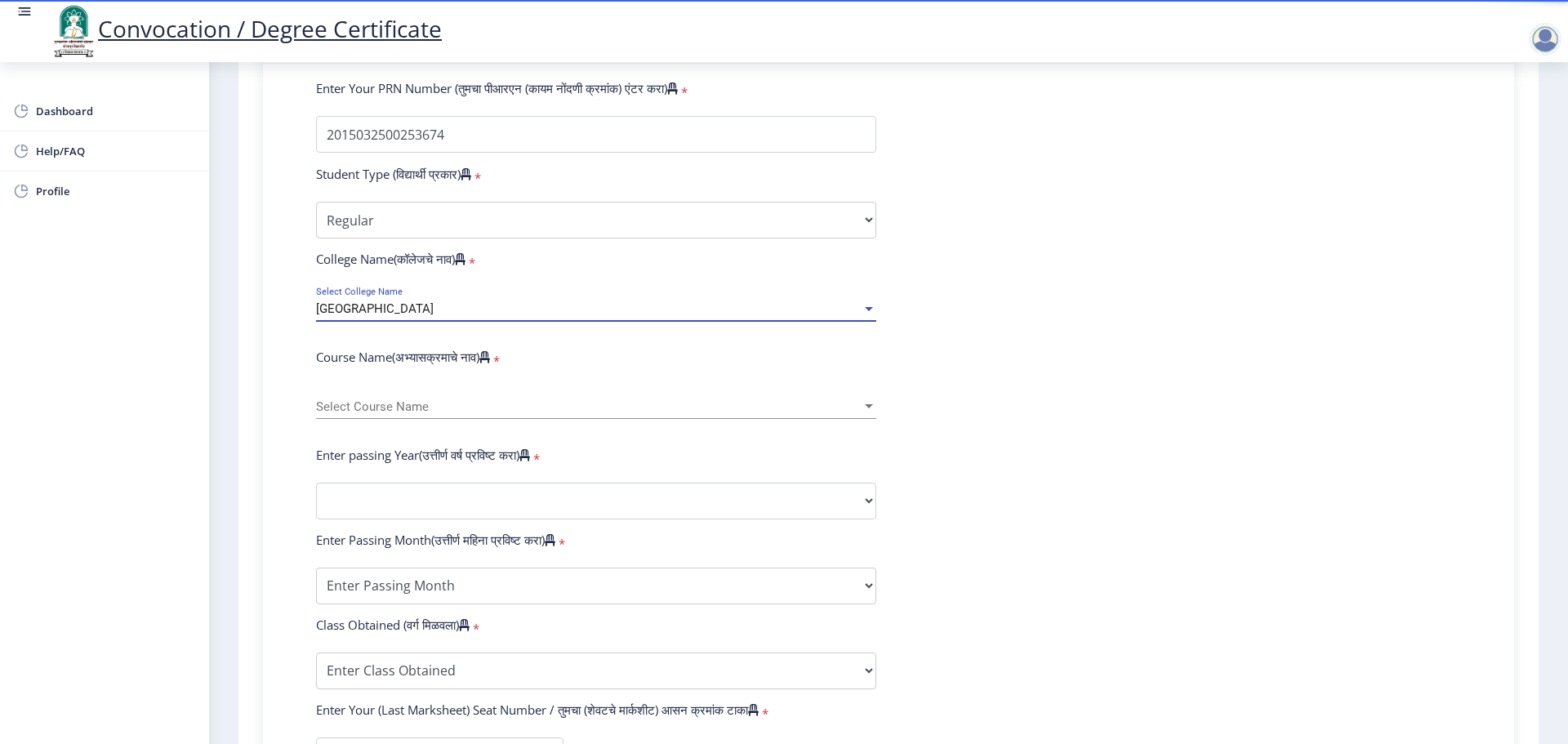 click on "Select Course Name" at bounding box center [589, 407] 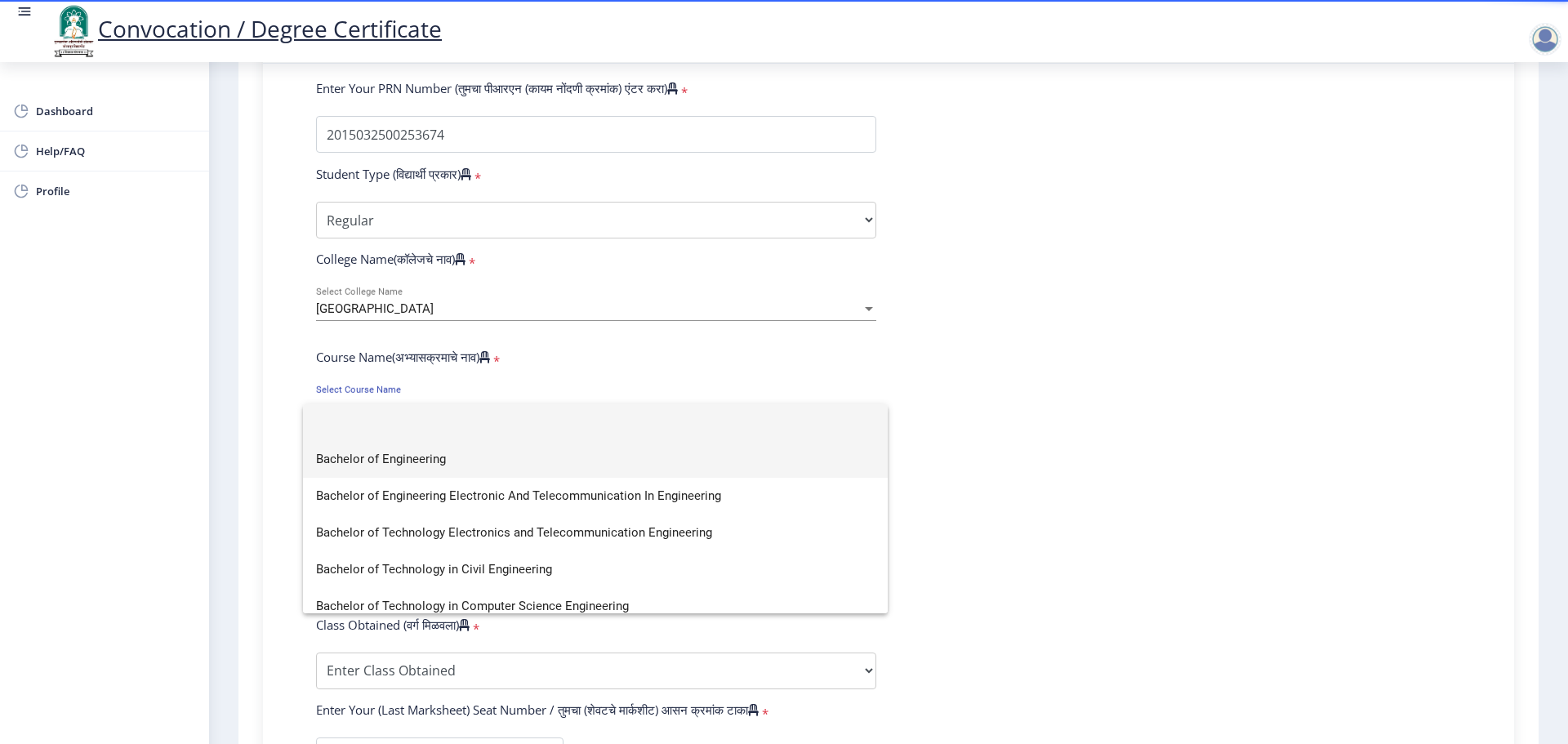 click on "Bachelor of Engineering" at bounding box center [595, 459] 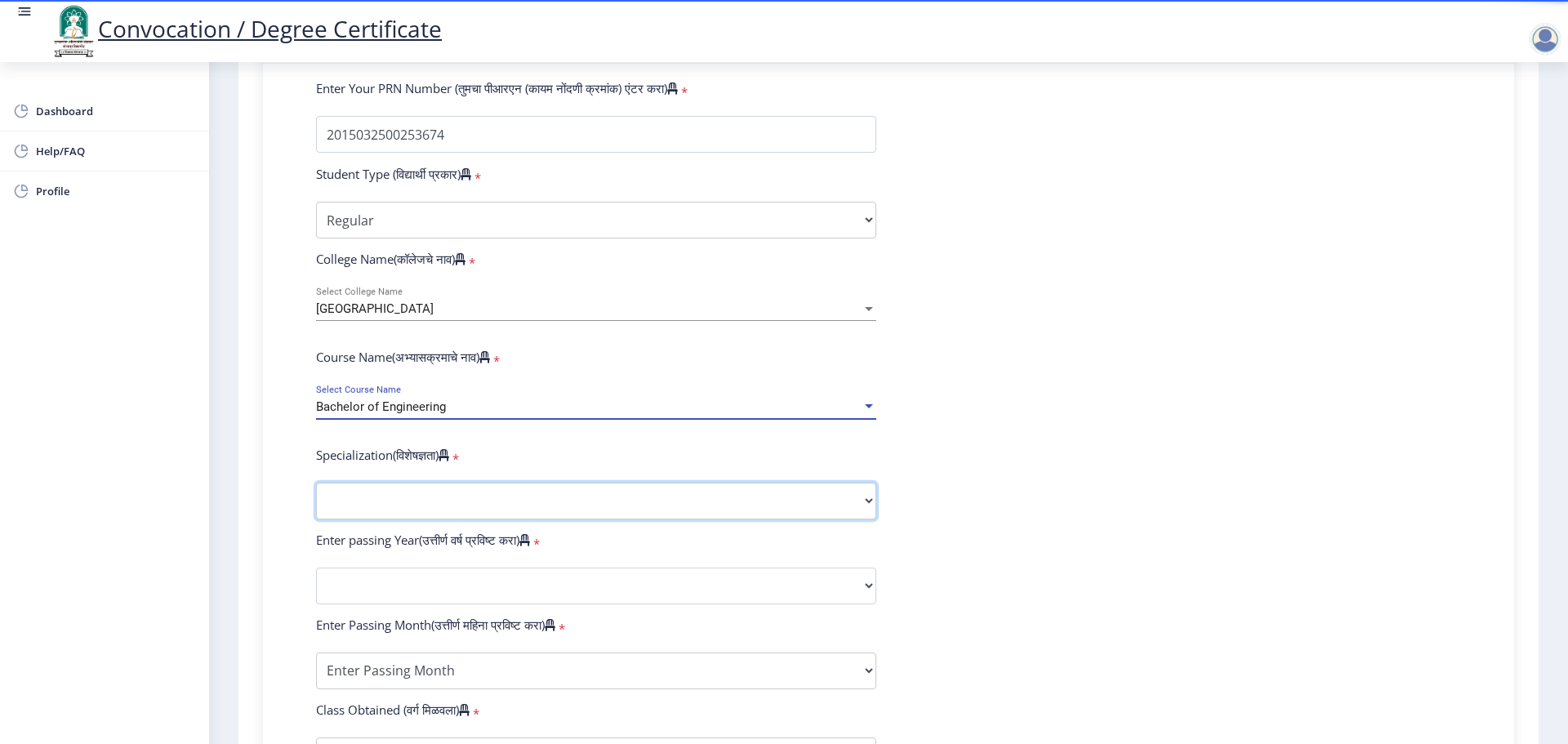 click on "Specialization Bio-Medical Engineering Civil Engineering Computer Science & Engineering Electrical & Electronics Engineering Electrical Engineering Electronics & Telecommunication Engineering Electronics Engineering Information Technology Mechanical Engineering Other" at bounding box center (596, 501) 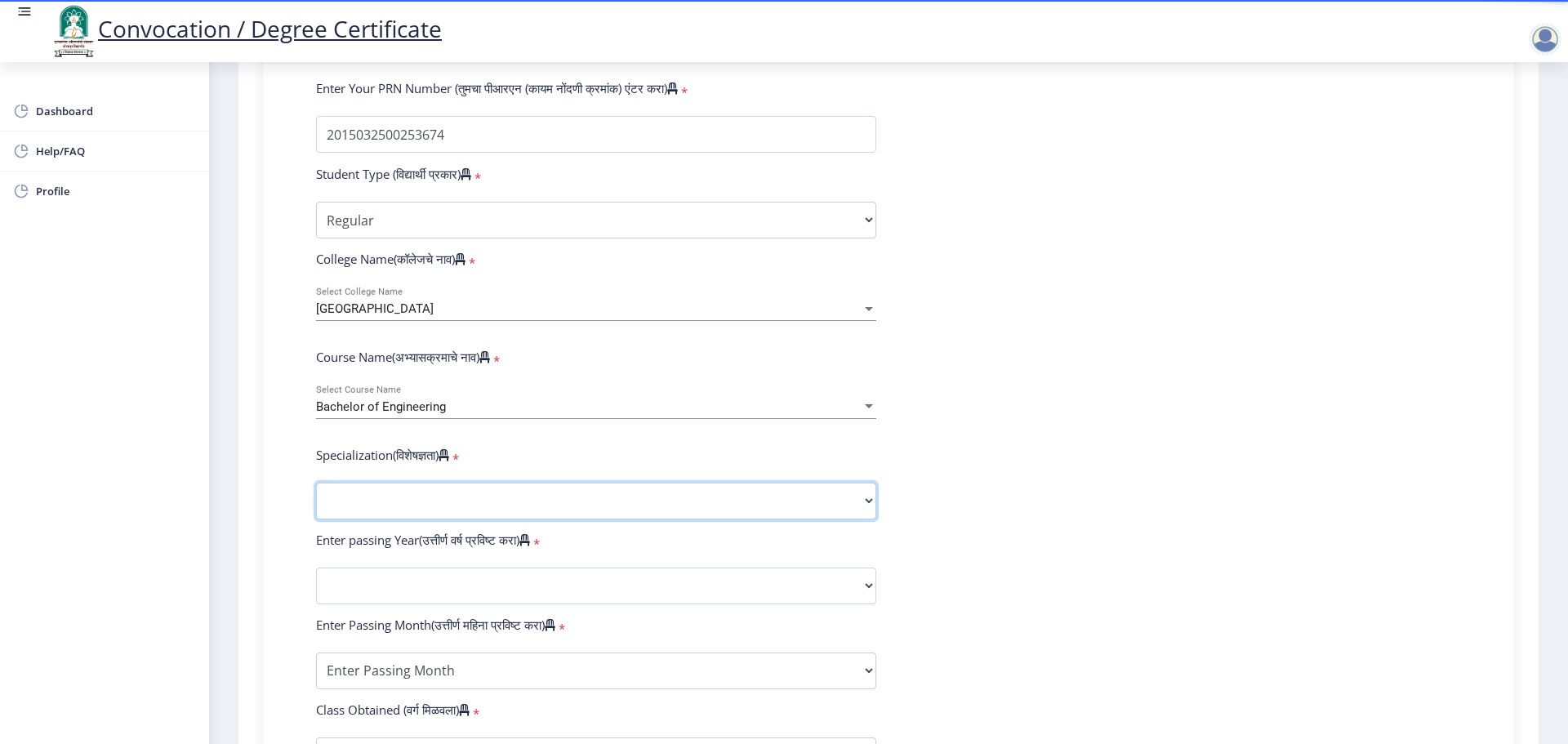 select on "Computer Science & Engineering" 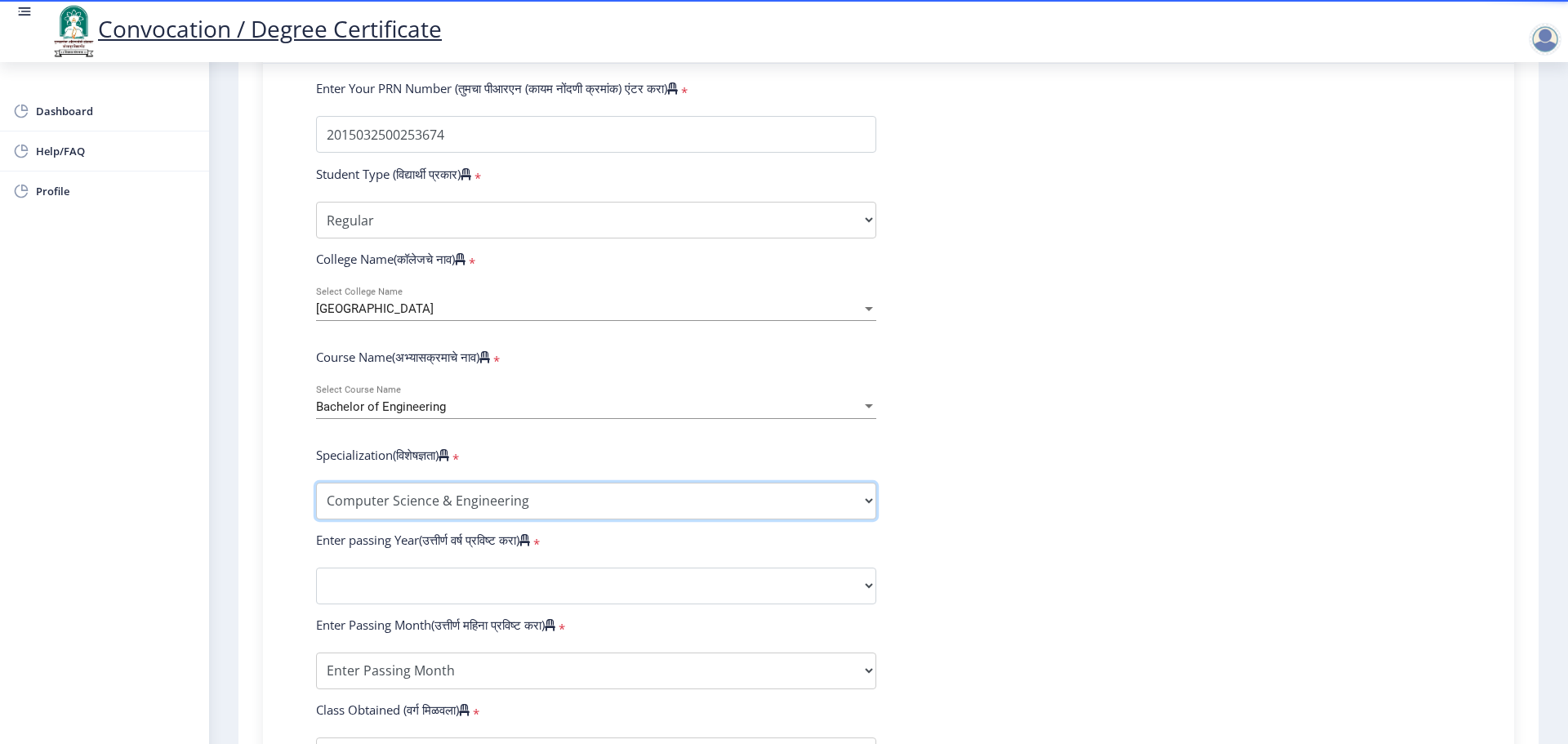 click on "Specialization Bio-Medical Engineering Civil Engineering Computer Science & Engineering Electrical & Electronics Engineering Electrical Engineering Electronics & Telecommunication Engineering Electronics Engineering Information Technology Mechanical Engineering Other" at bounding box center [596, 501] 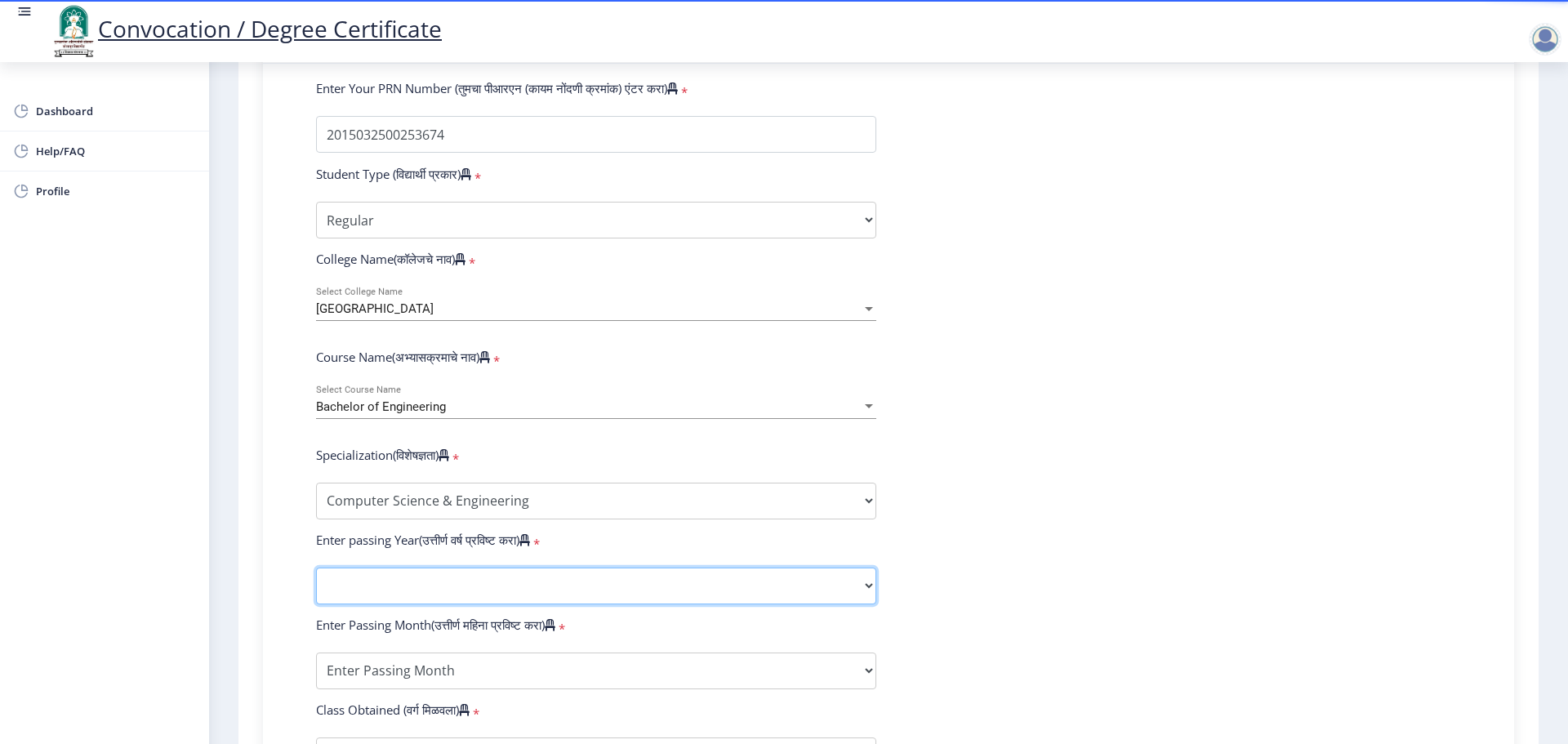 click on "2025   2024   2023   2022   2021   2020   2019   2018   2017   2016   2015   2014   2013   2012   2011   2010   2009   2008   2007   2006   2005   2004   2003   2002   2001   2000   1999   1998   1997   1996   1995   1994   1993   1992   1991   1990   1989   1988   1987   1986   1985   1984   1983   1982   1981   1980   1979   1978   1977   1976" 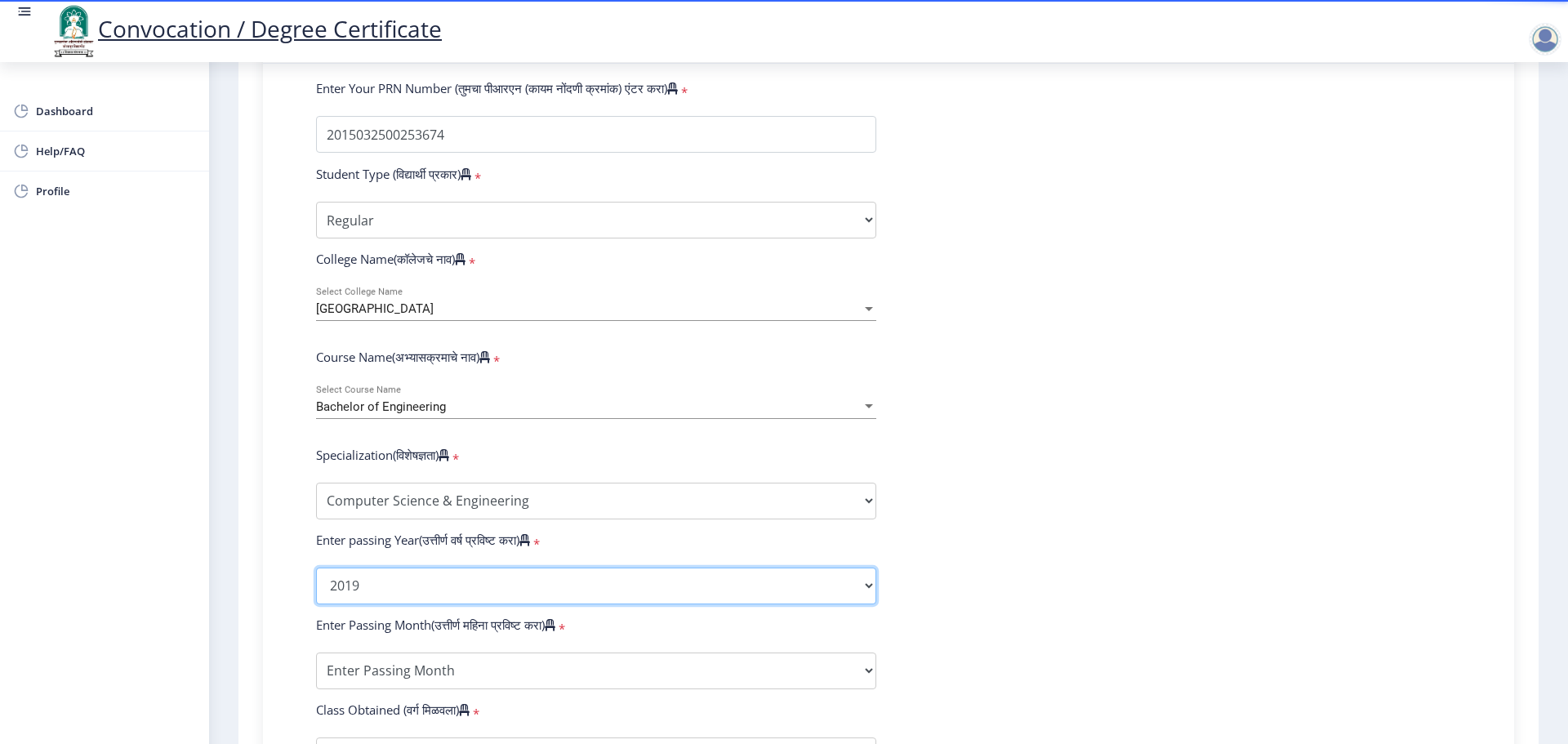 click on "2025   2024   2023   2022   2021   2020   2019   2018   2017   2016   2015   2014   2013   2012   2011   2010   2009   2008   2007   2006   2005   2004   2003   2002   2001   2000   1999   1998   1997   1996   1995   1994   1993   1992   1991   1990   1989   1988   1987   1986   1985   1984   1983   1982   1981   1980   1979   1978   1977   1976" 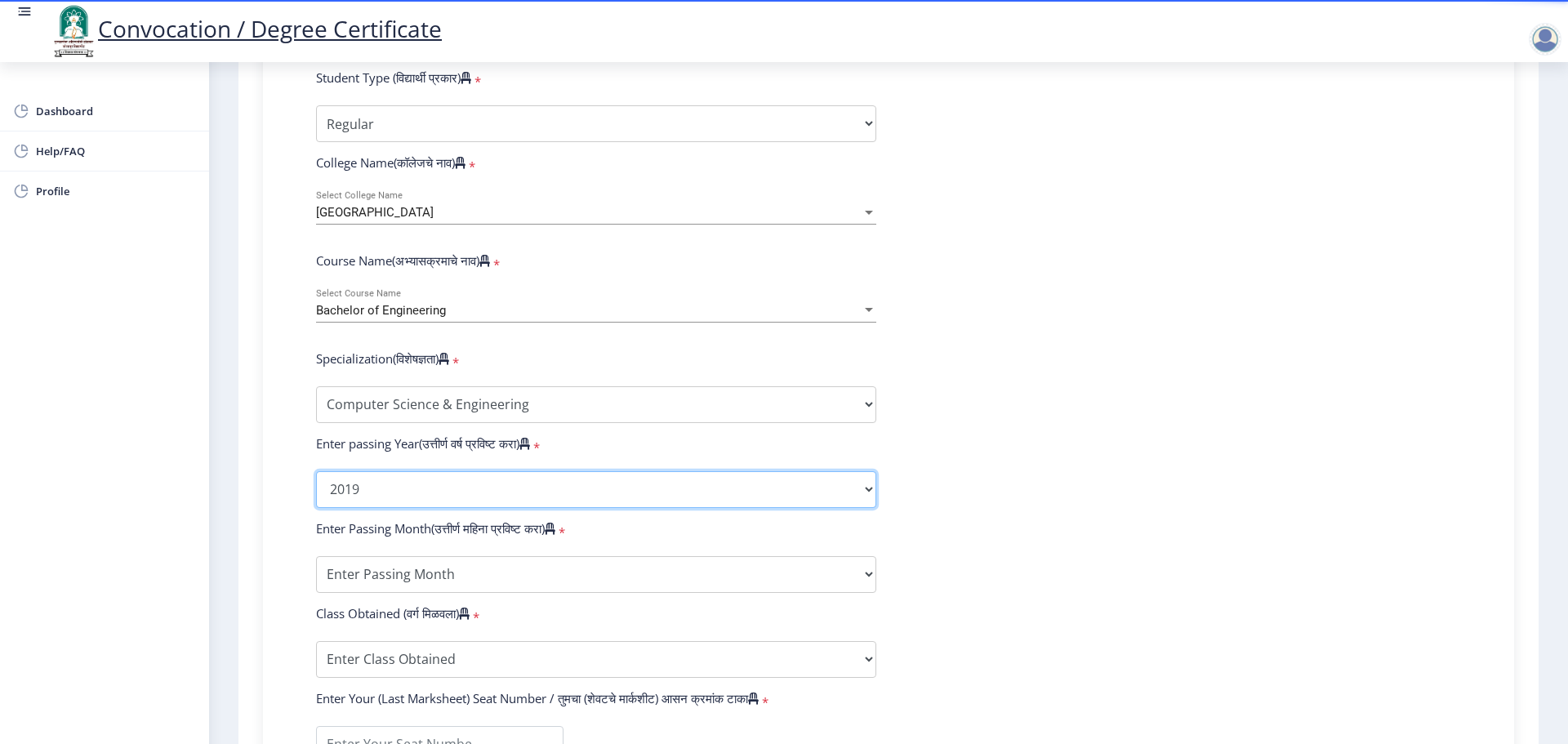 scroll, scrollTop: 545, scrollLeft: 0, axis: vertical 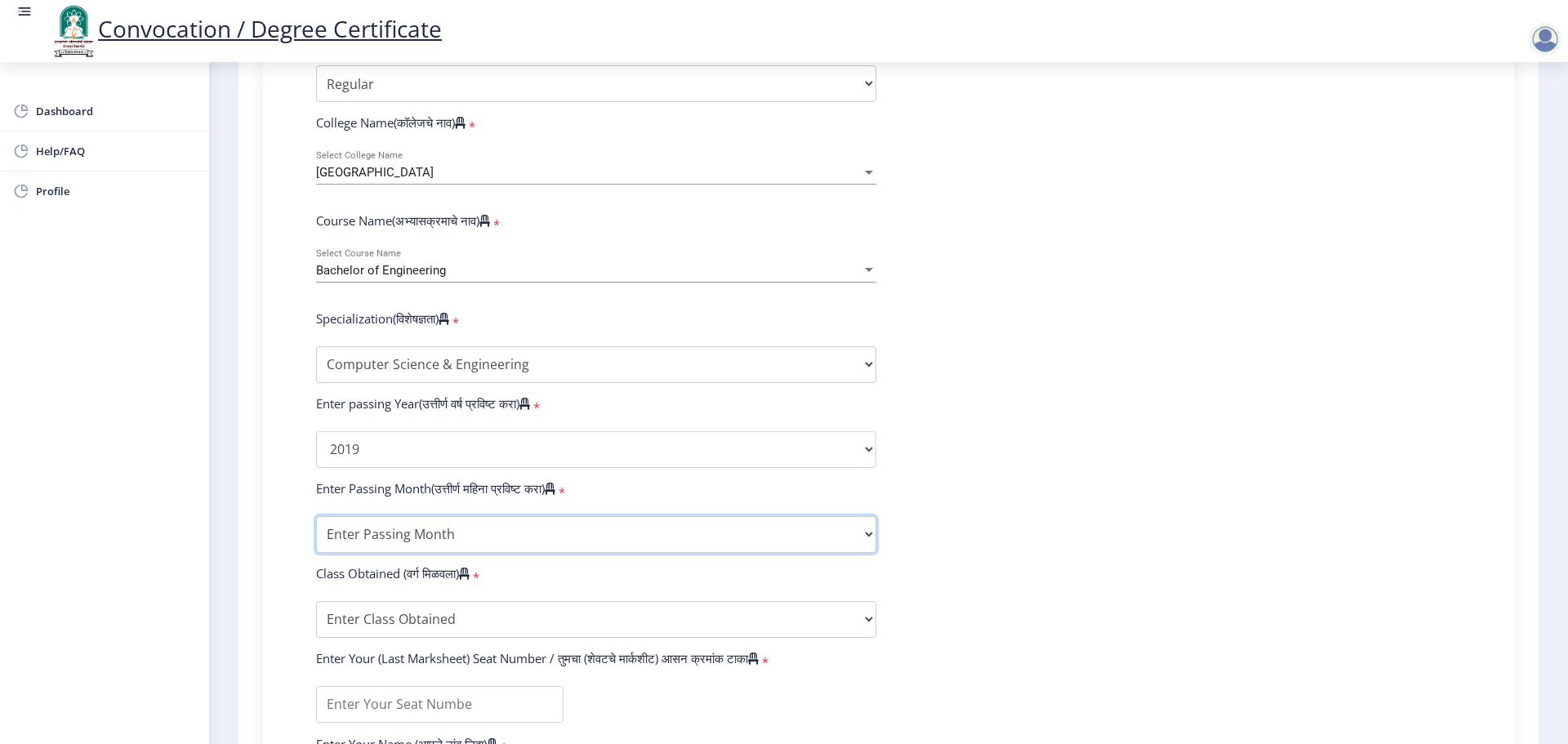click on "Enter Passing Month (01) January (02) February (03) March (04) April (05) May (06) June (07) July (08) August (09) September (10) October (11) November (12) December" at bounding box center [596, 534] 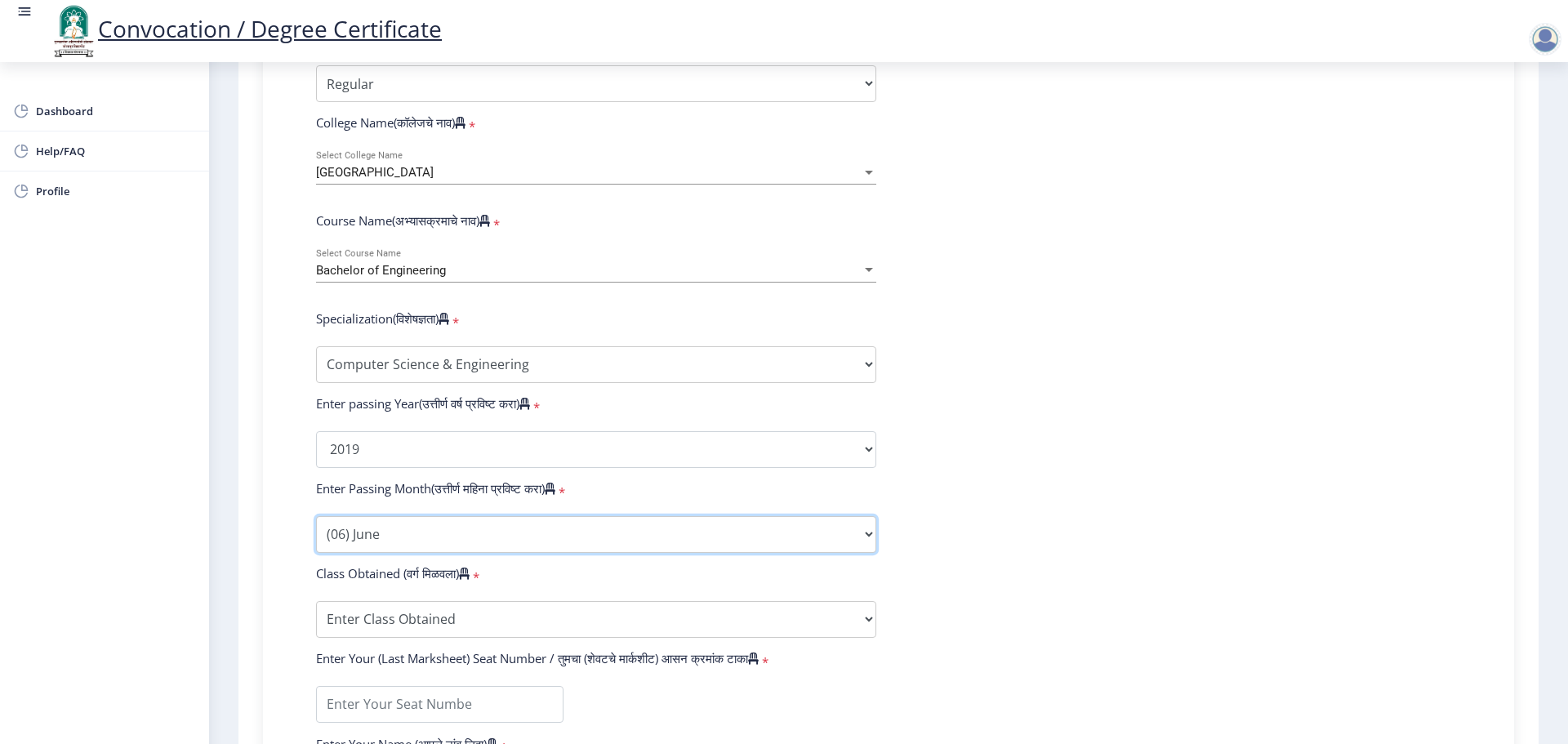 click on "Enter Passing Month (01) January (02) February (03) March (04) April (05) May (06) June (07) July (08) August (09) September (10) October (11) November (12) December" at bounding box center (596, 534) 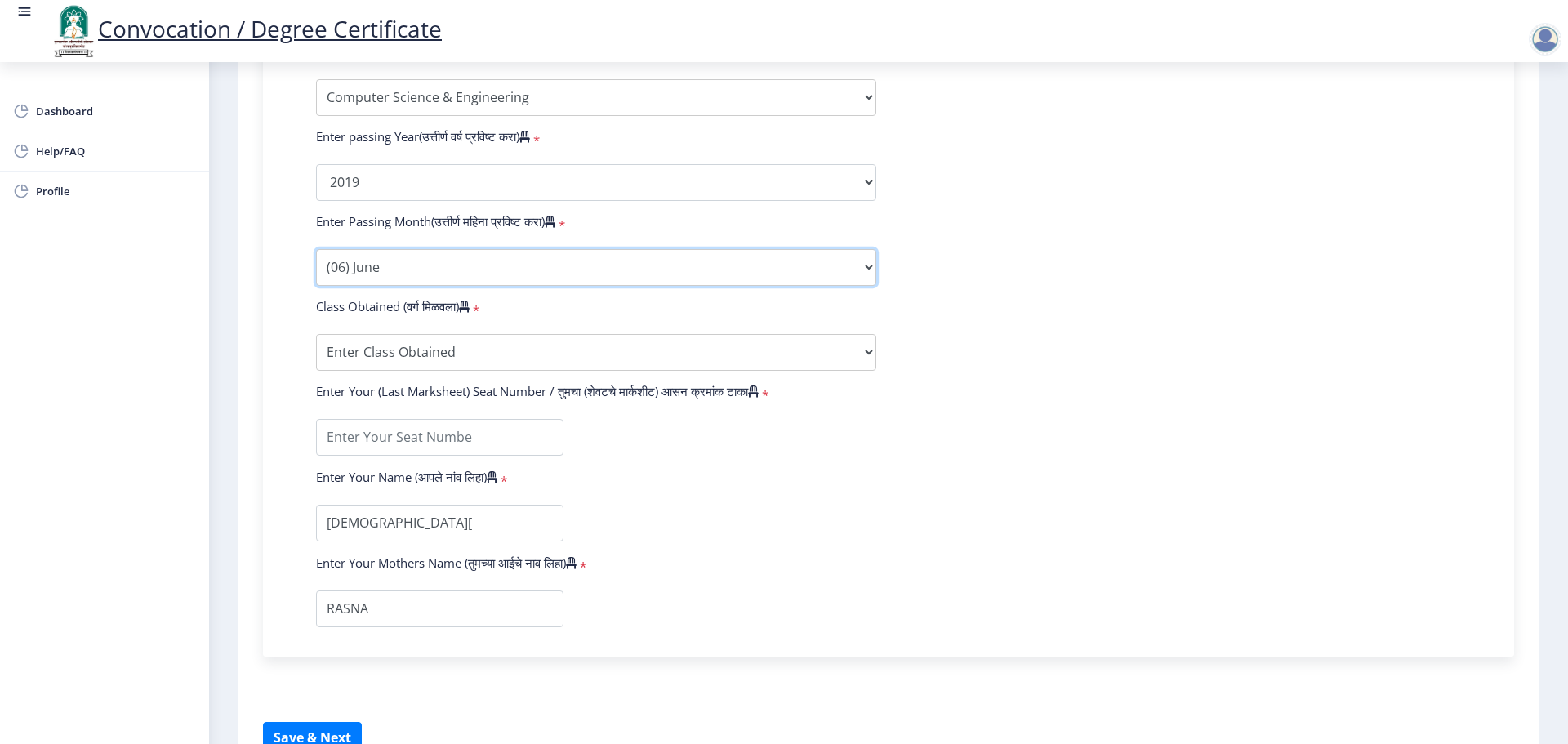scroll, scrollTop: 817, scrollLeft: 0, axis: vertical 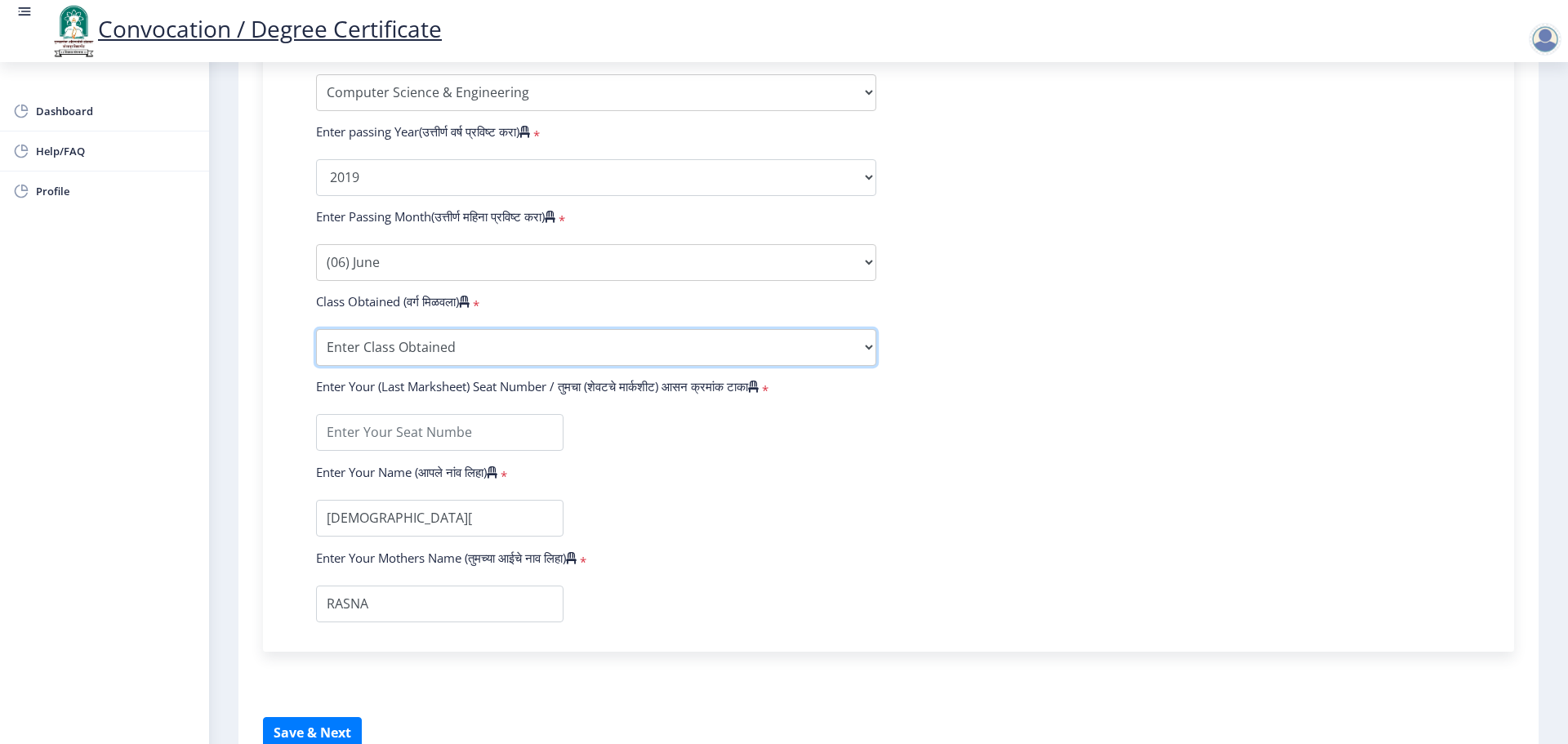 click on "Enter Class Obtained DISTINCTION FIRST CLASS HIGHER SECOND CLASS SECOND CLASS PASS CLASS OUTSTANDING - EXEMPLARY FIRST CLASS WITH DISTINCTION Grade O Grade A+ Grade A Grade B+ Grade B Grade C+ Grade C Grade F/FC Grade F Grade D Grade E" at bounding box center [596, 347] 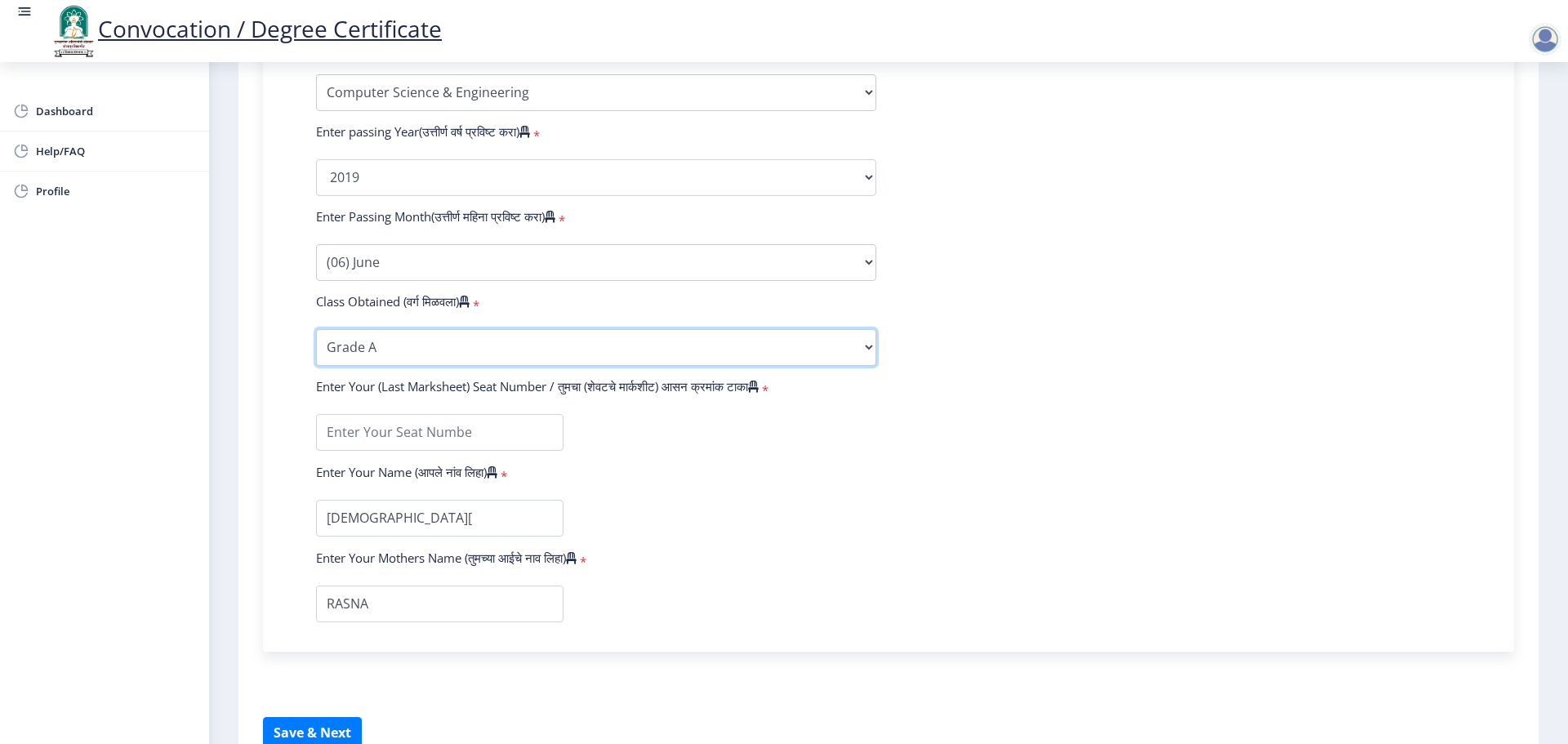 click on "Enter Class Obtained DISTINCTION FIRST CLASS HIGHER SECOND CLASS SECOND CLASS PASS CLASS OUTSTANDING - EXEMPLARY FIRST CLASS WITH DISTINCTION Grade O Grade A+ Grade A Grade B+ Grade B Grade C+ Grade C Grade F/FC Grade F Grade D Grade E" at bounding box center (596, 347) 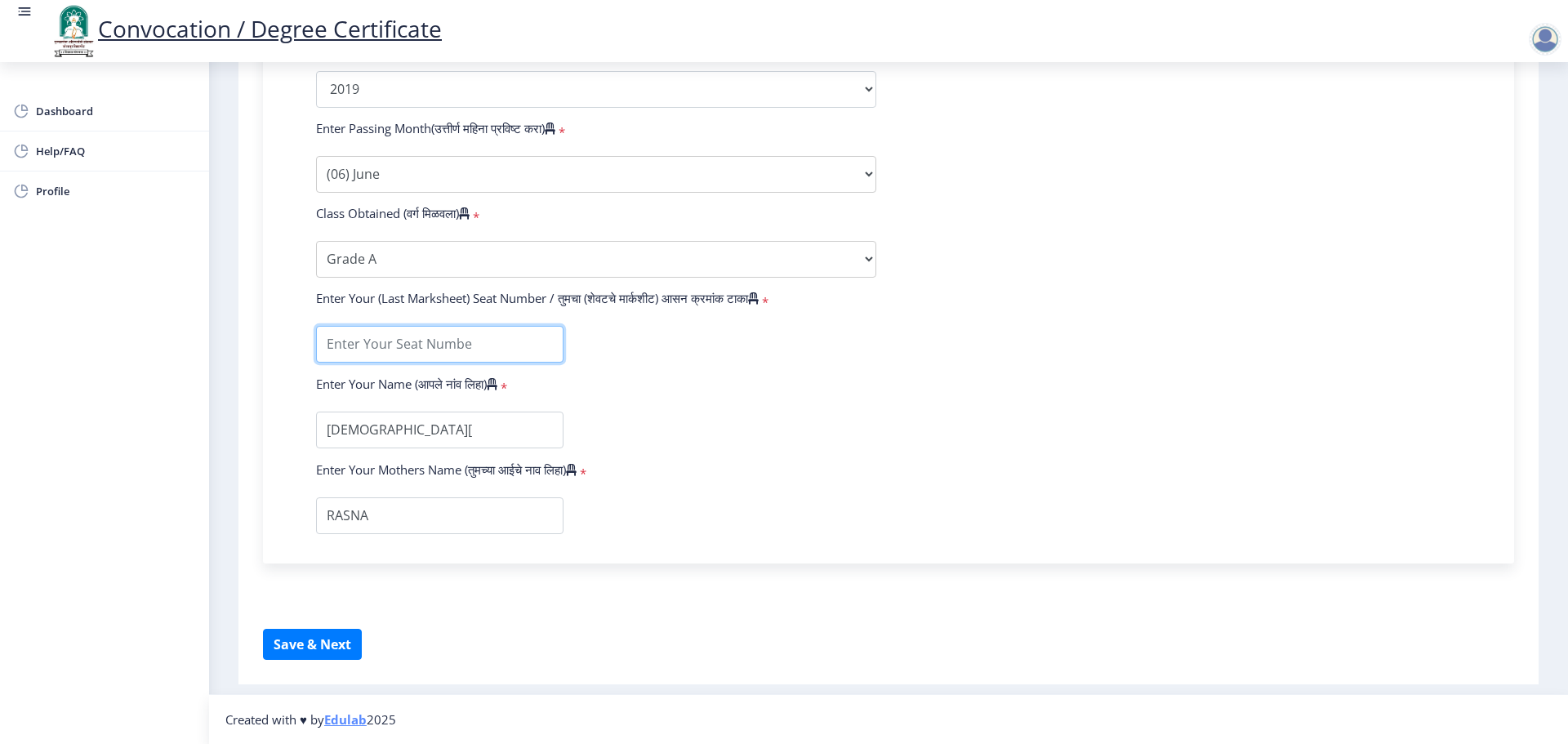 click at bounding box center (439, 344) 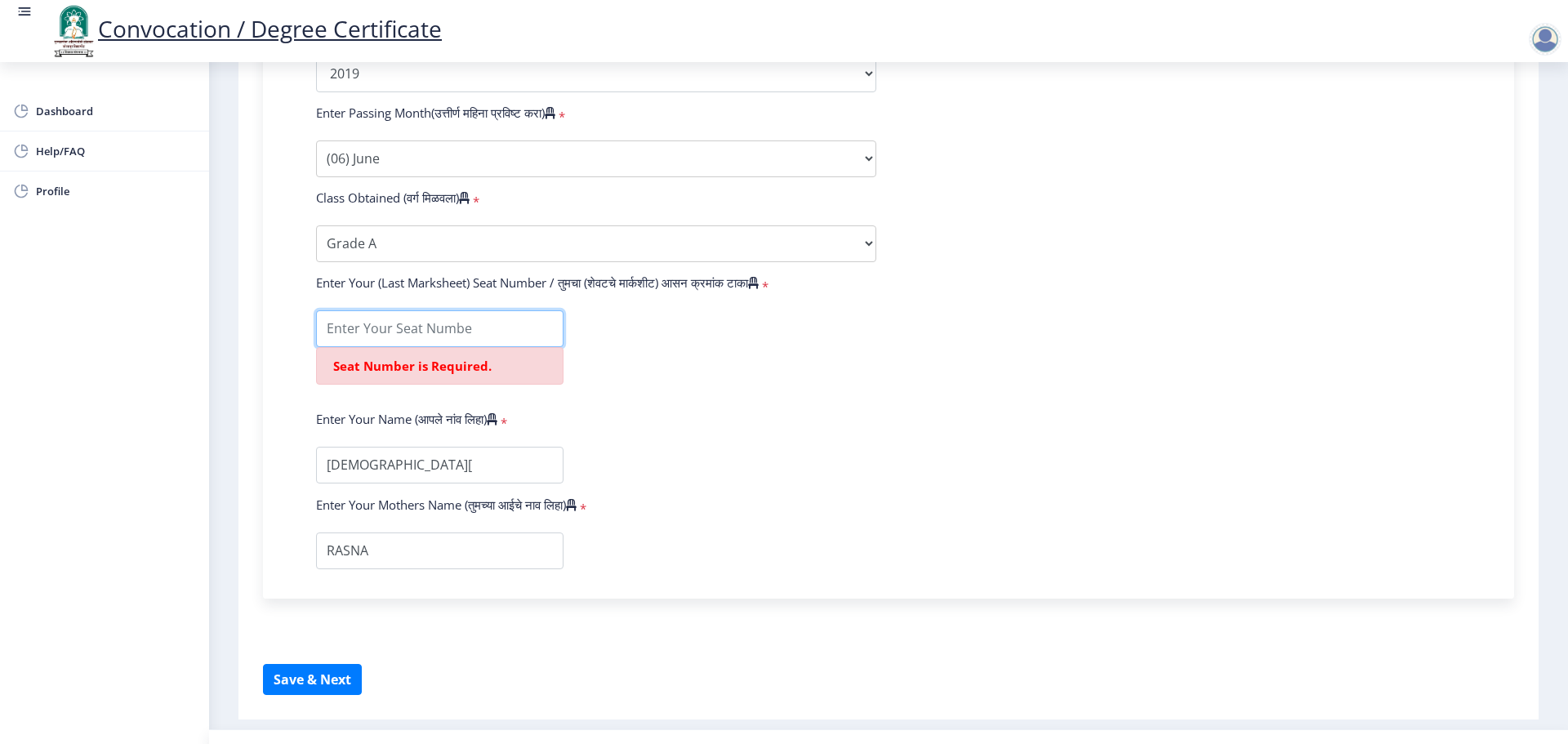 click at bounding box center [439, 328] 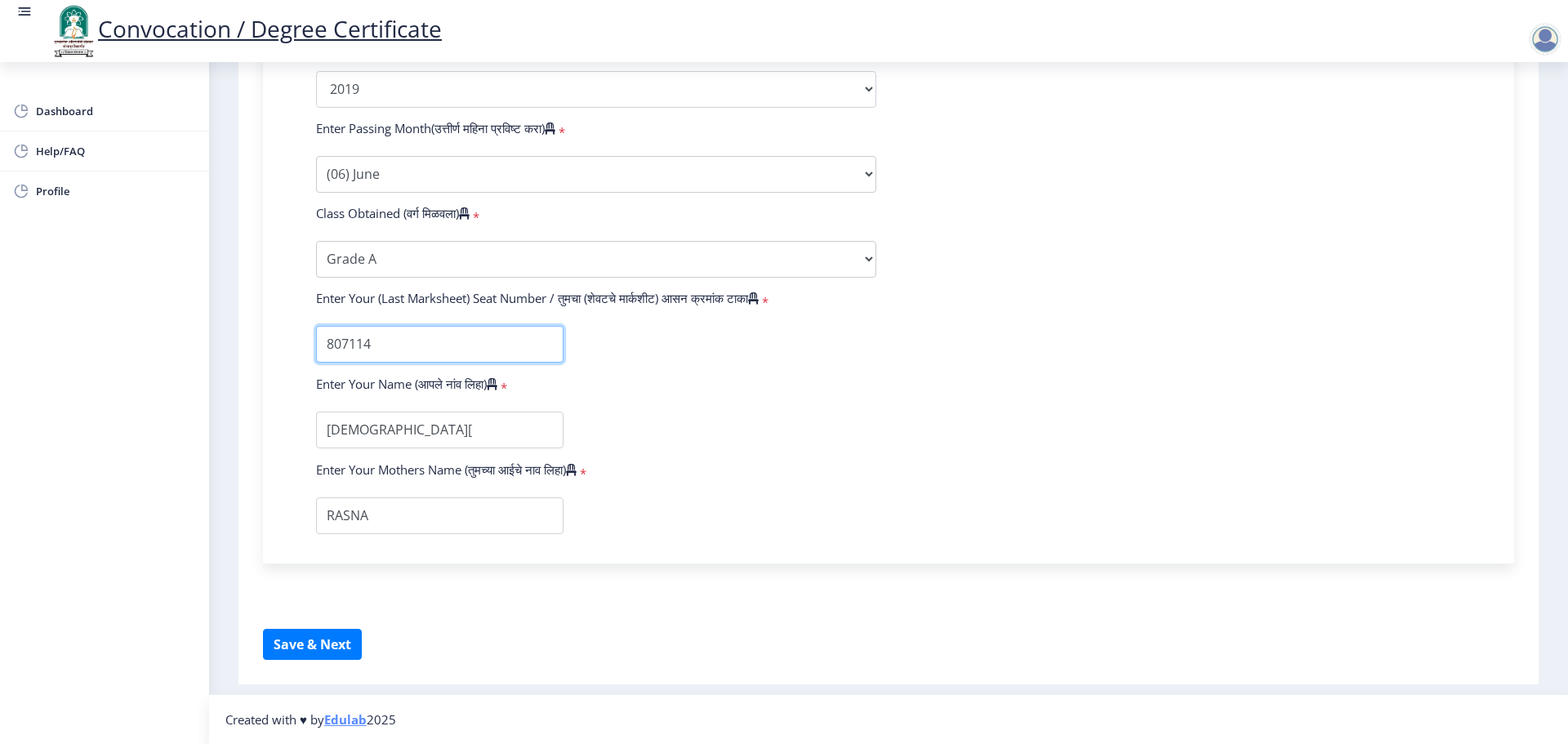 type on "807114" 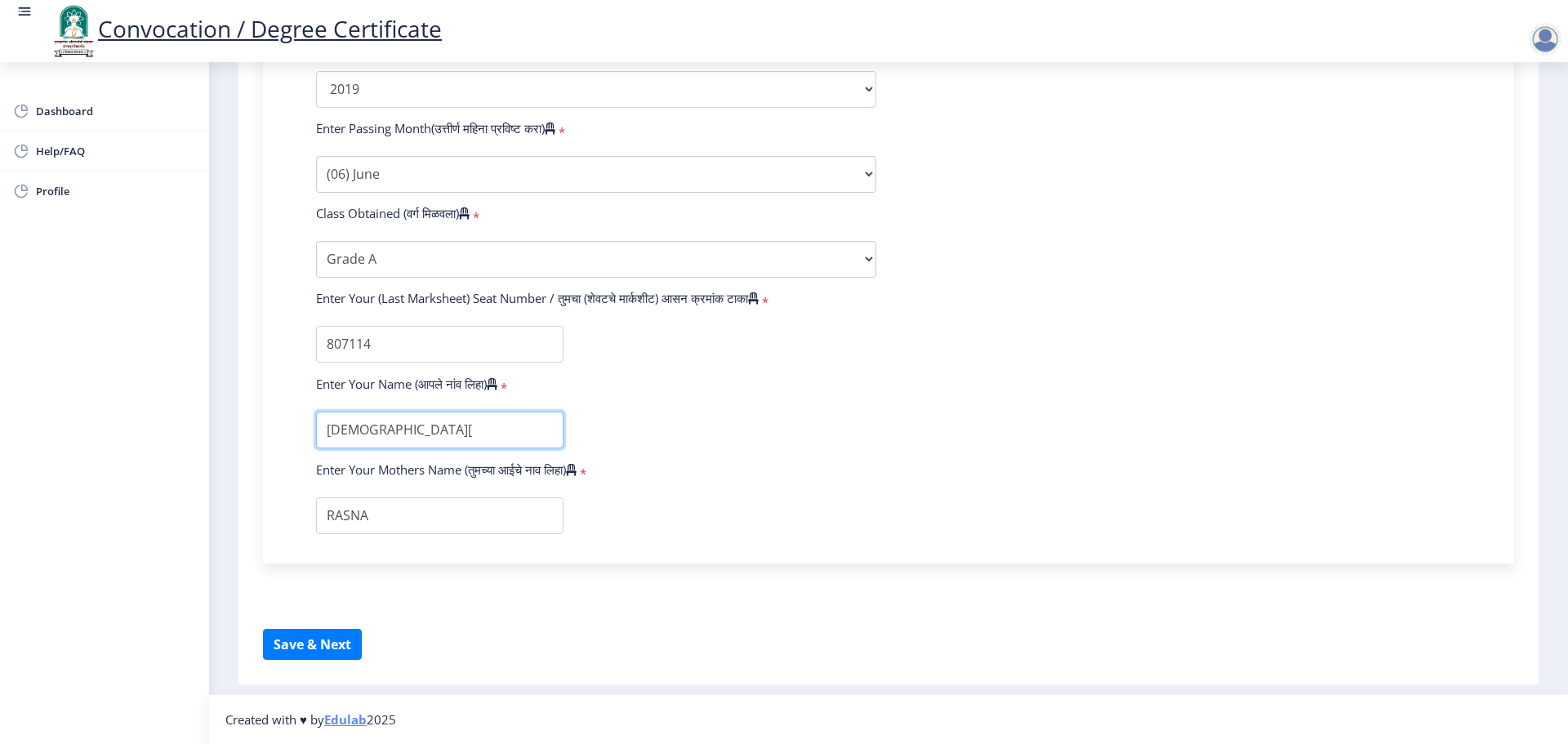 click at bounding box center [439, 430] 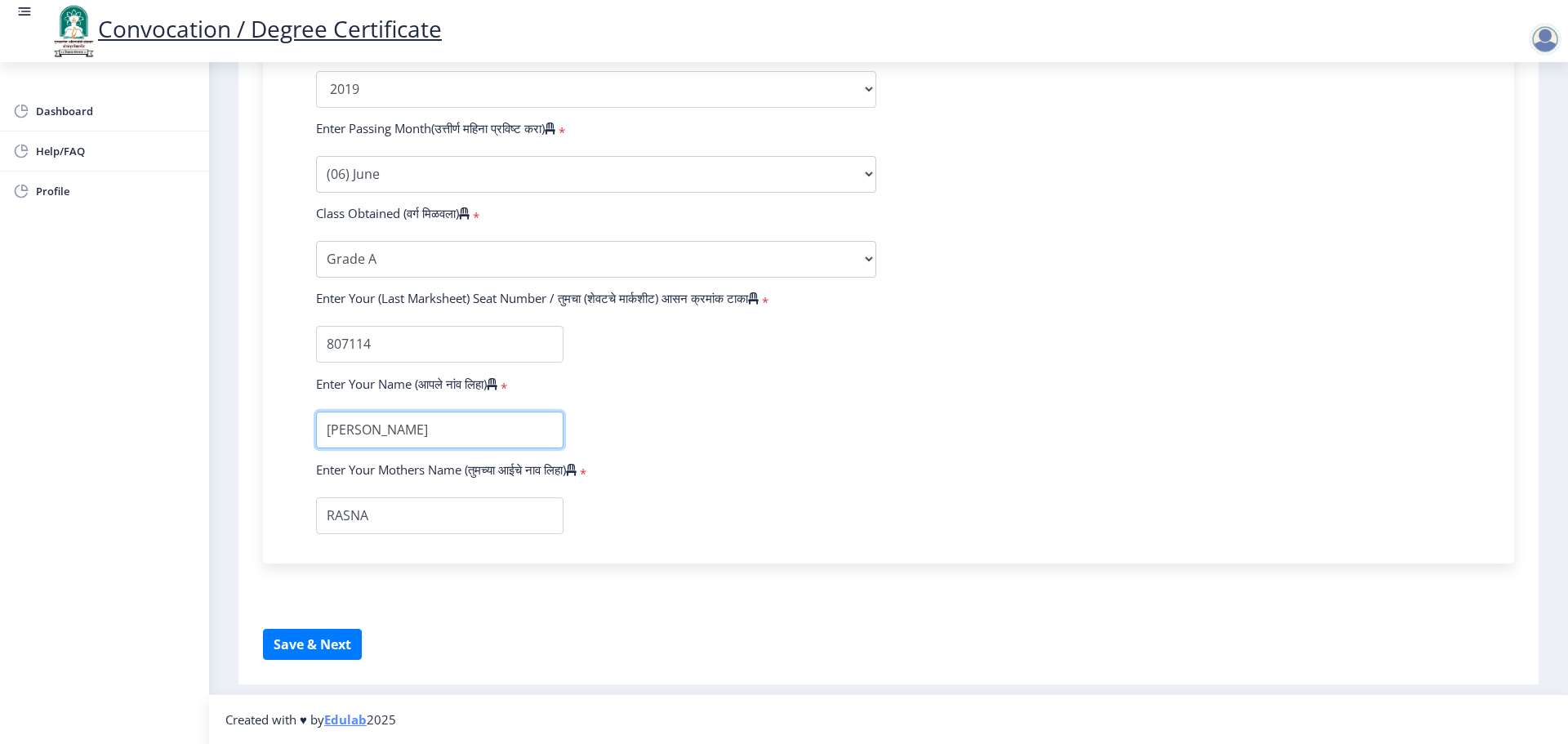 type on "J" 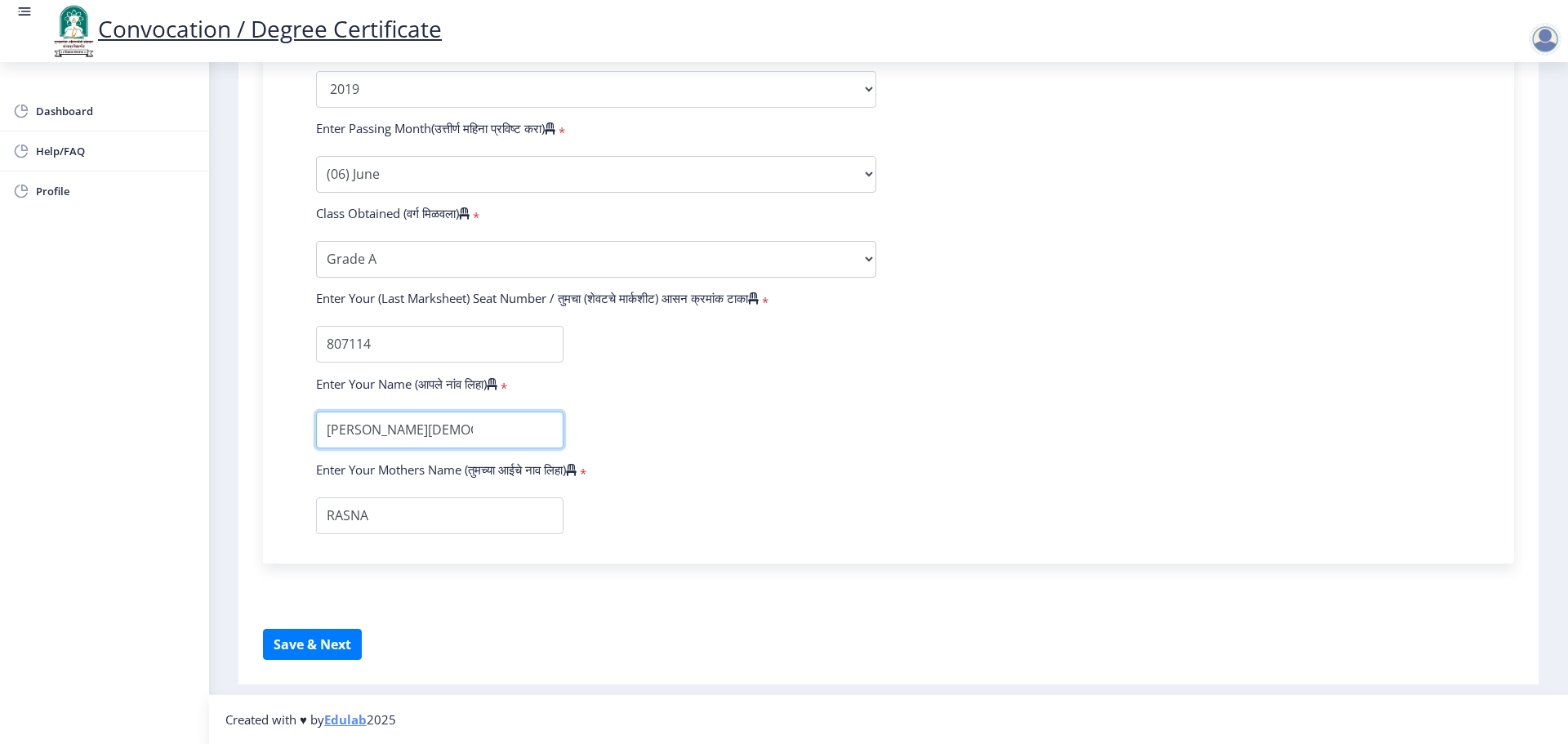 type on "SURBHI JAIN" 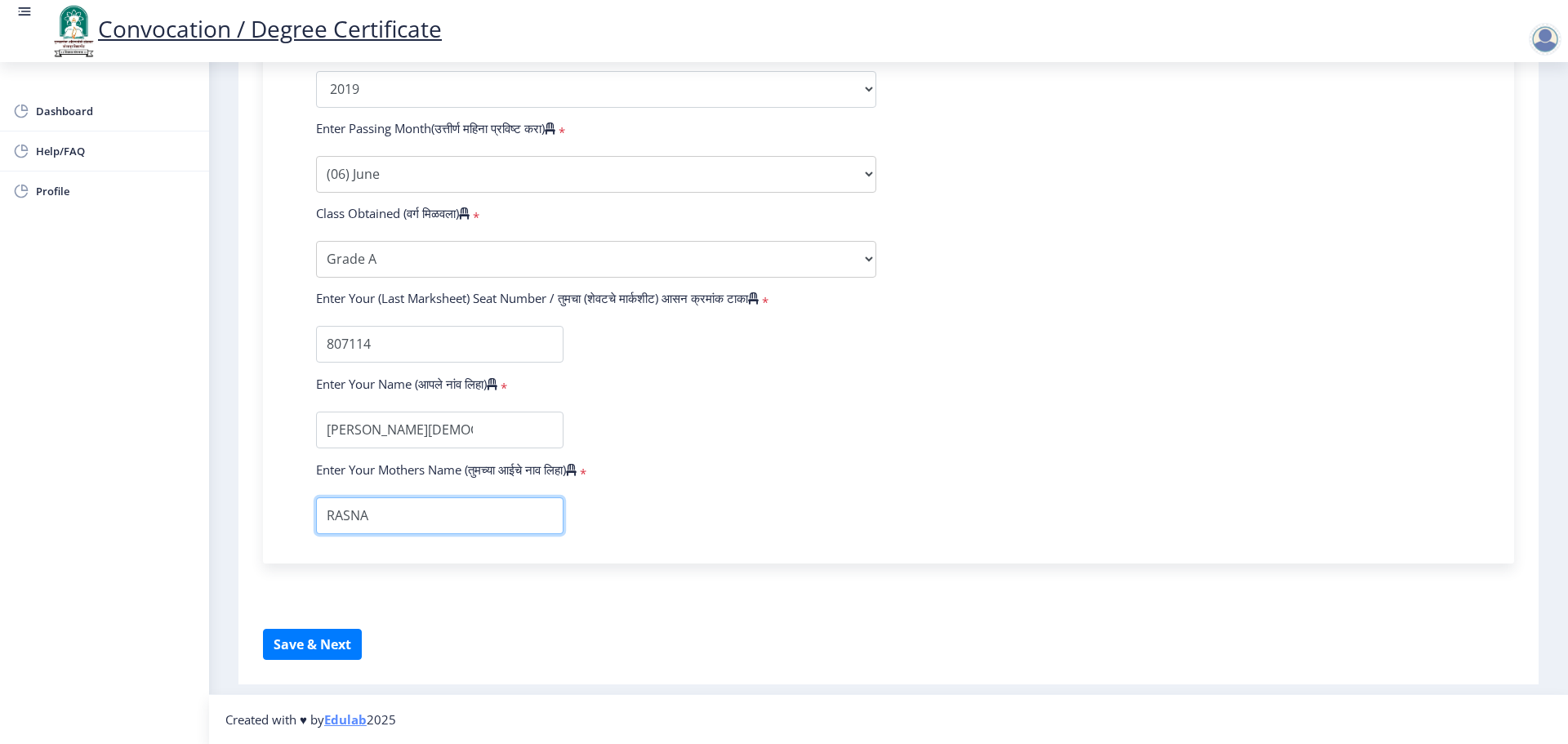 click at bounding box center (439, 515) 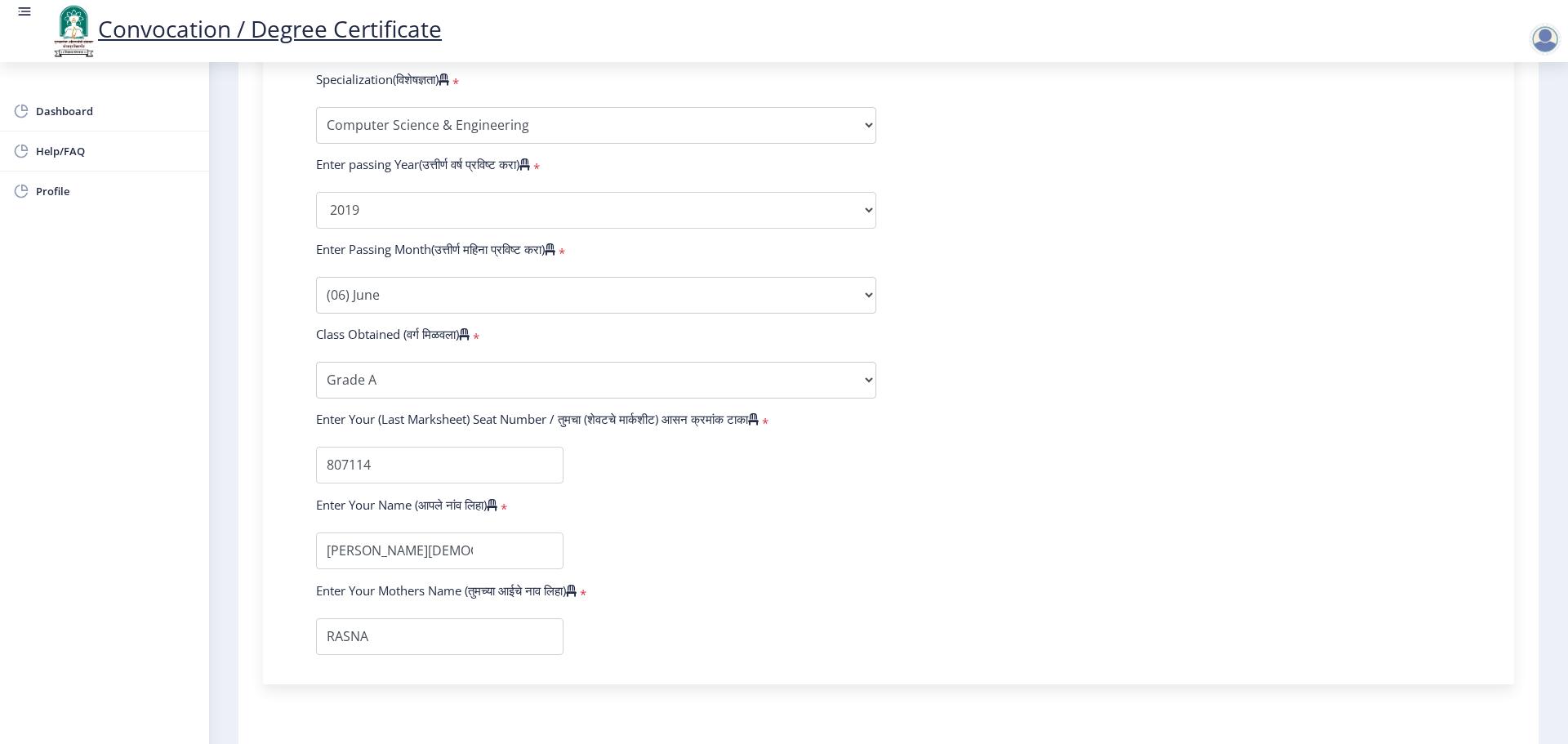 scroll, scrollTop: 920, scrollLeft: 0, axis: vertical 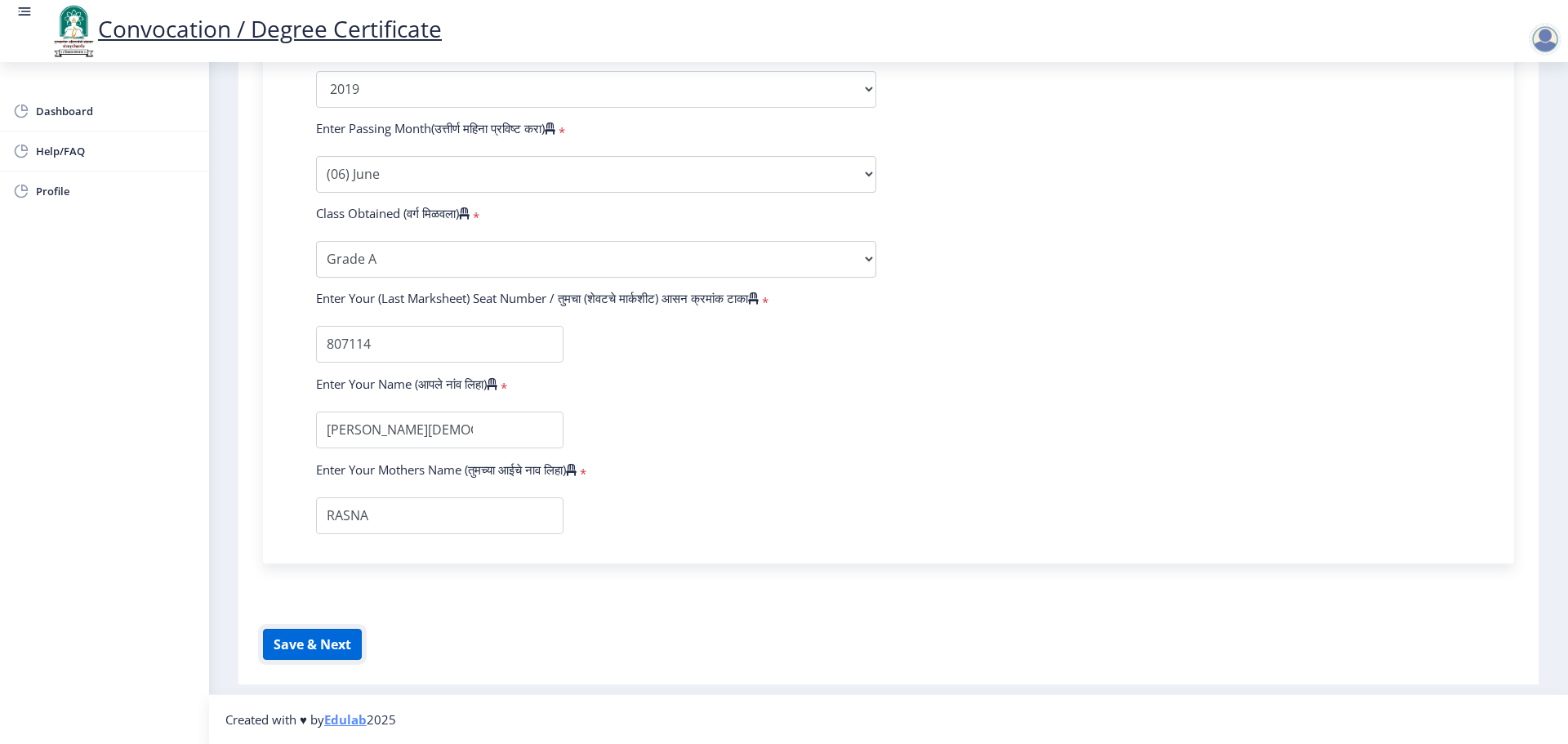 click on "Save & Next" 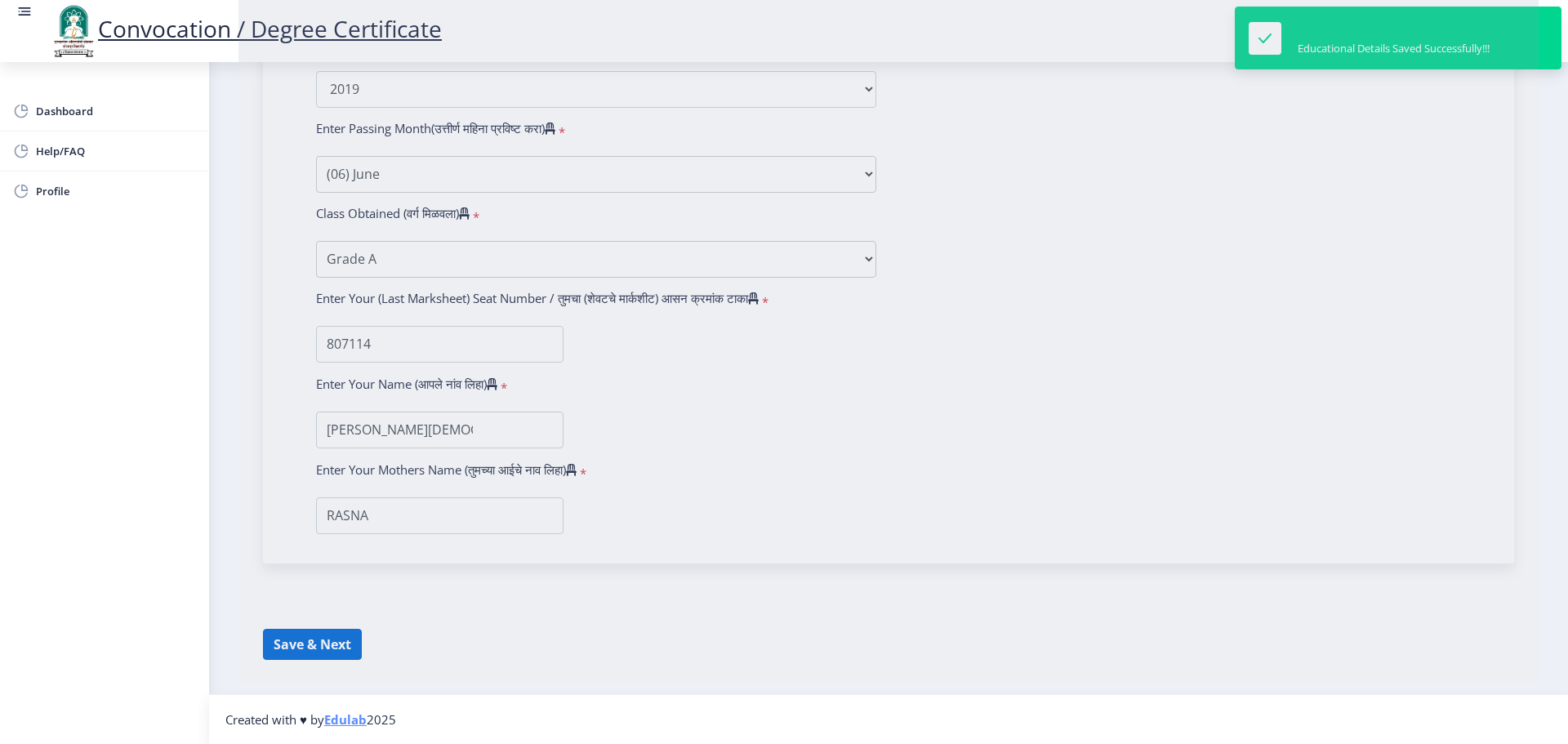 select on "Regular" 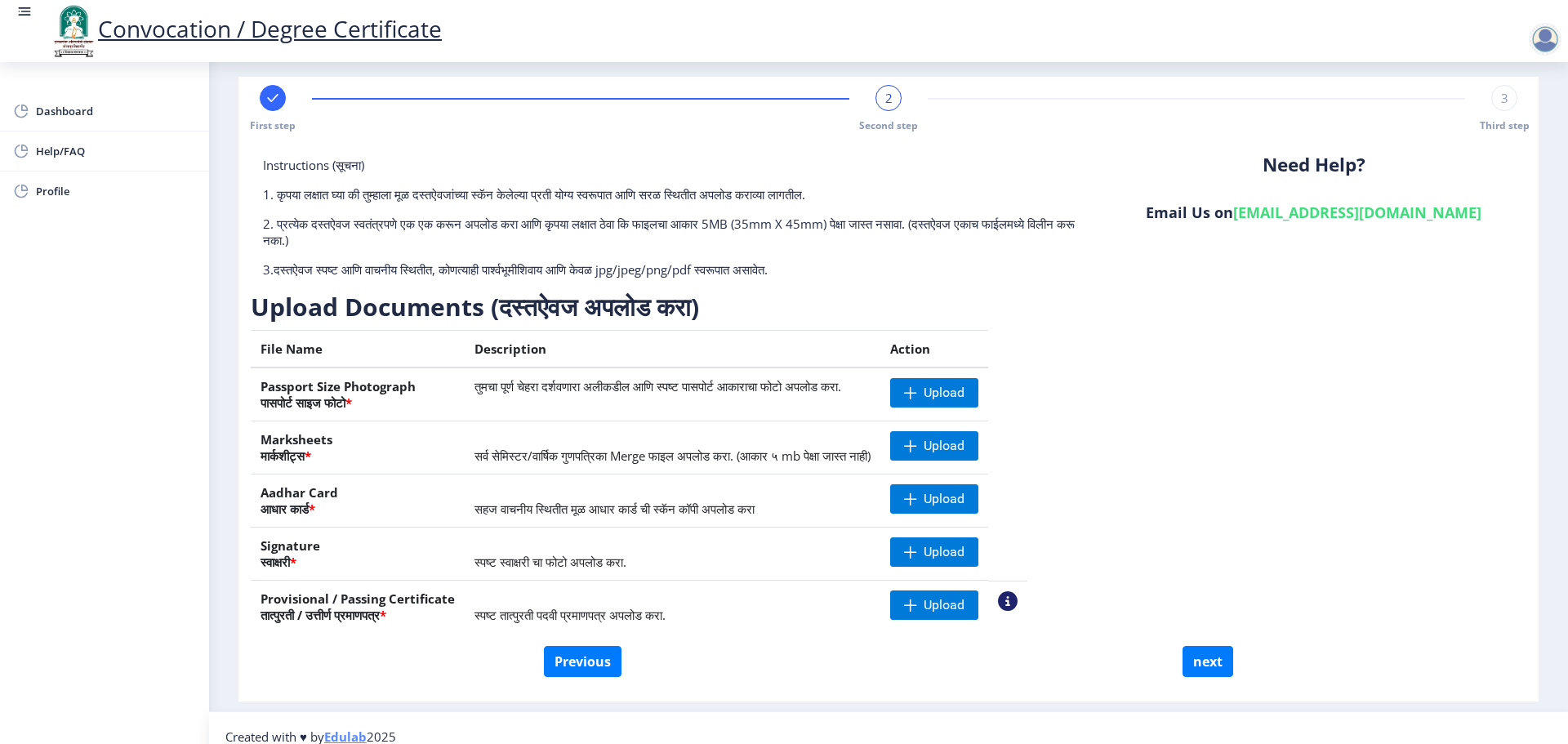 scroll, scrollTop: 0, scrollLeft: 0, axis: both 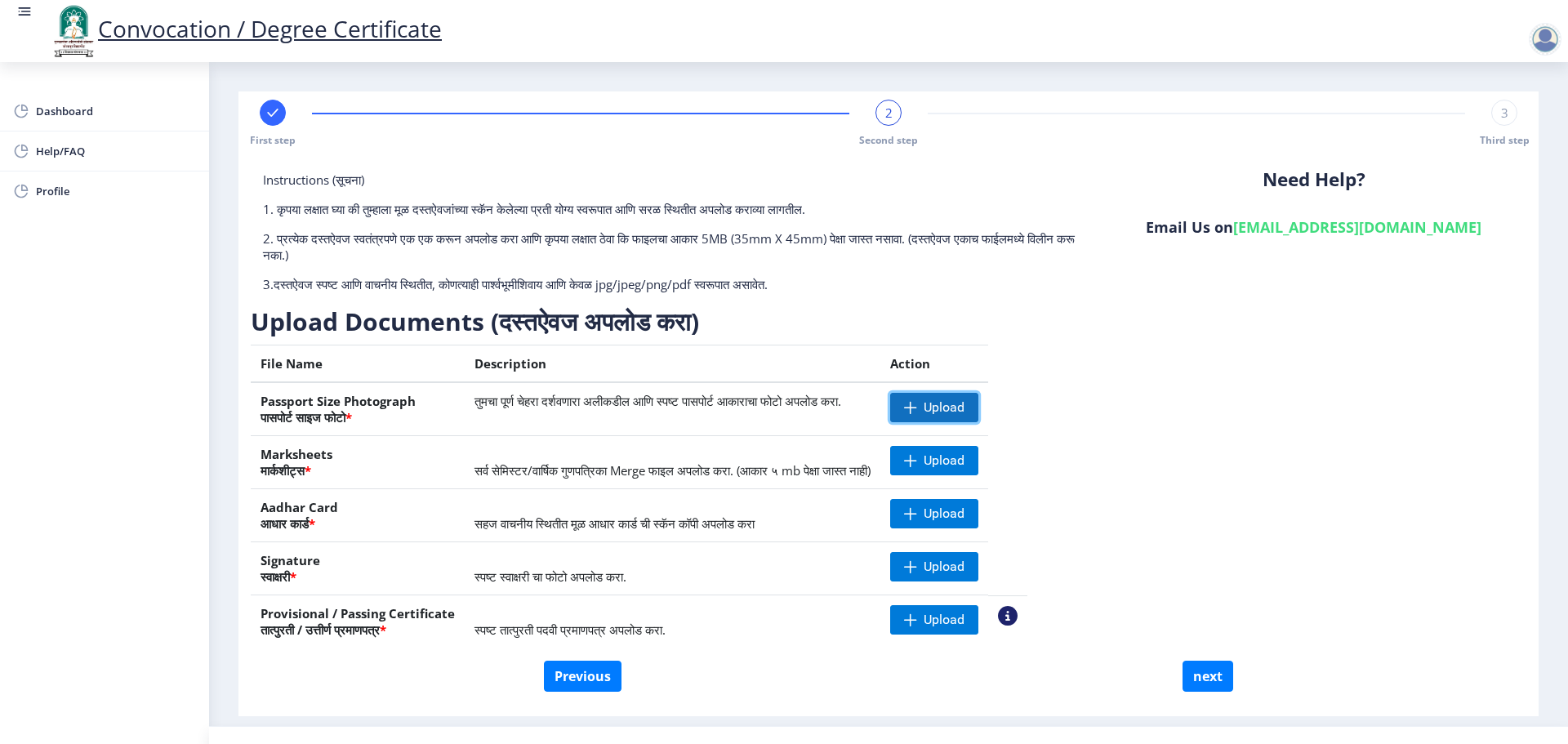 click 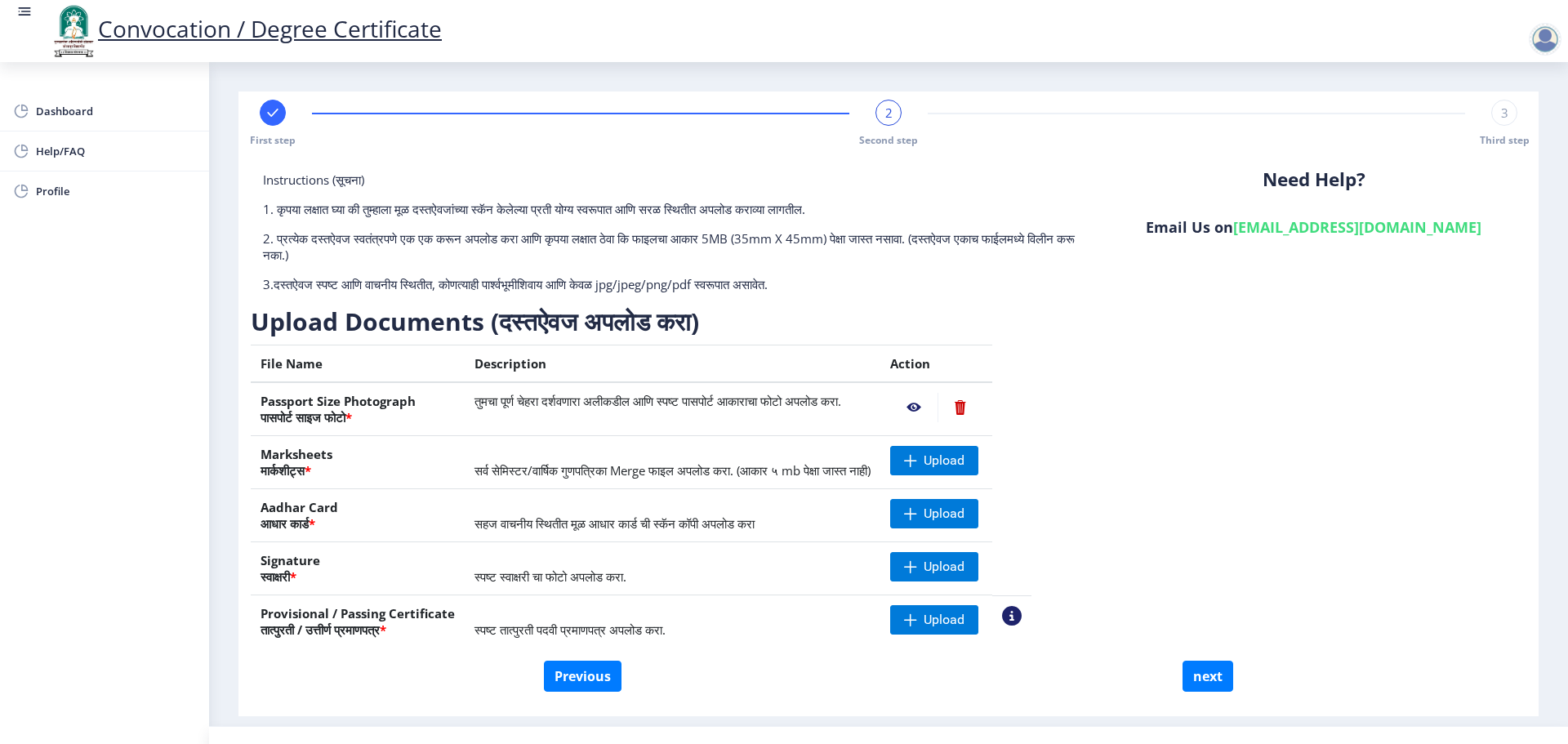 scroll, scrollTop: 32, scrollLeft: 0, axis: vertical 